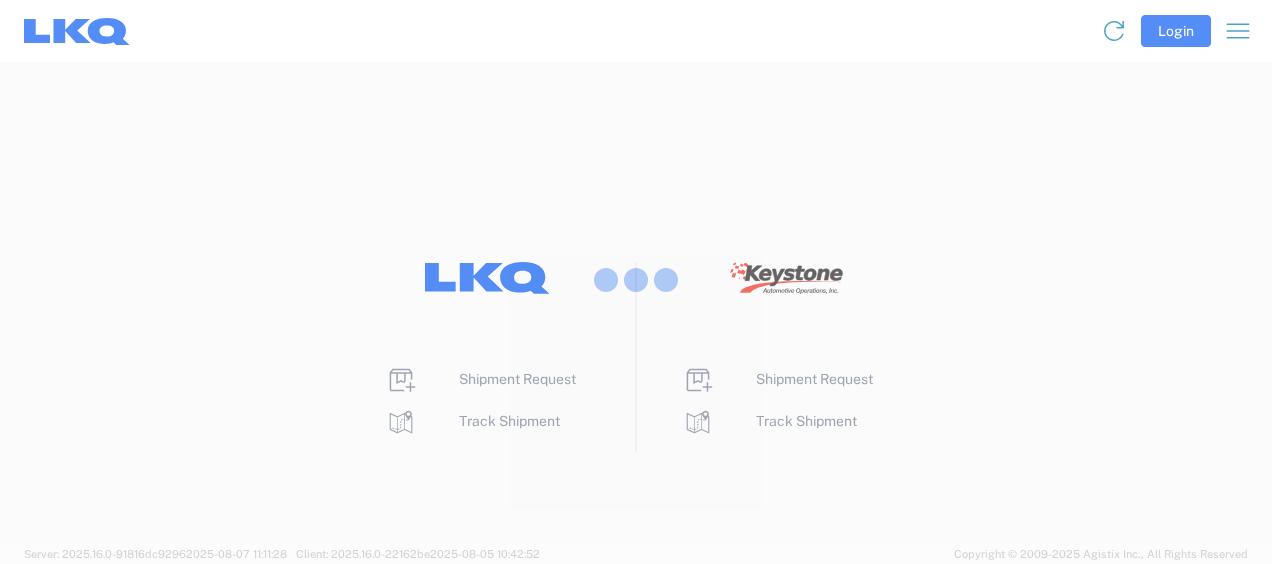 scroll, scrollTop: 0, scrollLeft: 0, axis: both 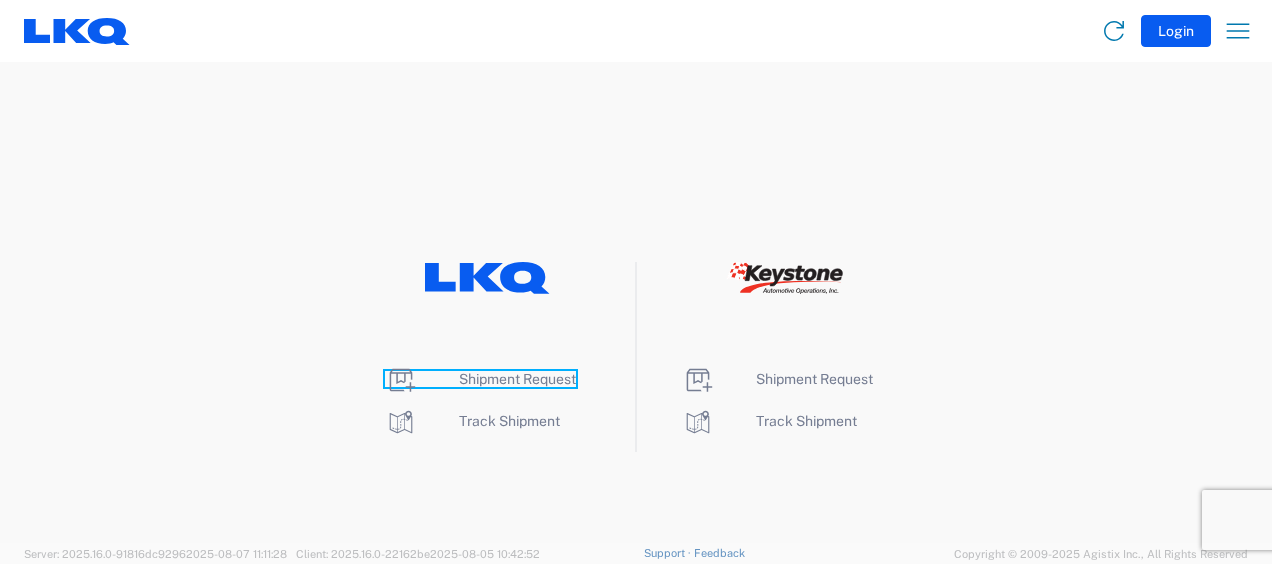 click on "Shipment Request" 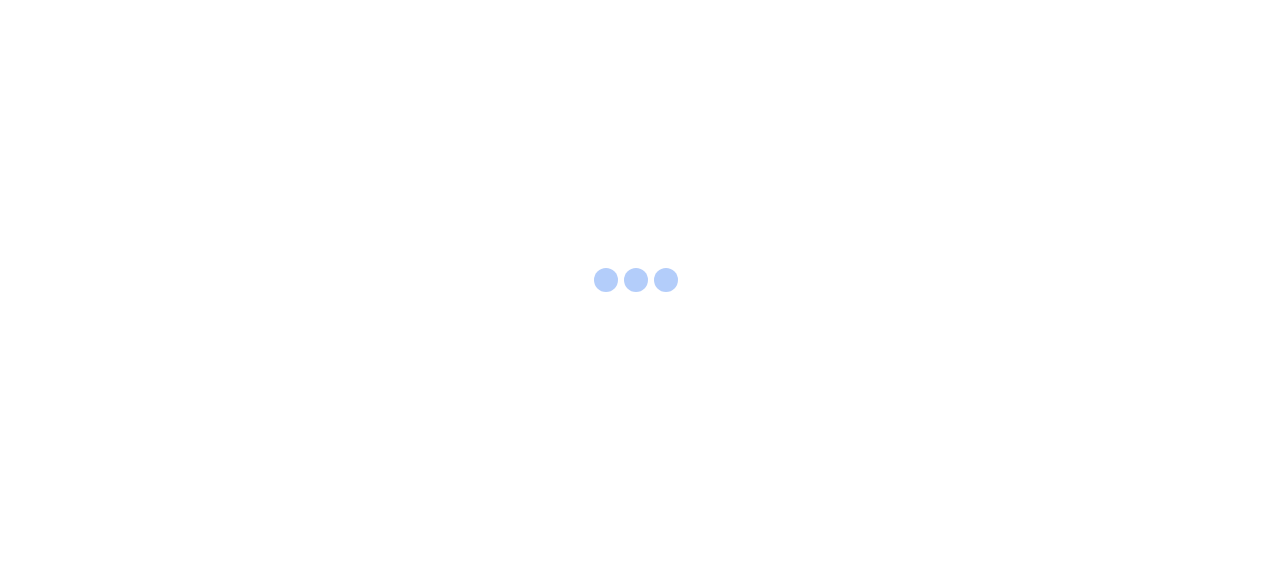 scroll, scrollTop: 0, scrollLeft: 0, axis: both 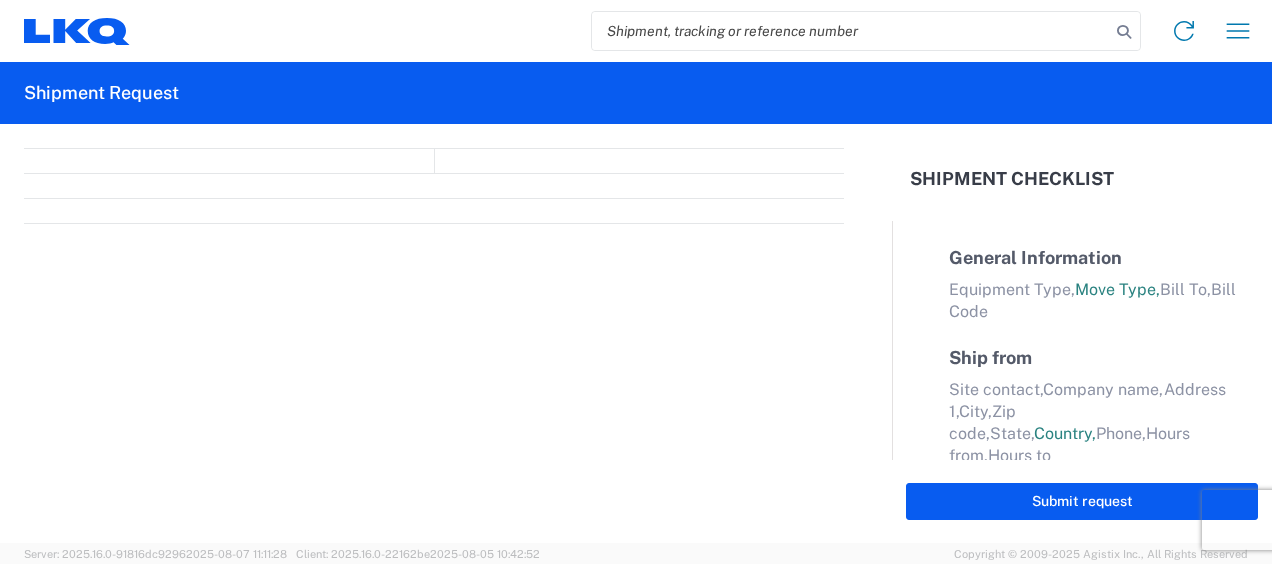 select on "FULL" 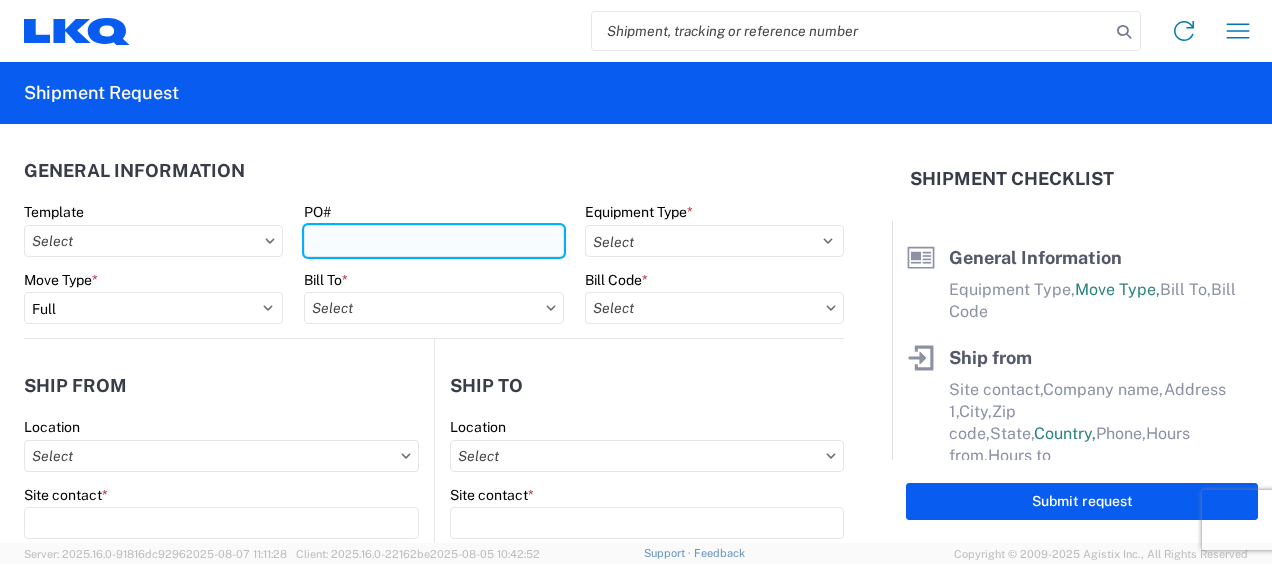 click on "PO#" at bounding box center (433, 241) 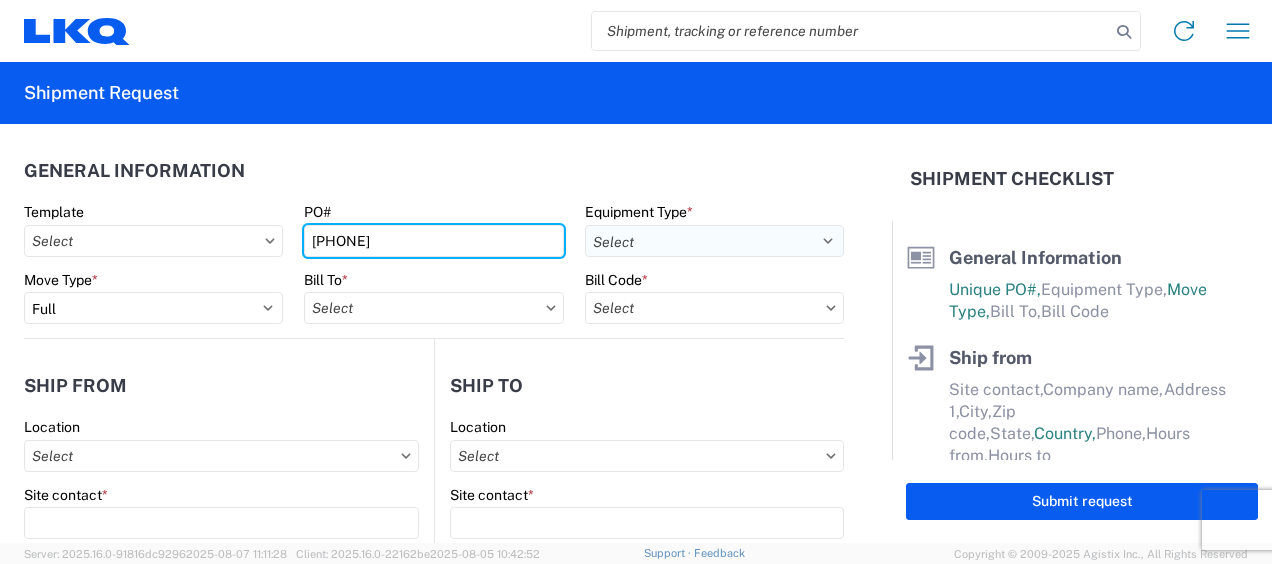 type on "[PHONE]" 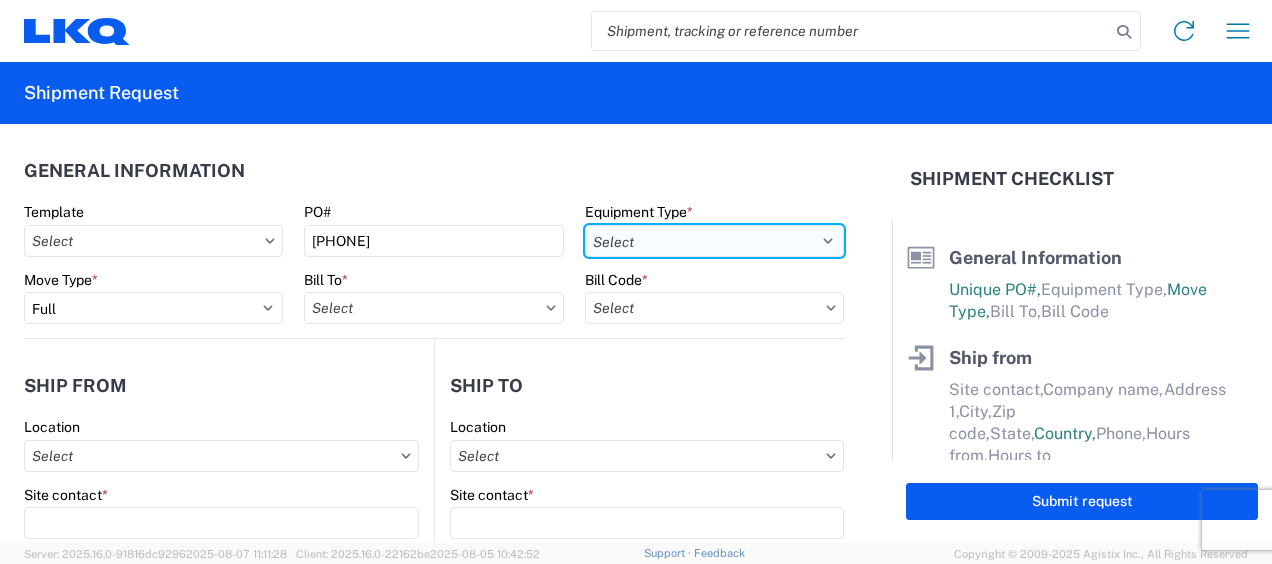 click on "Select 53’ Dry Van Flatbed Dropdeck (van) Lowboy (flatbed) Rail" at bounding box center (714, 241) 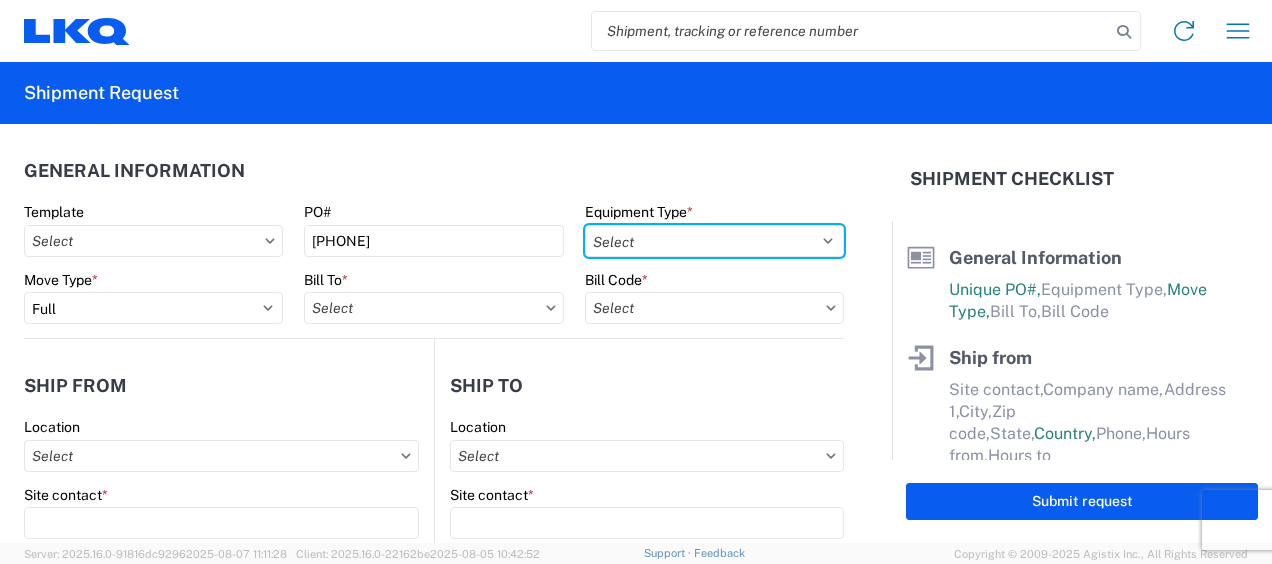 select on "STDV" 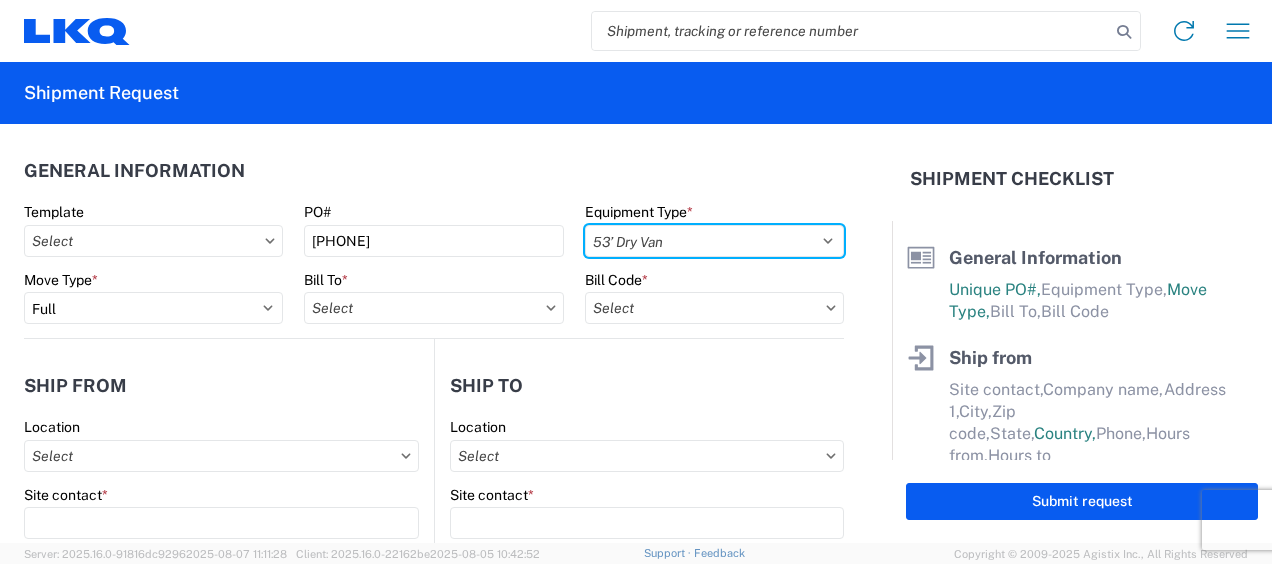 click on "Select 53’ Dry Van Flatbed Dropdeck (van) Lowboy (flatbed) Rail" at bounding box center (714, 241) 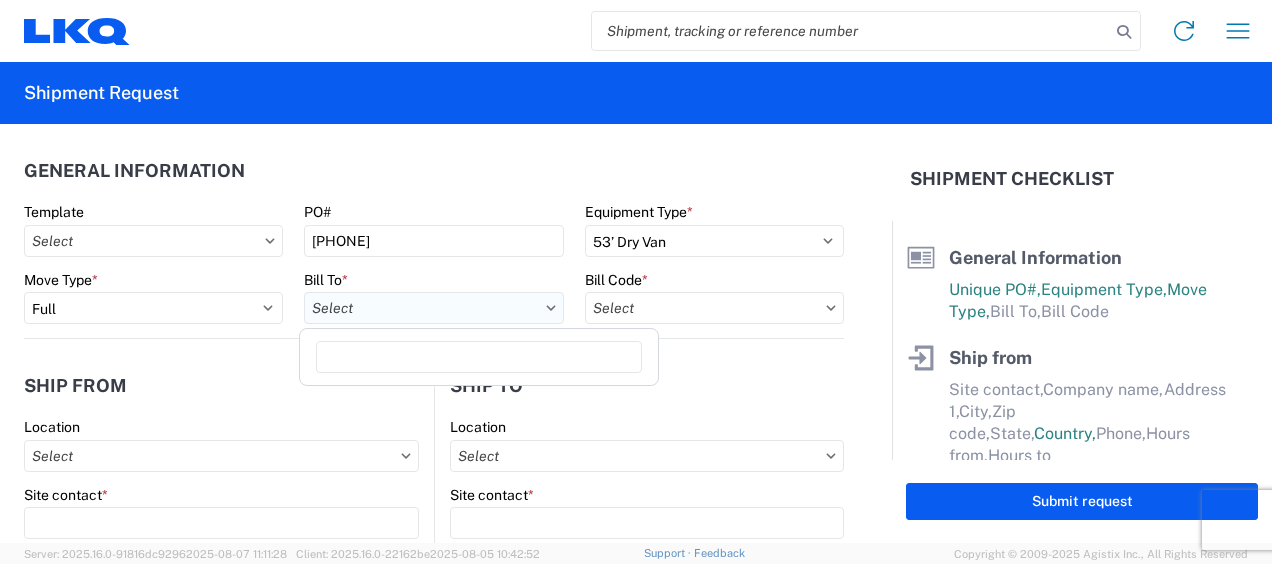 click on "Bill To  *" at bounding box center (433, 308) 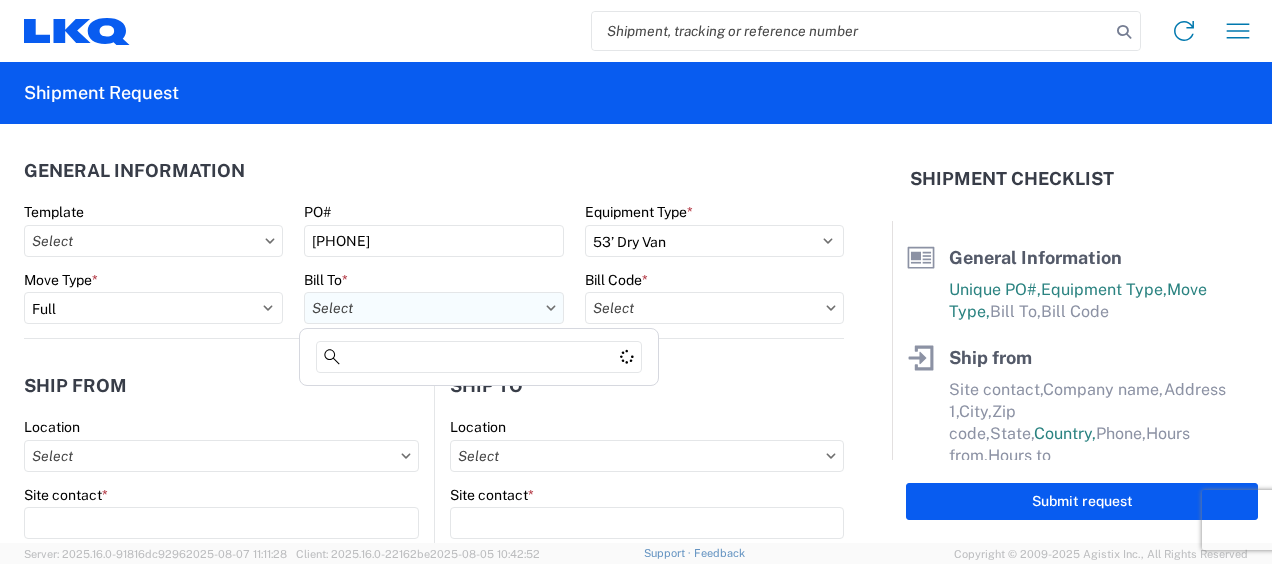 click on "Bill To  *" at bounding box center (433, 308) 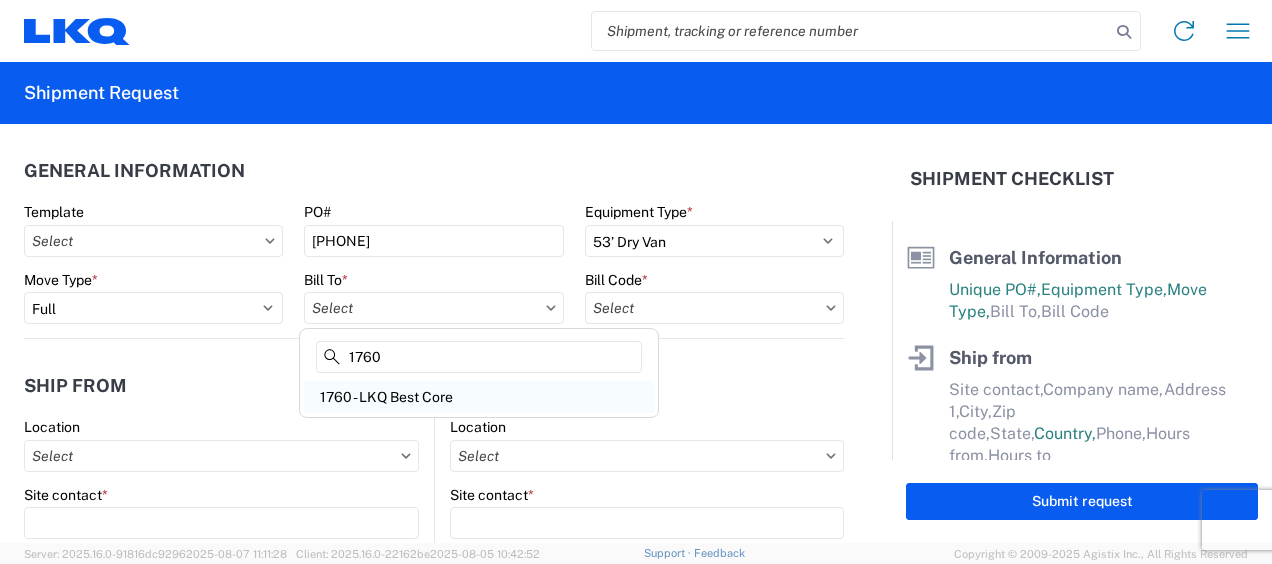 type on "1760" 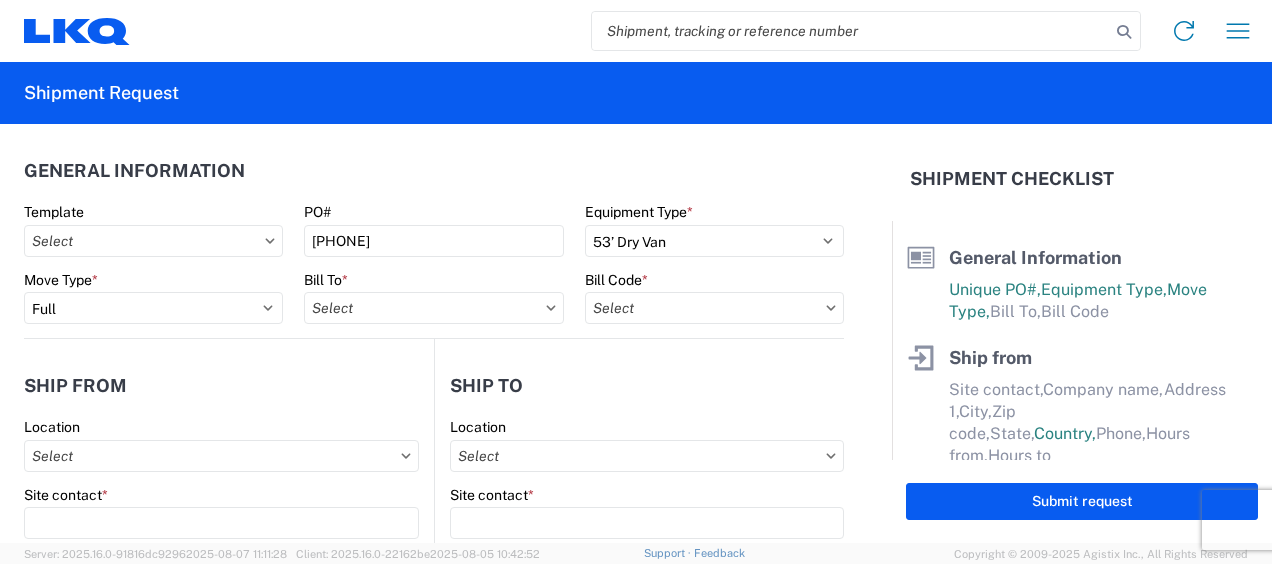 type on "1760 - LKQ Best Core" 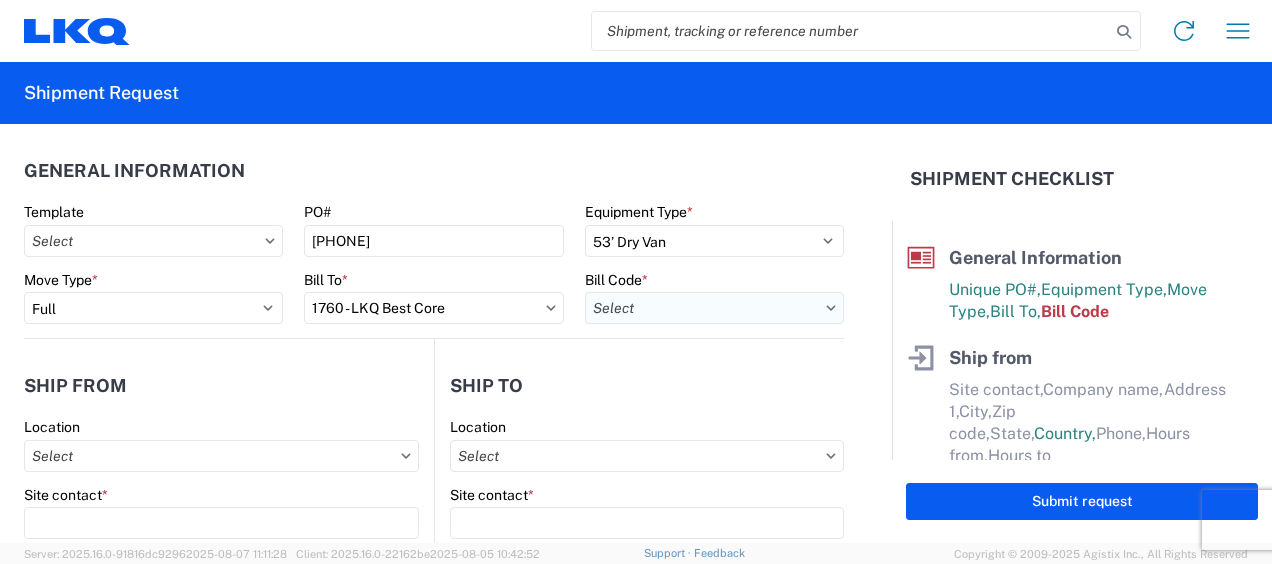 click on "Bill Code  *" at bounding box center (714, 308) 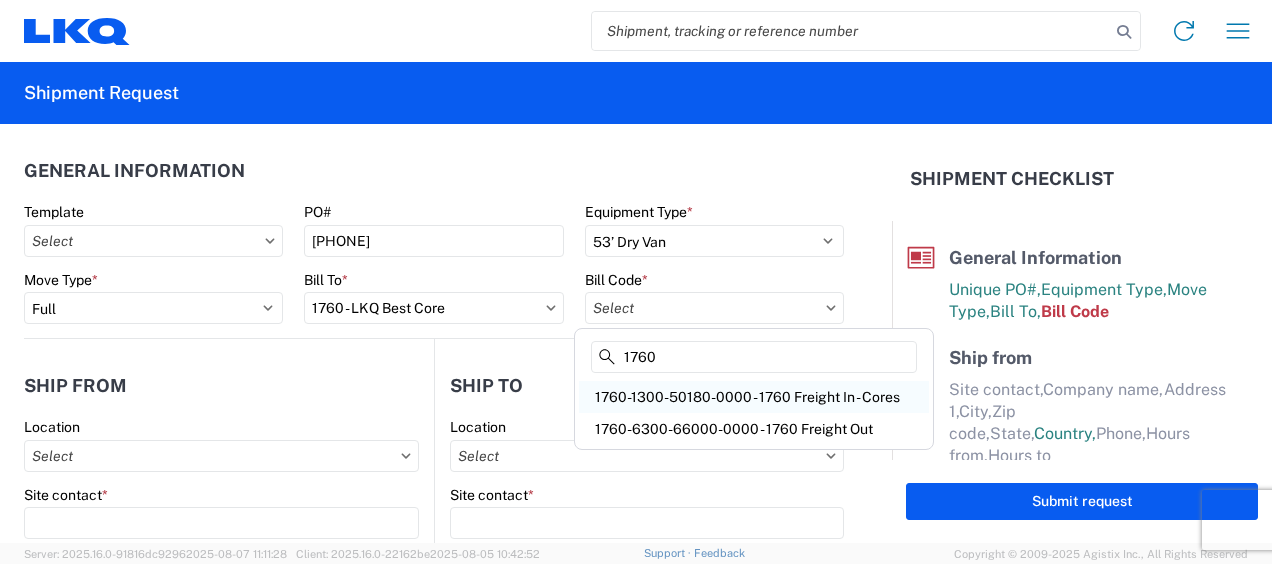 type on "1760" 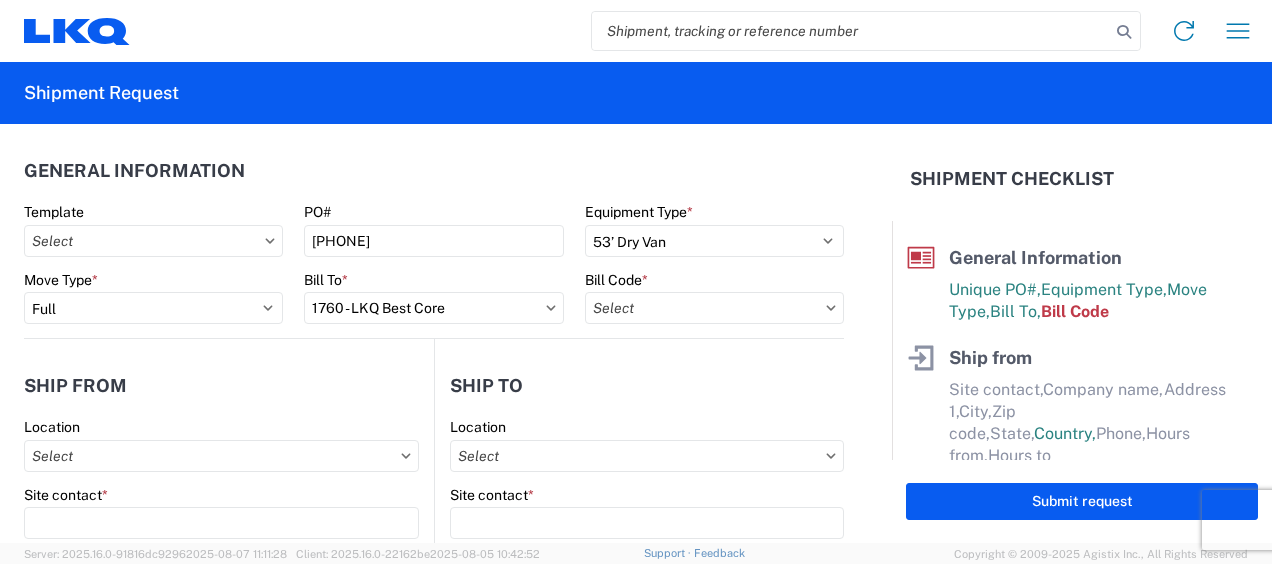 type on "1760-1300-50180-0000 - 1760 Freight In - Cores" 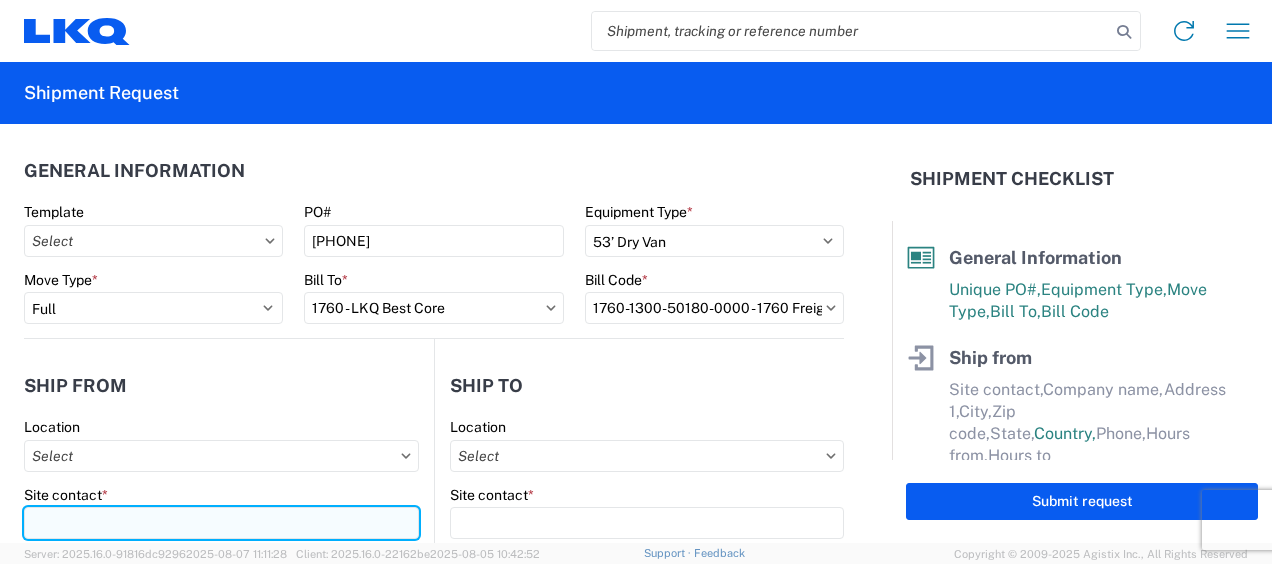 click on "Site contact  *" at bounding box center (221, 523) 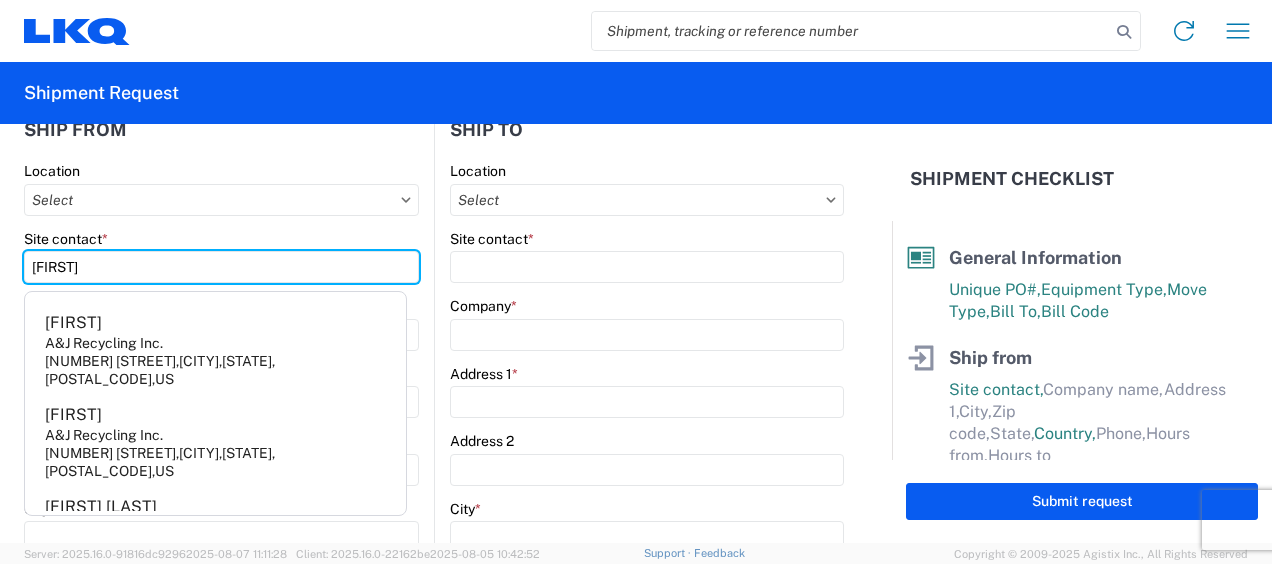 scroll, scrollTop: 264, scrollLeft: 0, axis: vertical 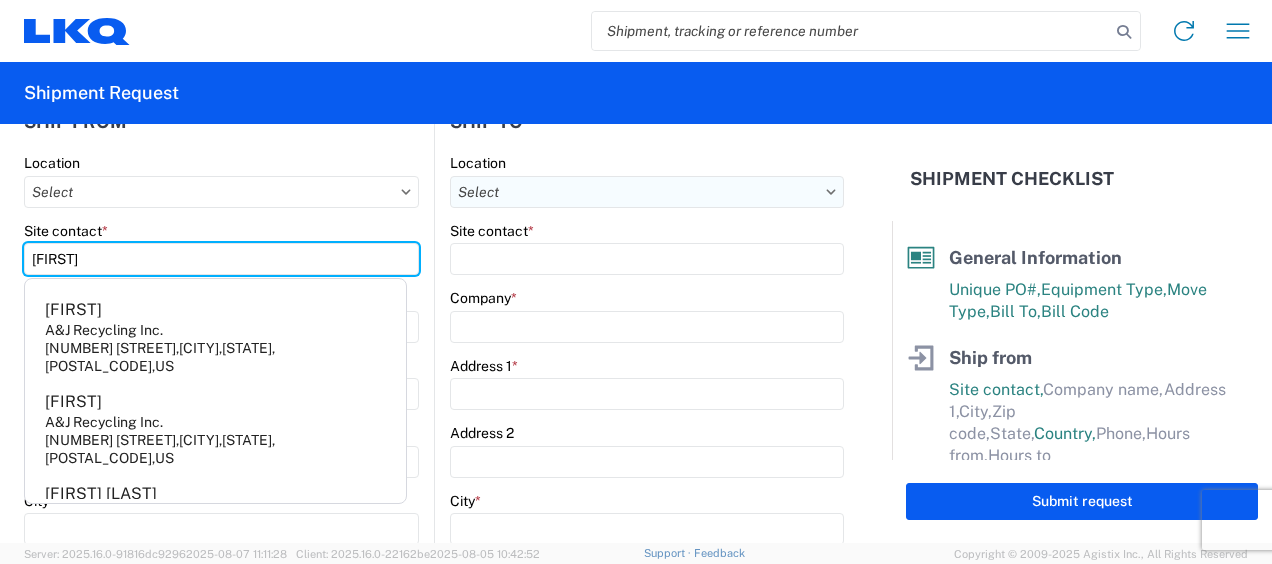 type on "[FIRST]" 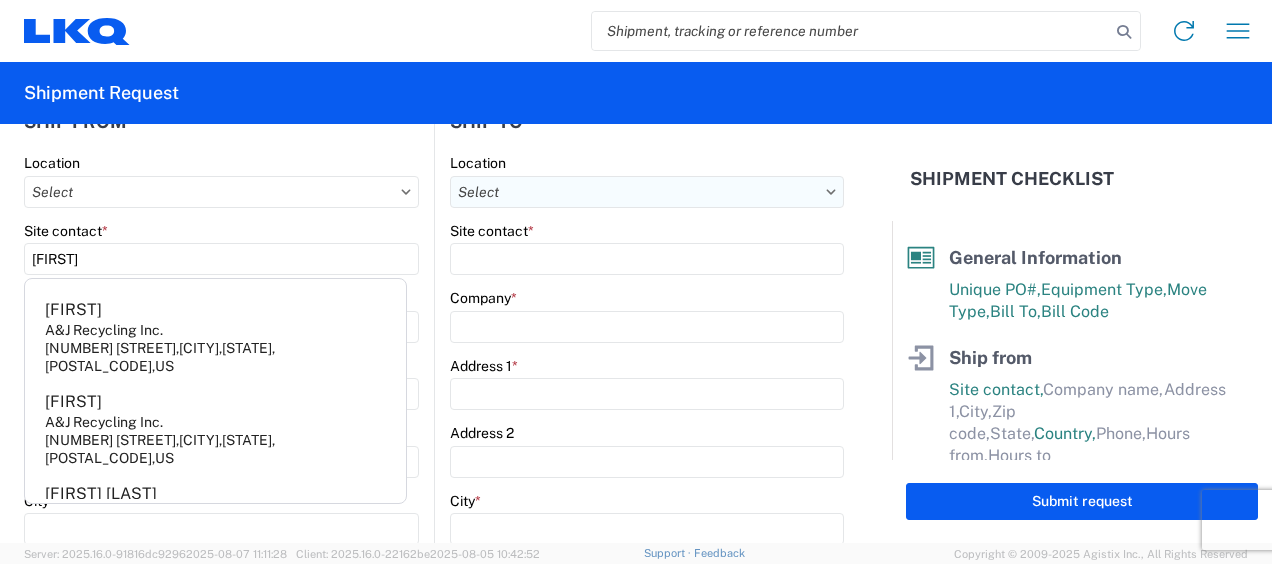 click on "Location" at bounding box center (647, 192) 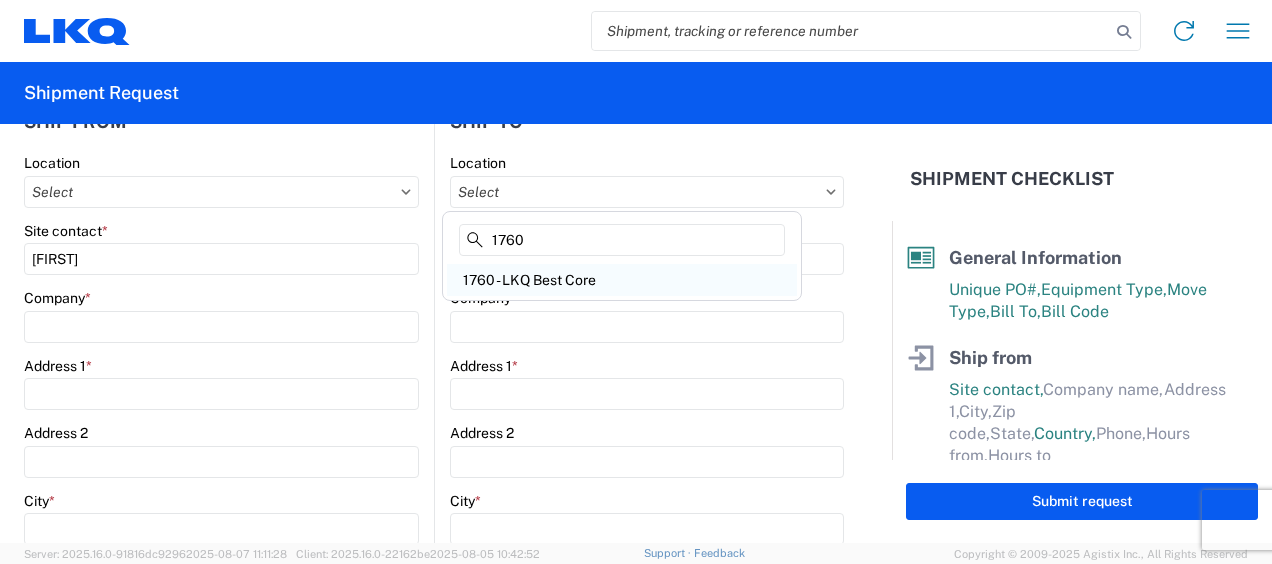type on "1760" 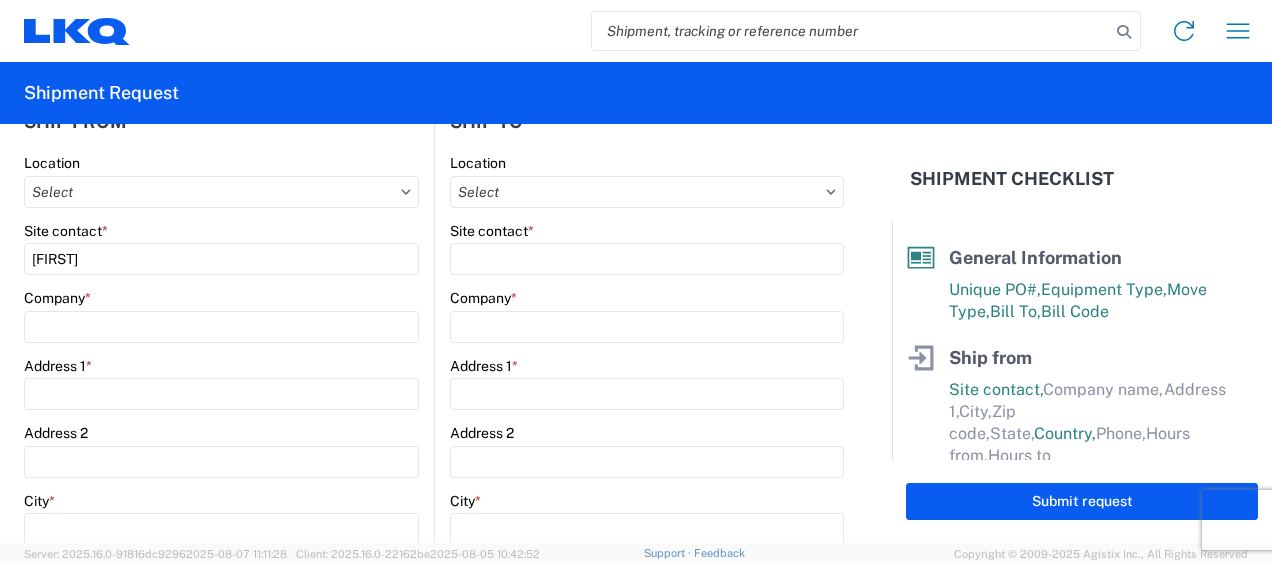 type on "1760 - LKQ Best Core" 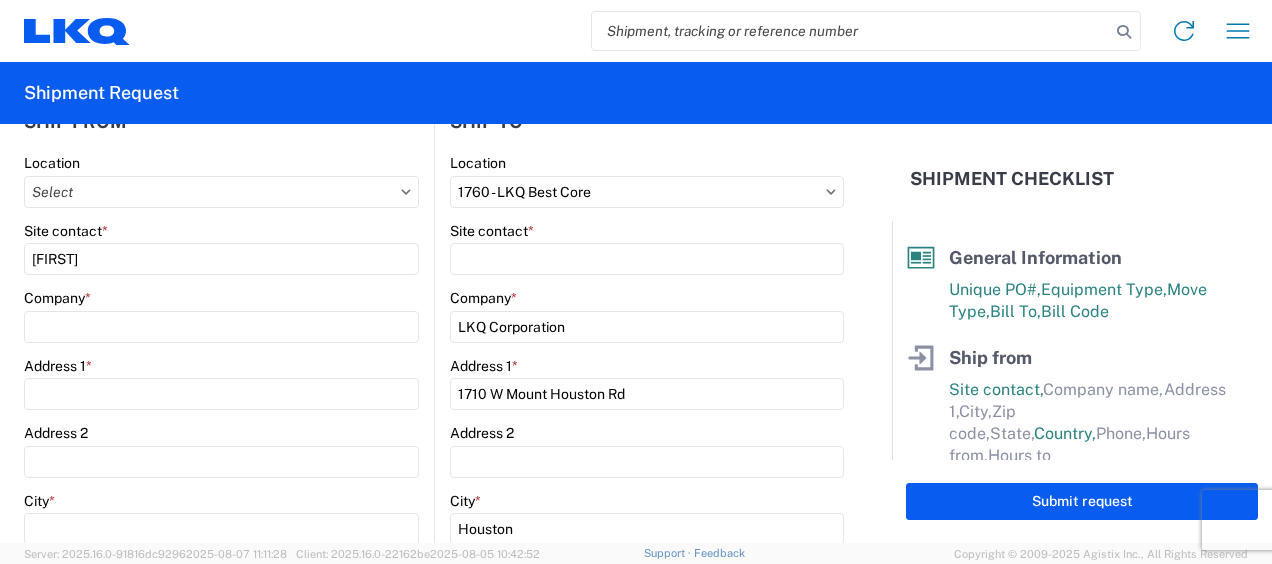 select on "US" 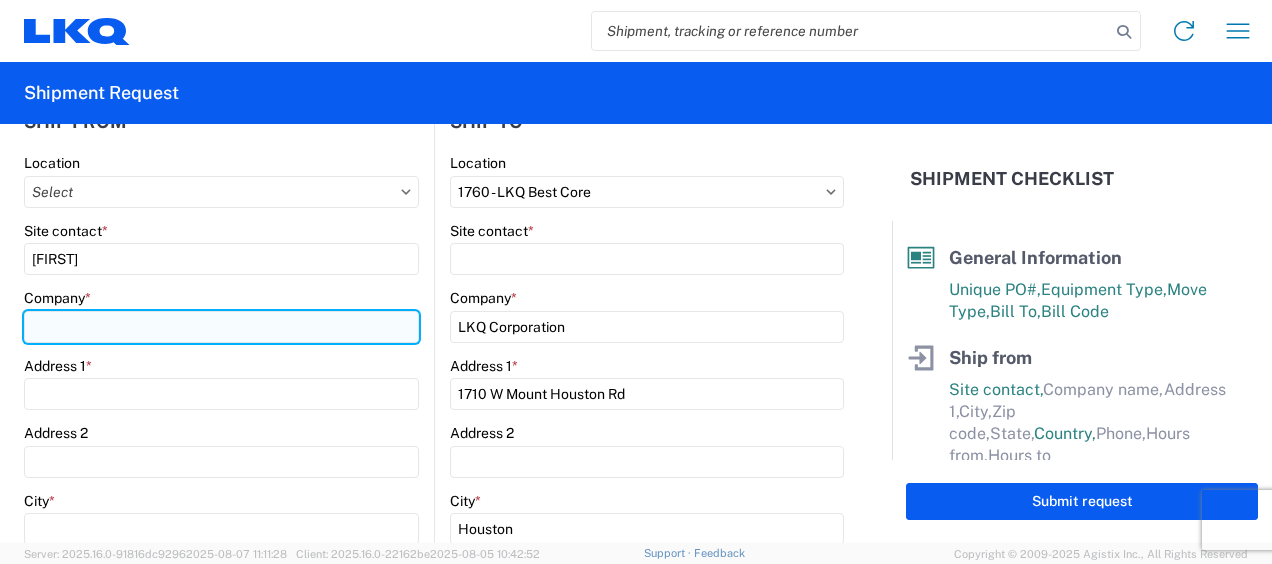 click on "Company  *" at bounding box center (221, 327) 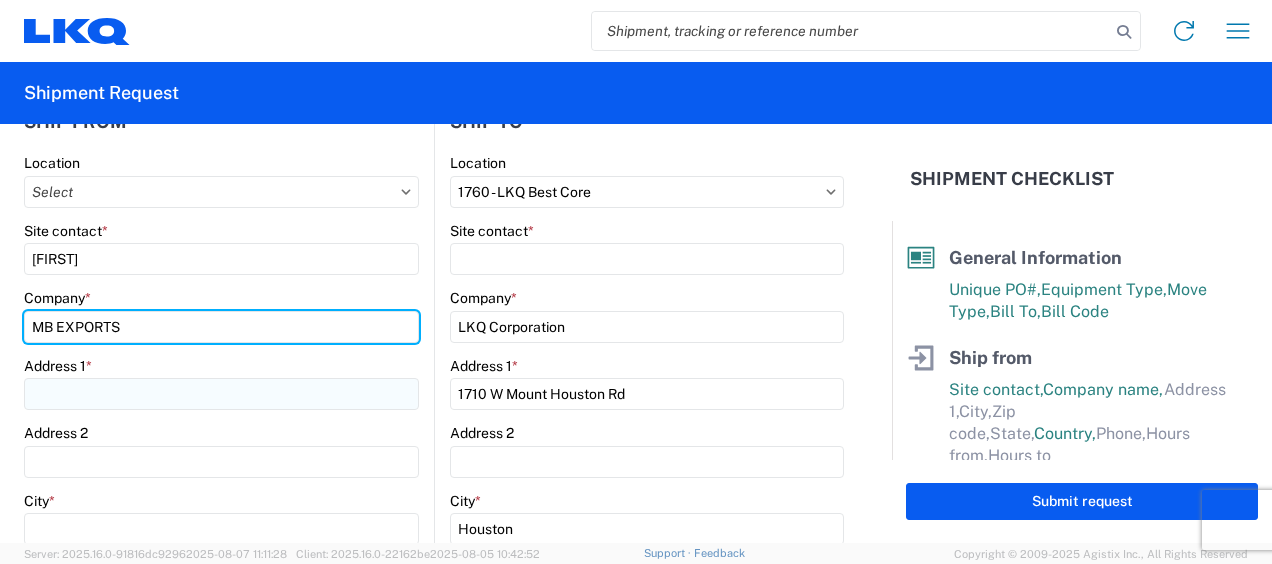 type on "MB EXPORTS" 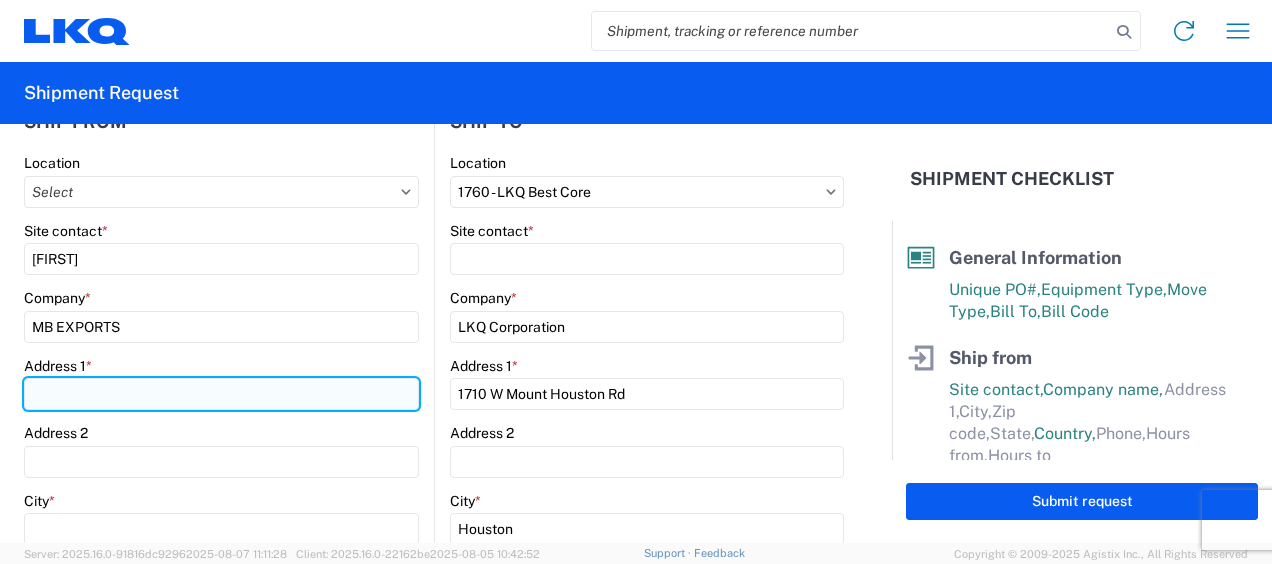 click on "Address 1  *" at bounding box center (221, 394) 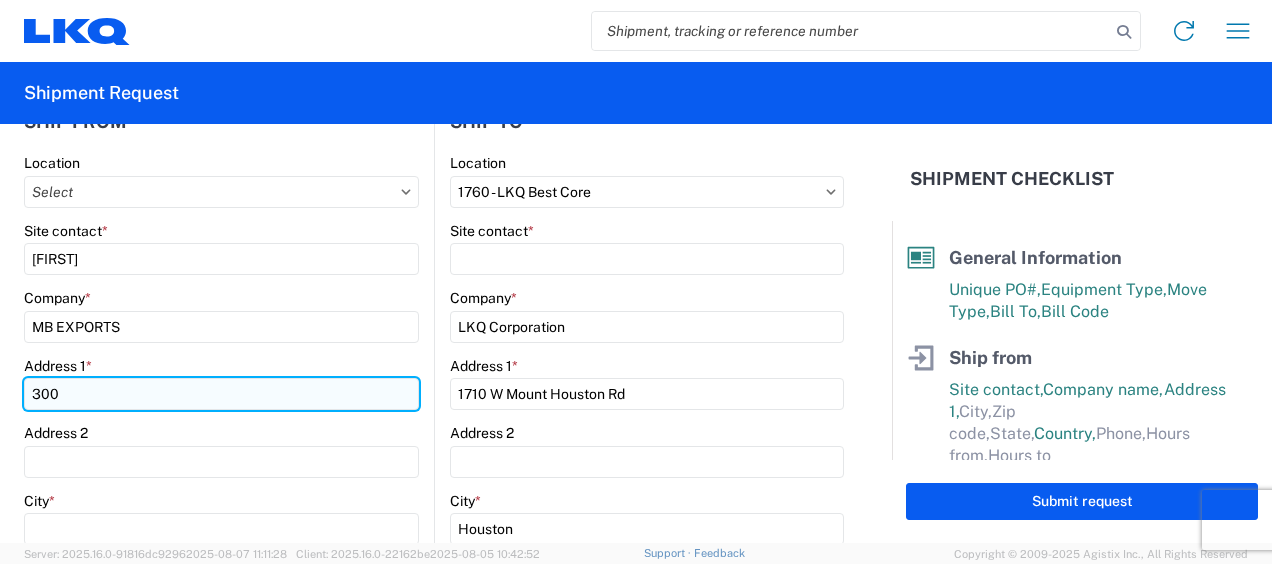 type on "[NUMBER] [STREET]" 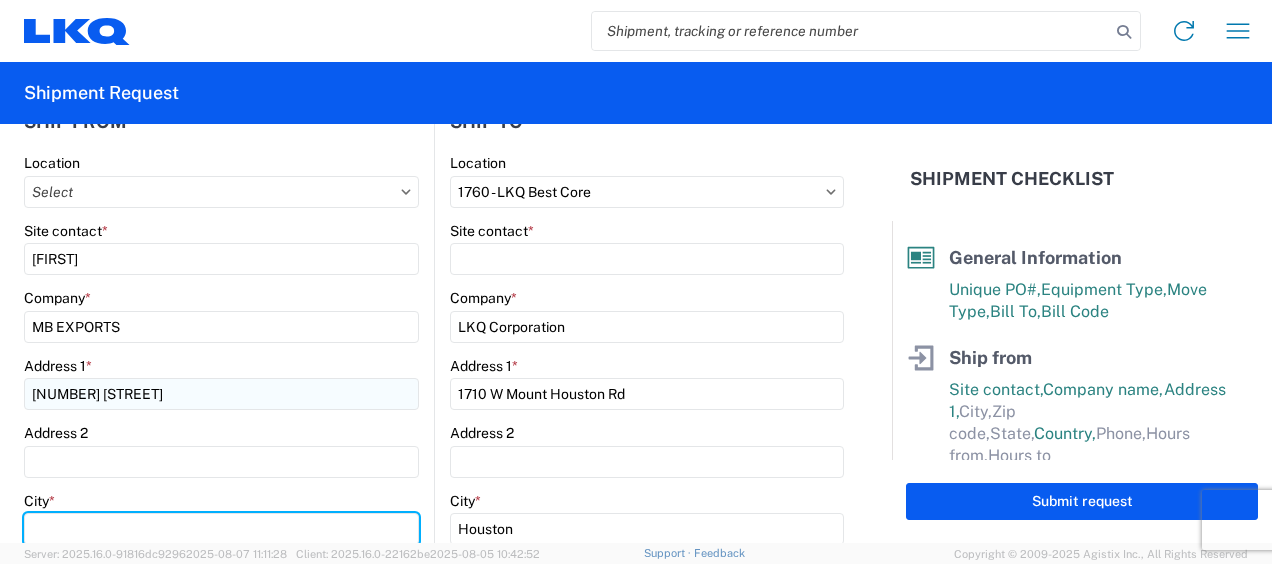 type on "EDINBURGH" 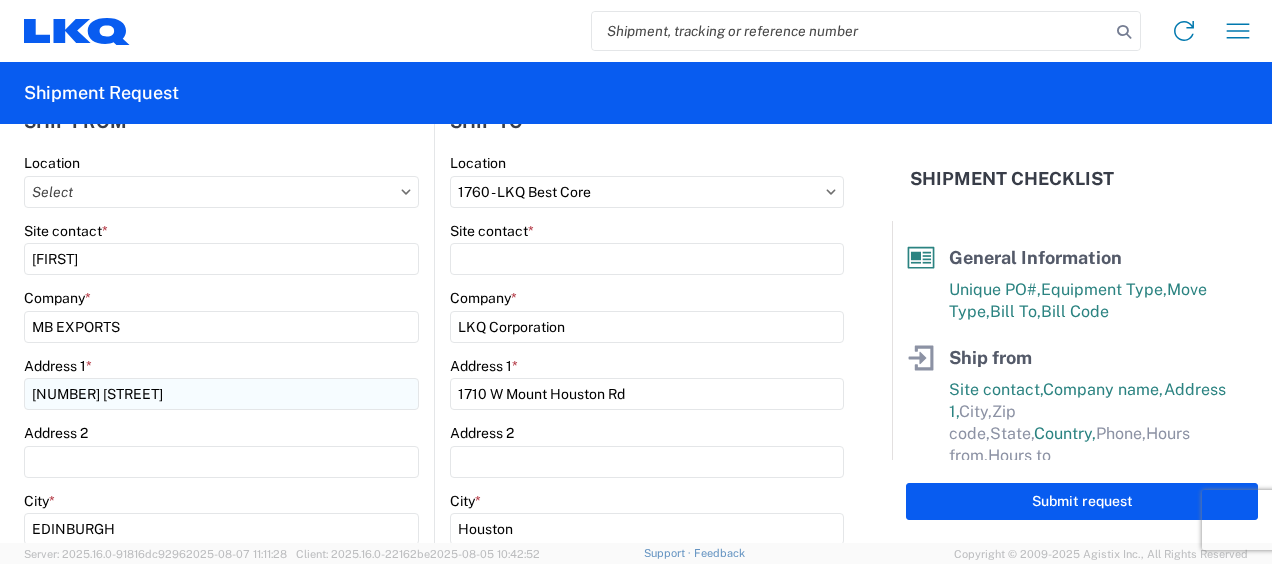 type on "46124" 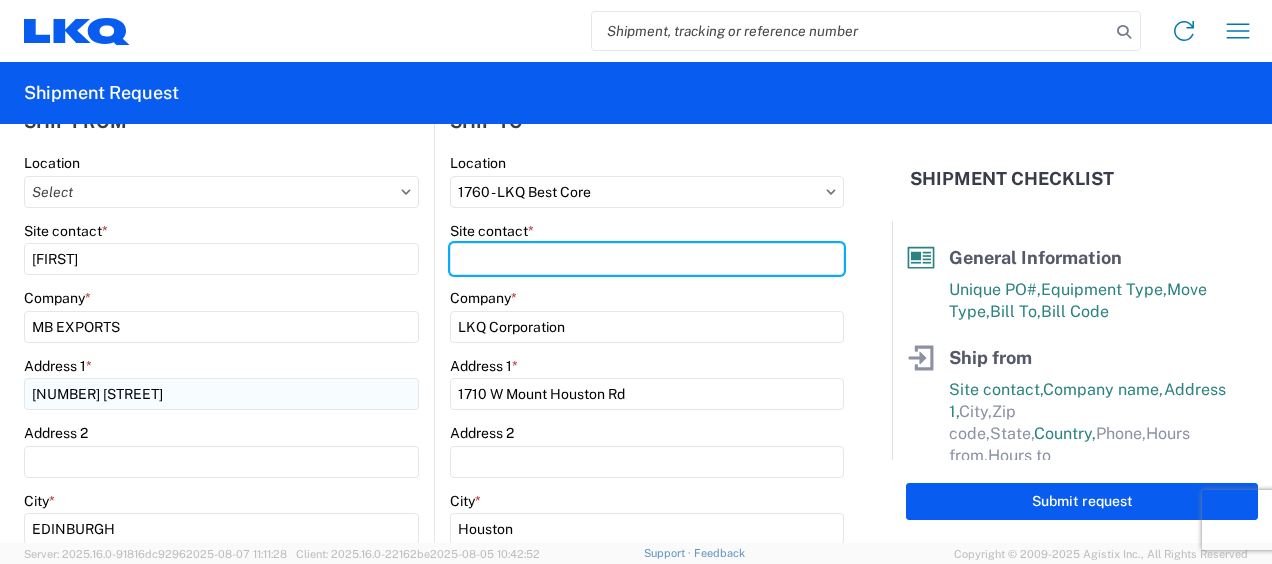 type on "[FIRST]" 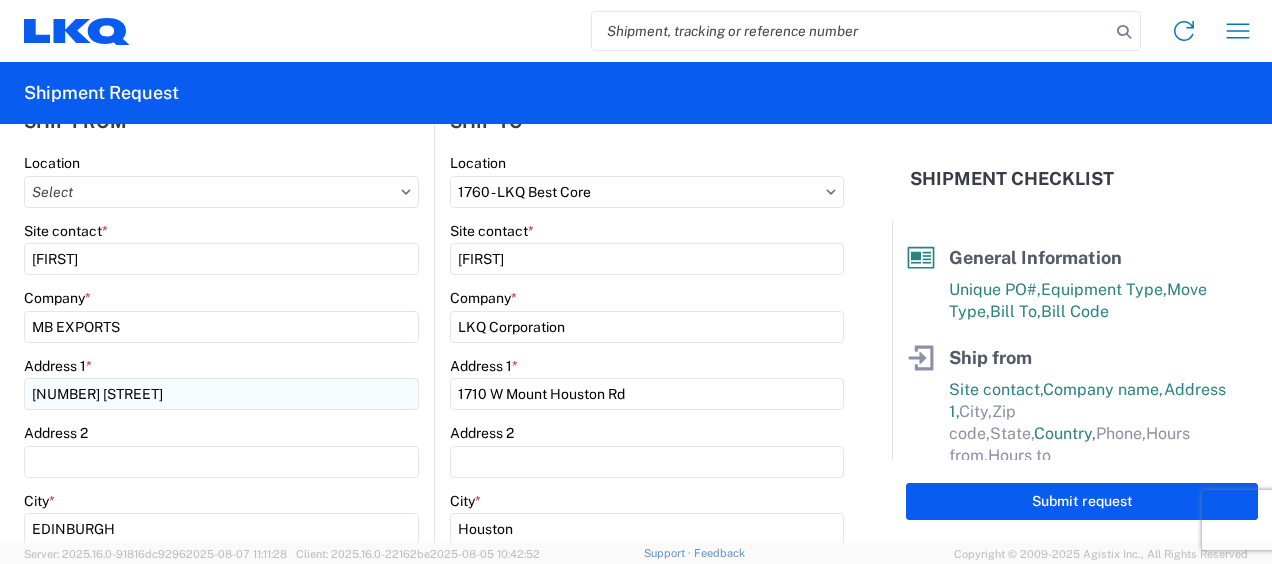 select on "IN" 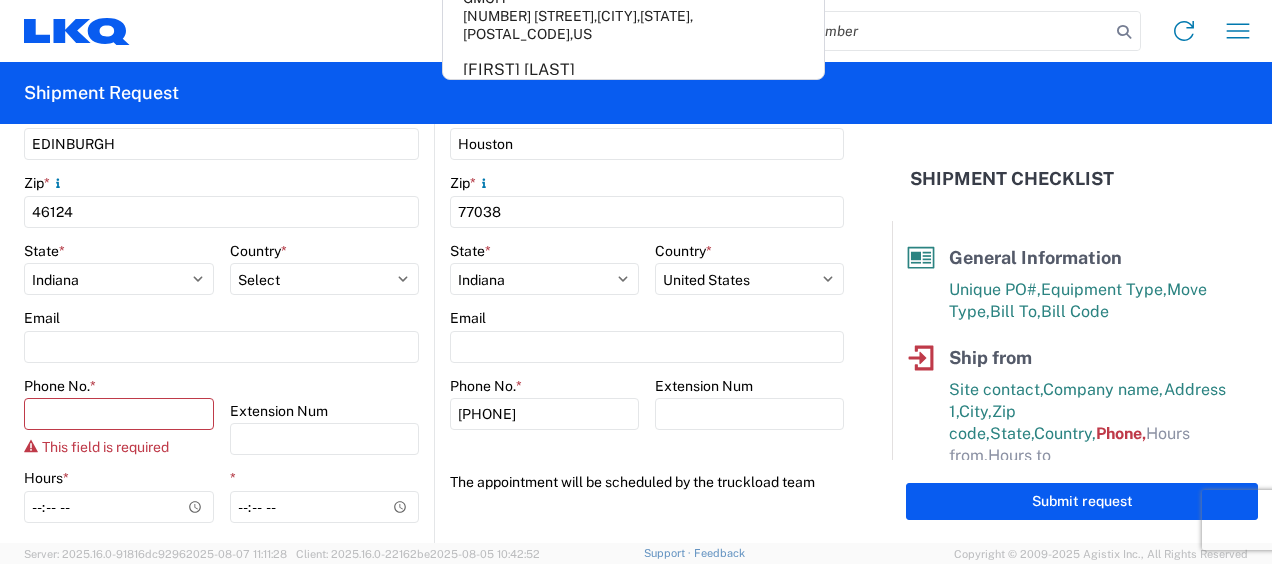 scroll, scrollTop: 697, scrollLeft: 0, axis: vertical 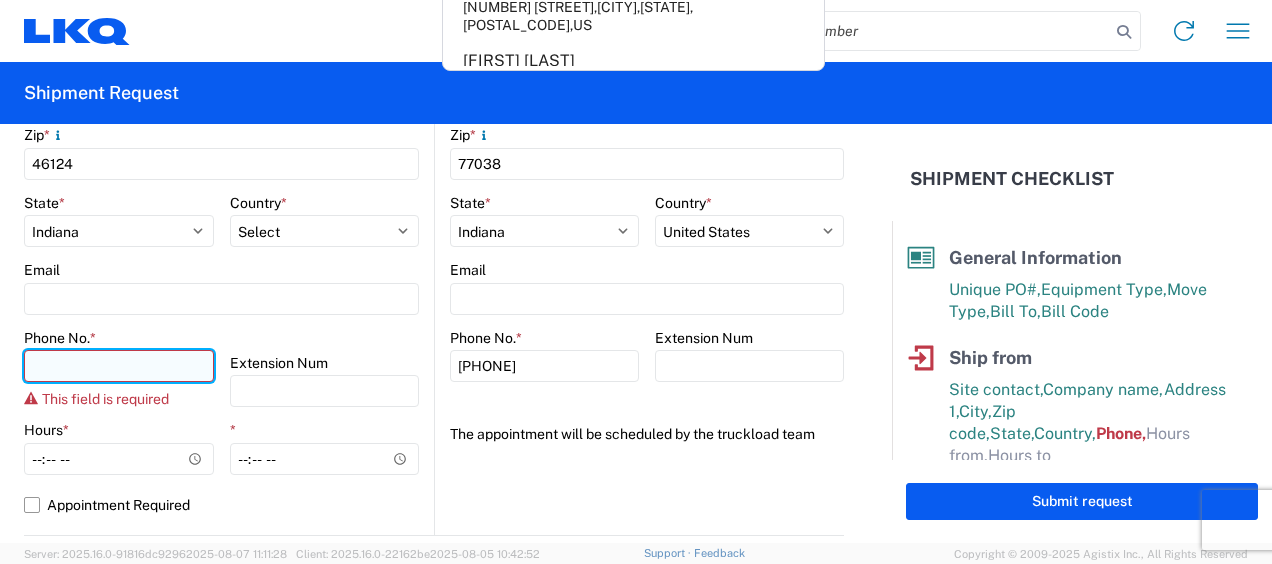 click on "Phone No.  *" at bounding box center (119, 366) 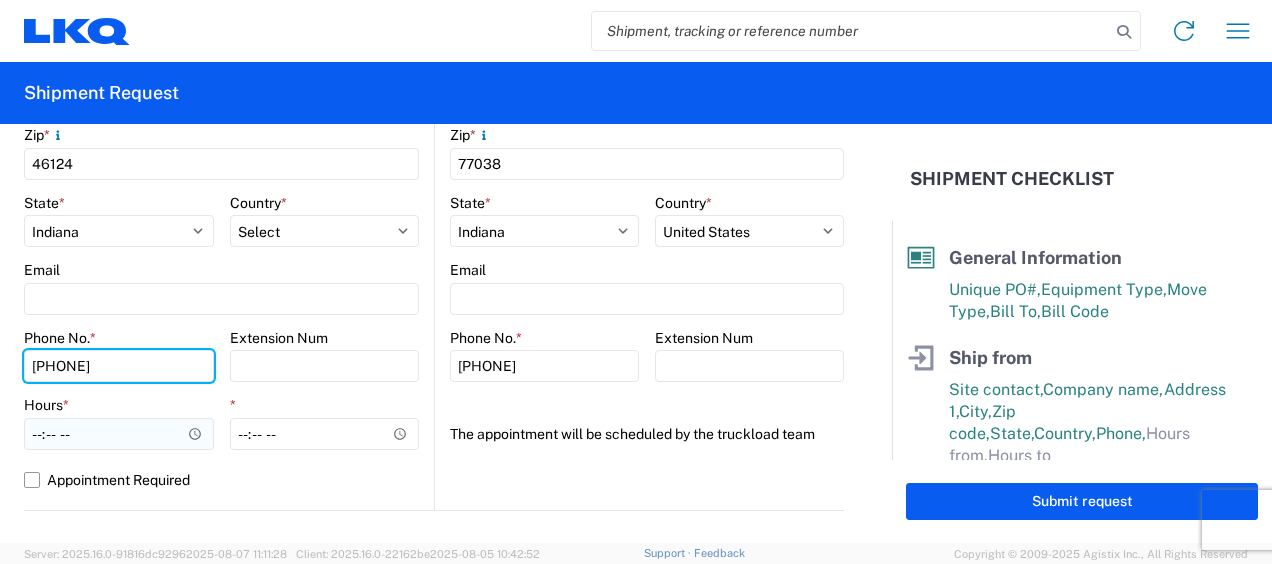 type on "[PHONE]" 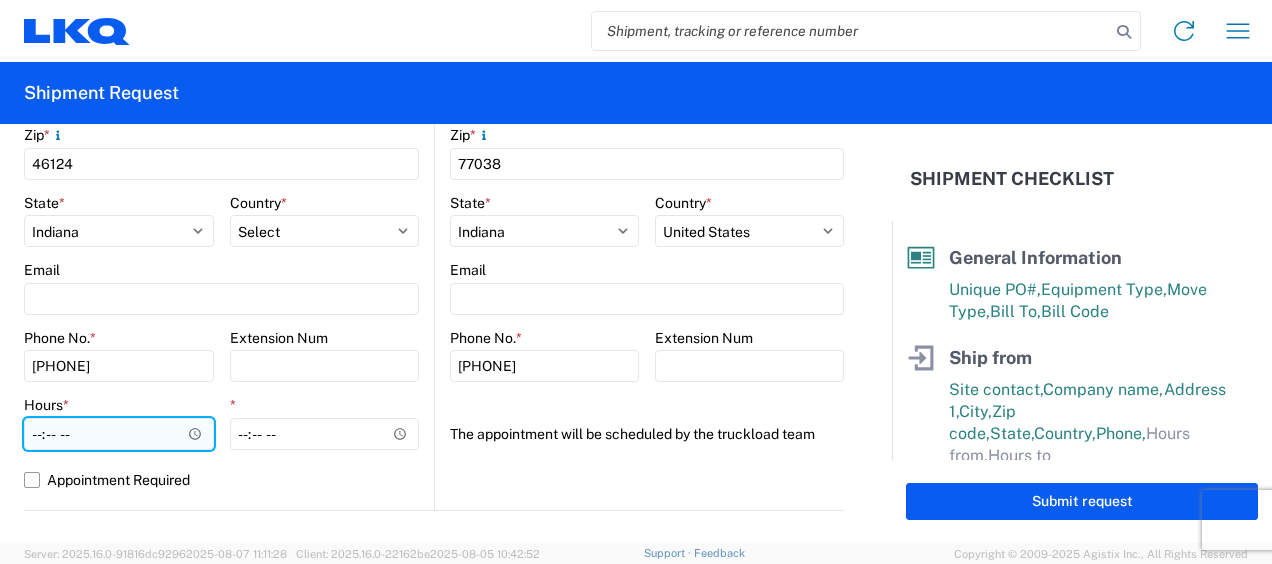 click on "Hours  *" at bounding box center (119, 434) 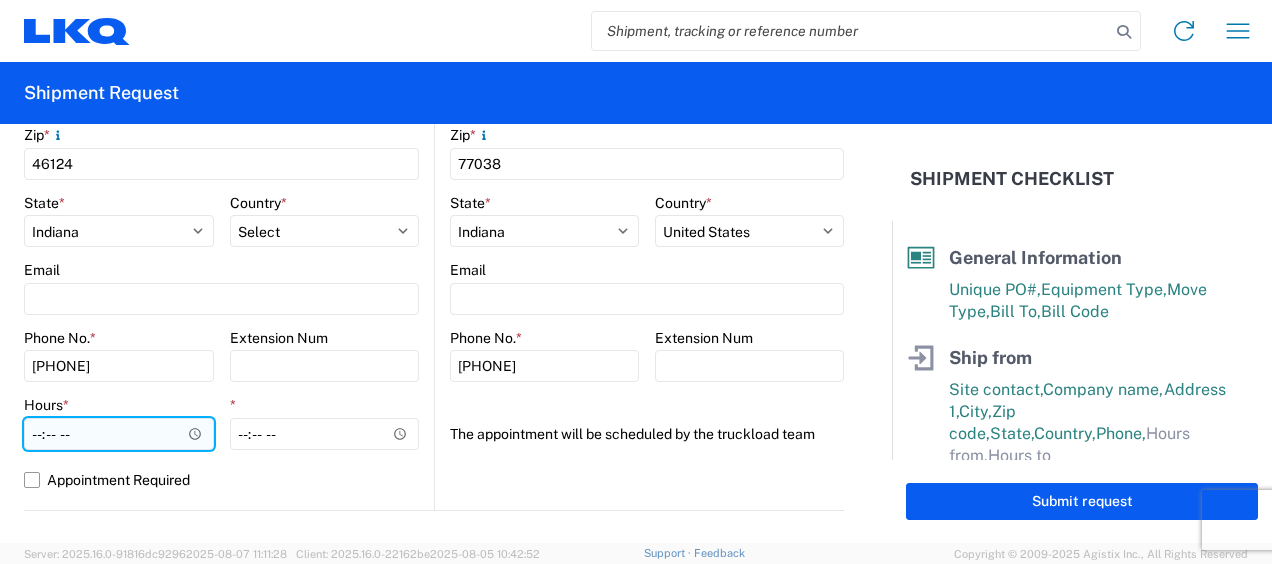 type on "09:00" 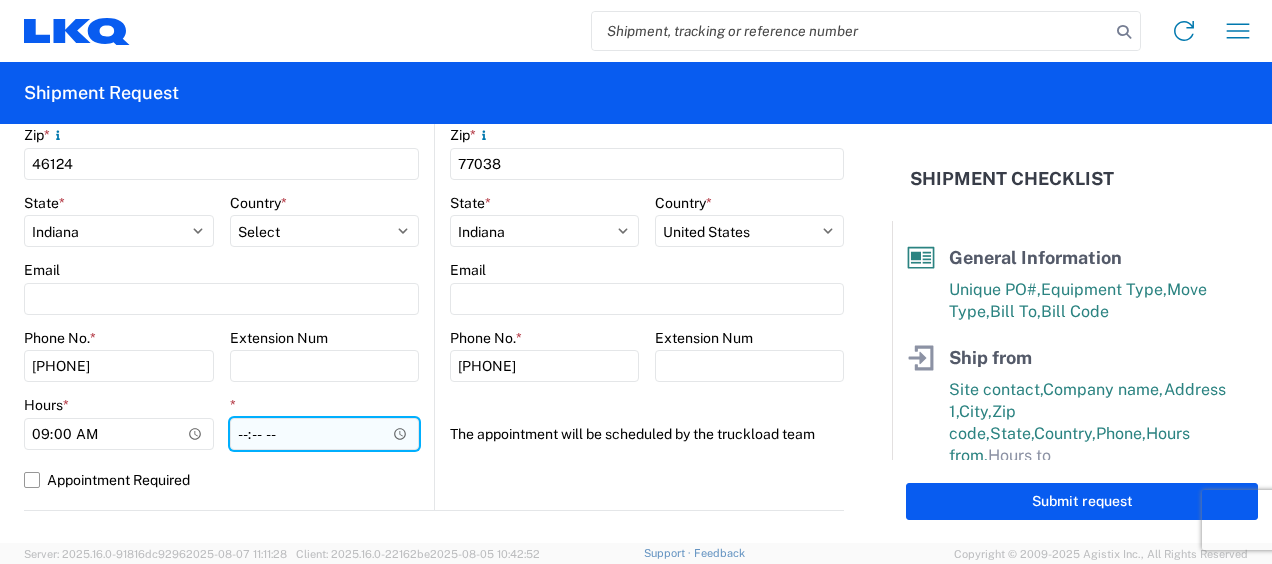 click on "*" at bounding box center [325, 434] 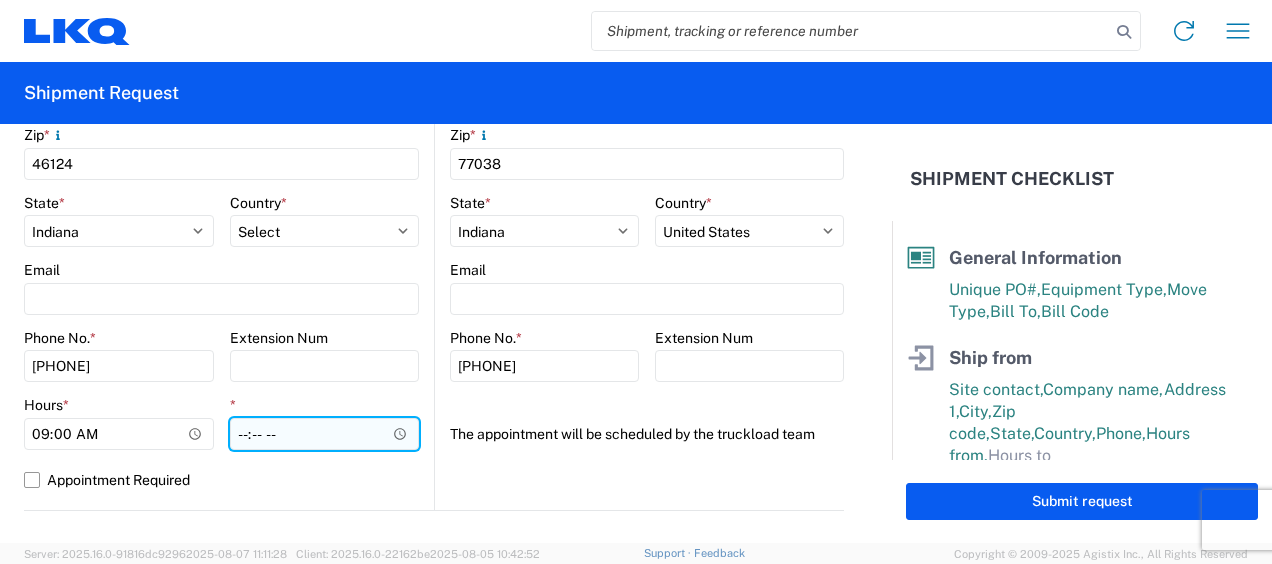 type on "16:00" 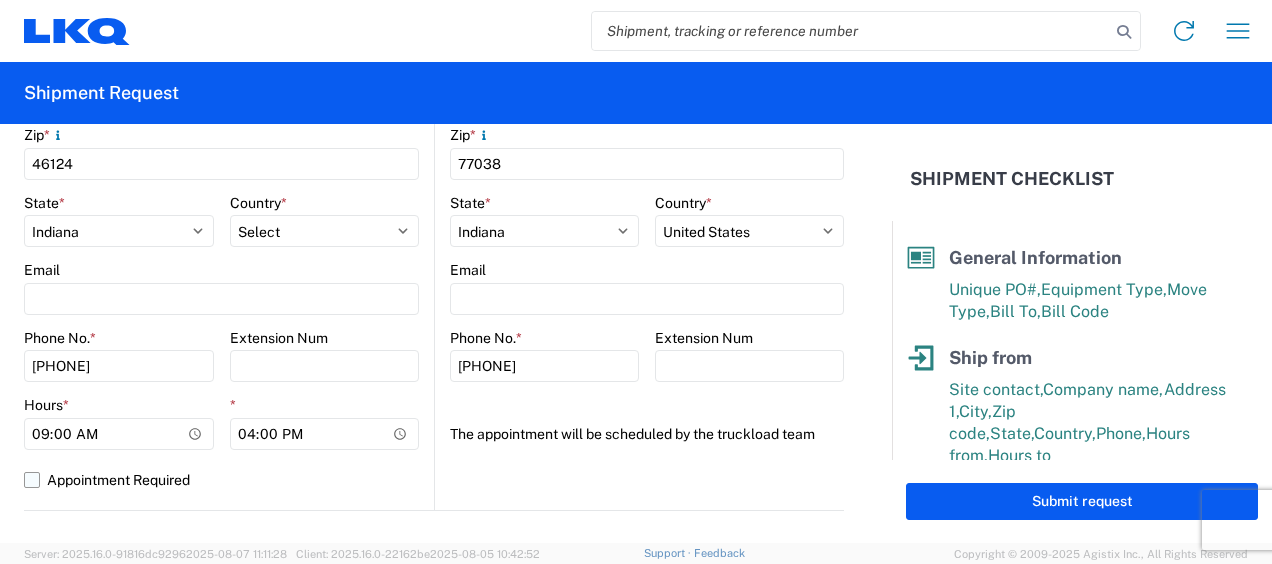 click on "Appointment Required" 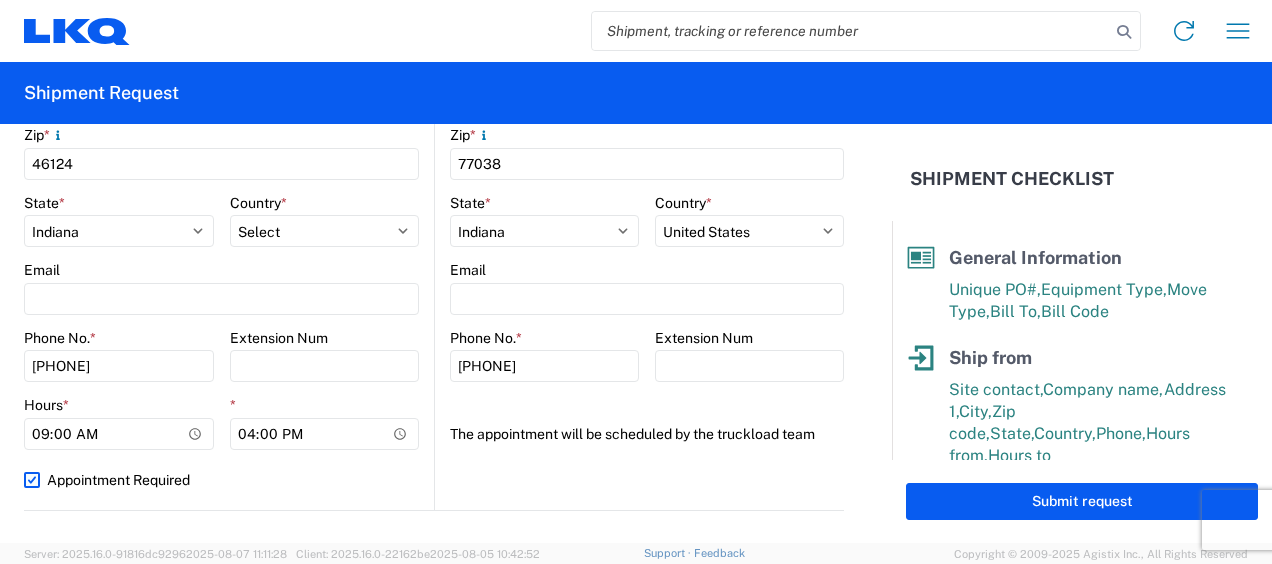 select on "IN" 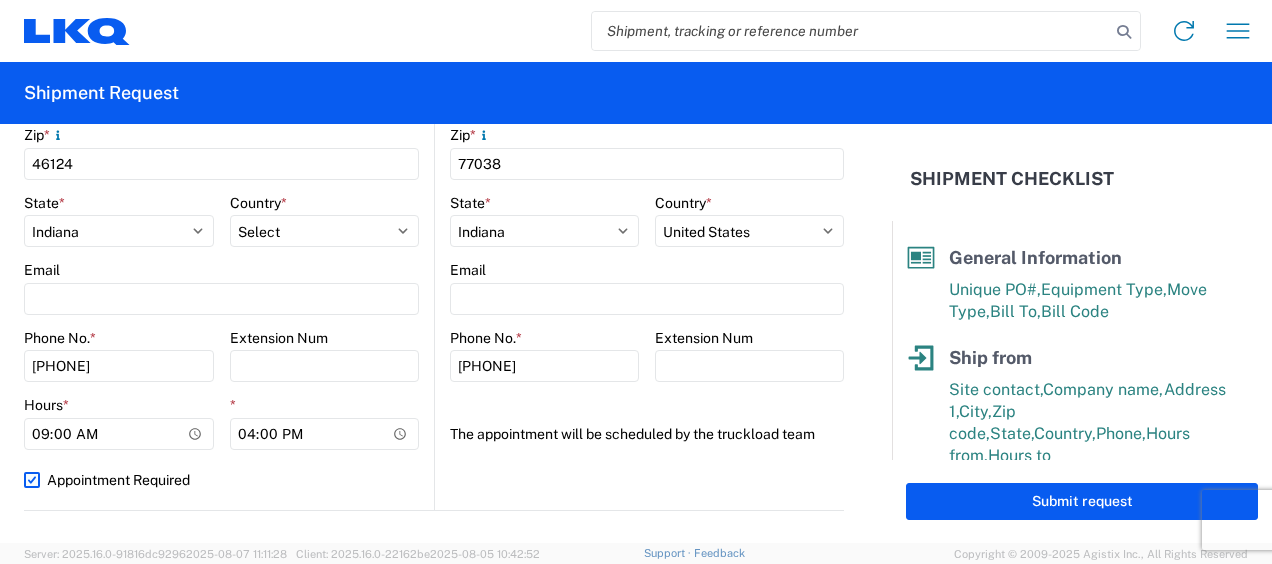 select on "US" 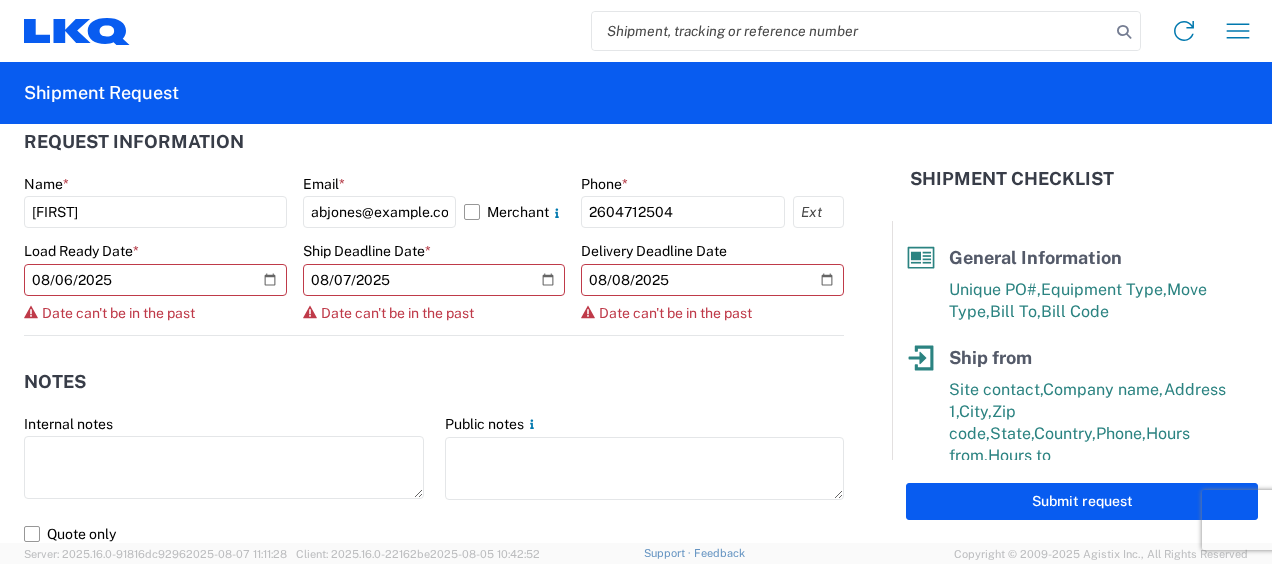 scroll, scrollTop: 1125, scrollLeft: 0, axis: vertical 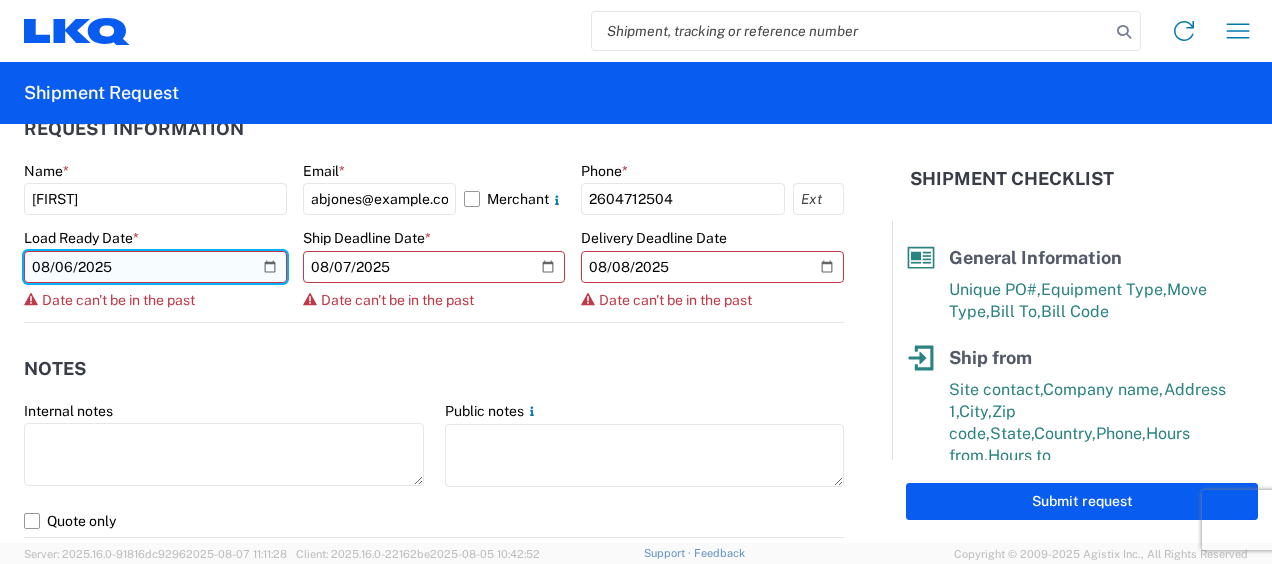 click on "2025-08-06" 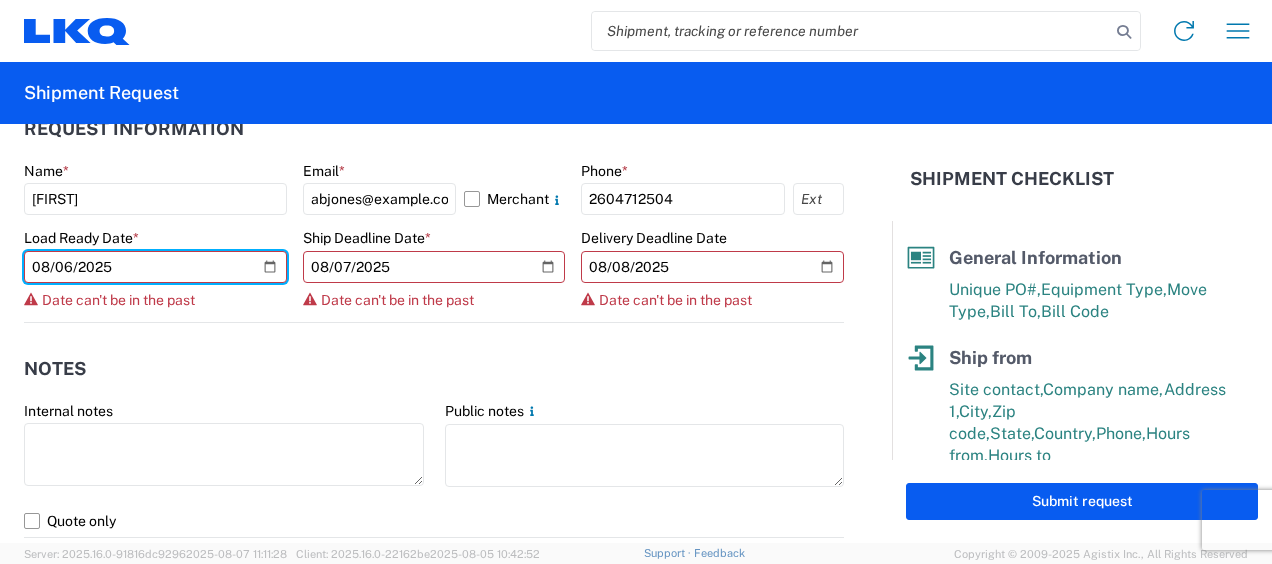 type on "2025-08-12" 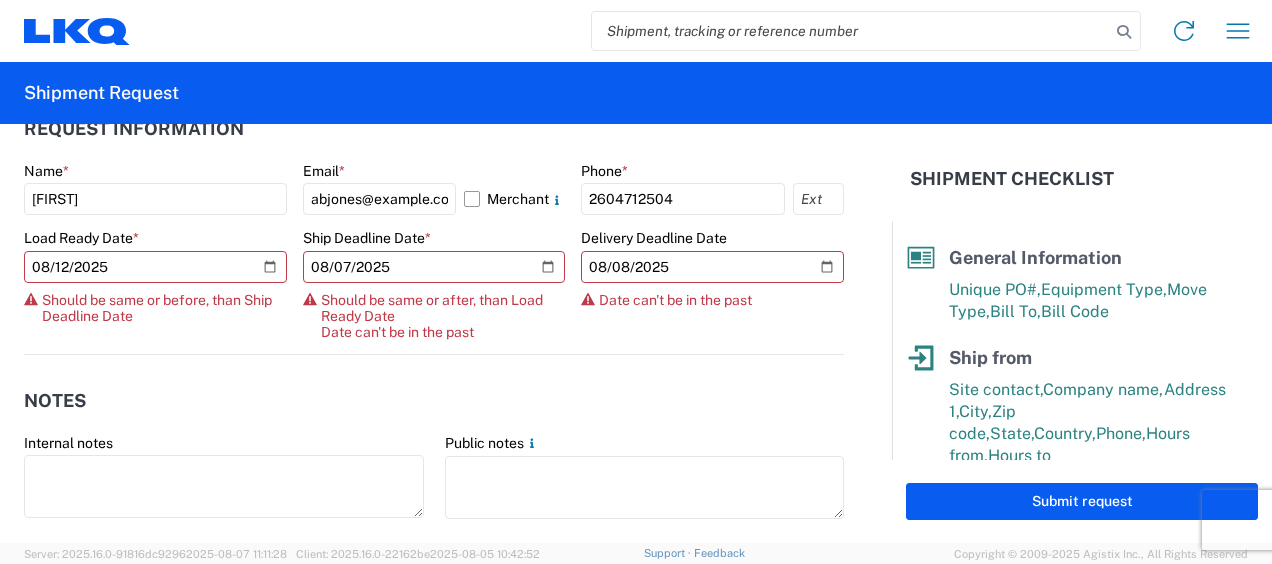 drag, startPoint x: 106, startPoint y: 422, endPoint x: 376, endPoint y: 302, distance: 295.46573 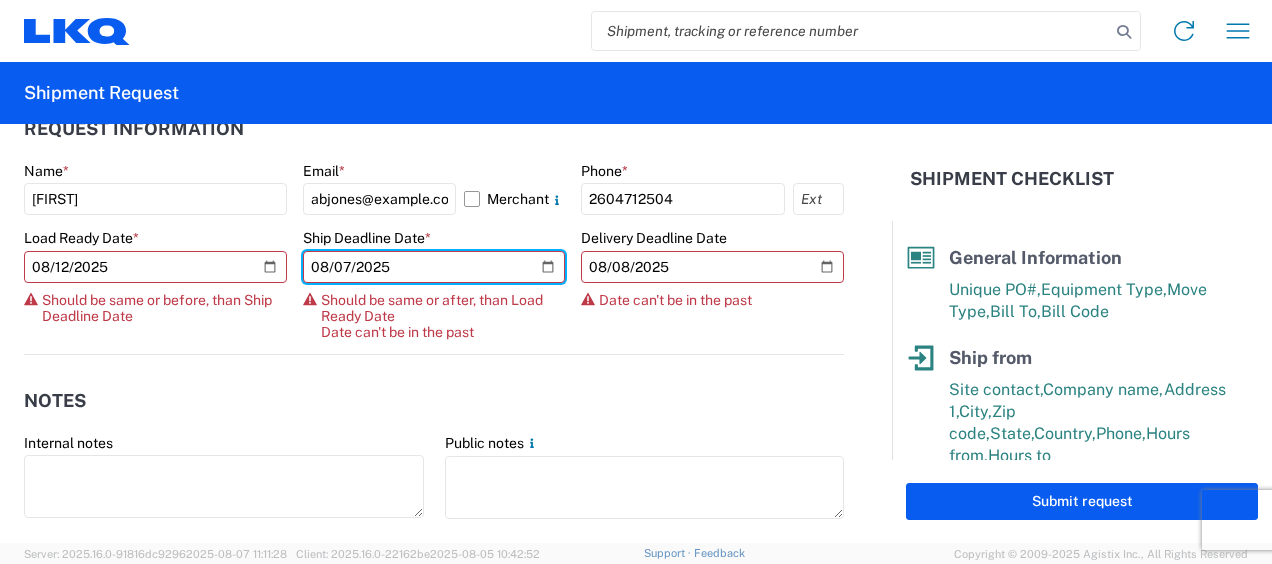 drag, startPoint x: 376, startPoint y: 302, endPoint x: 555, endPoint y: 272, distance: 181.49655 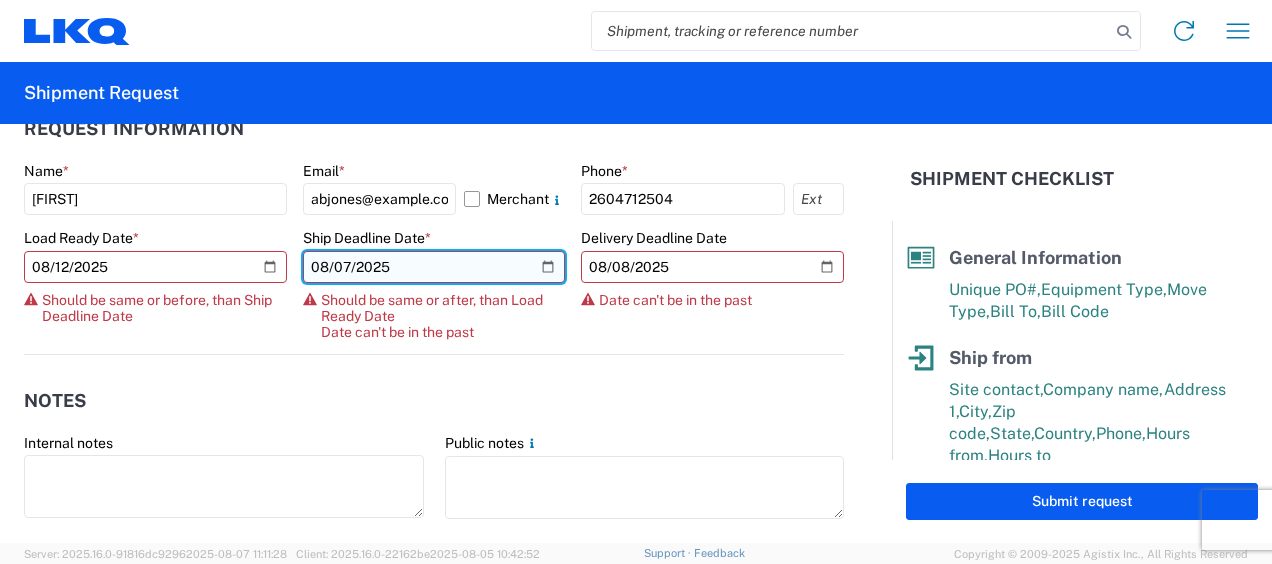 click on "2025-08-07" 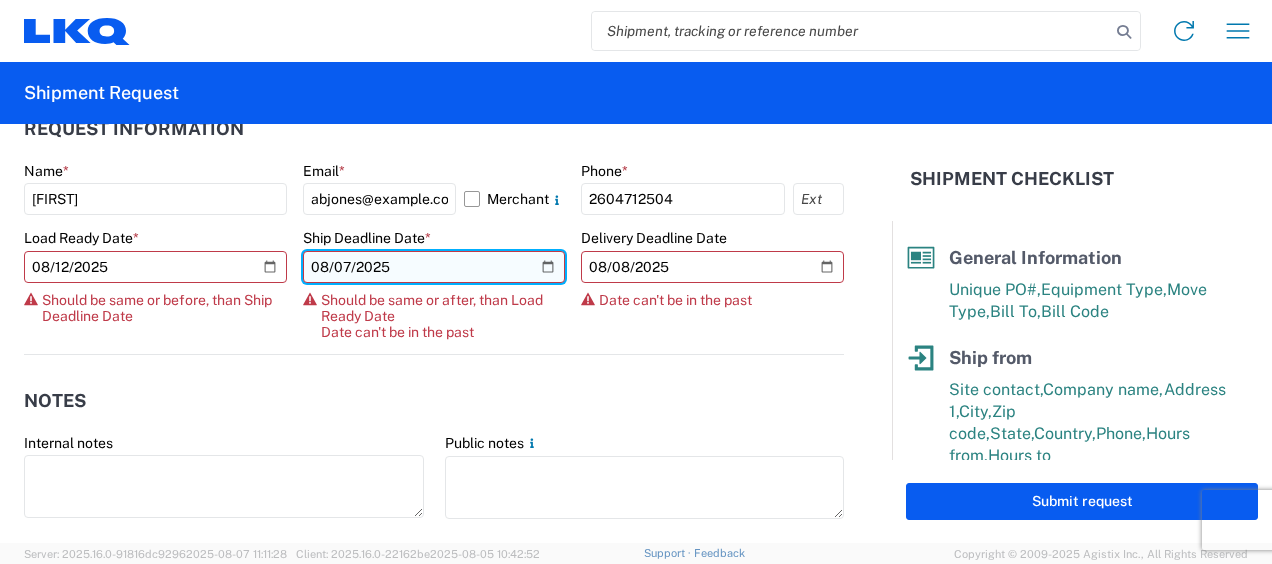click on "2025-08-07" 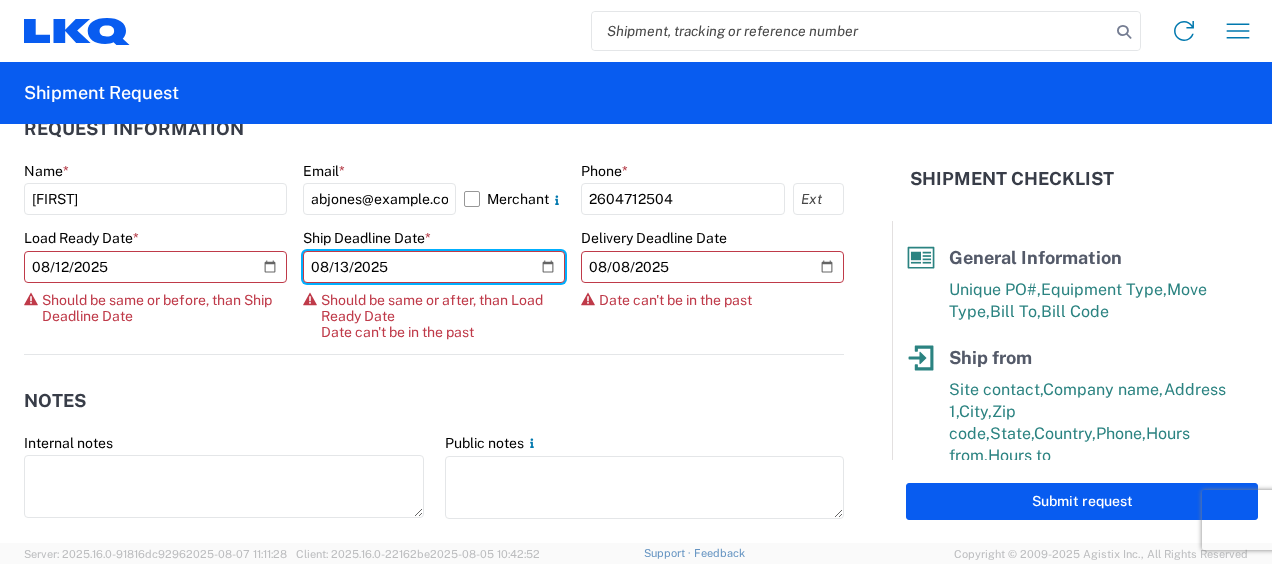 type on "2025-08-13" 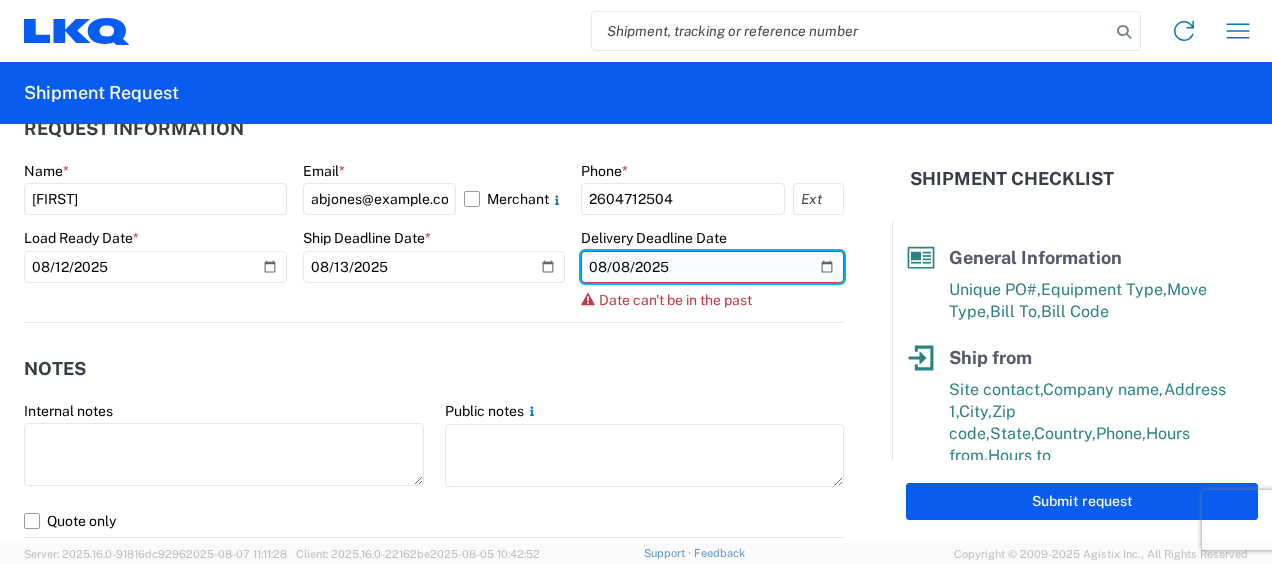 click on "2025-08-08" 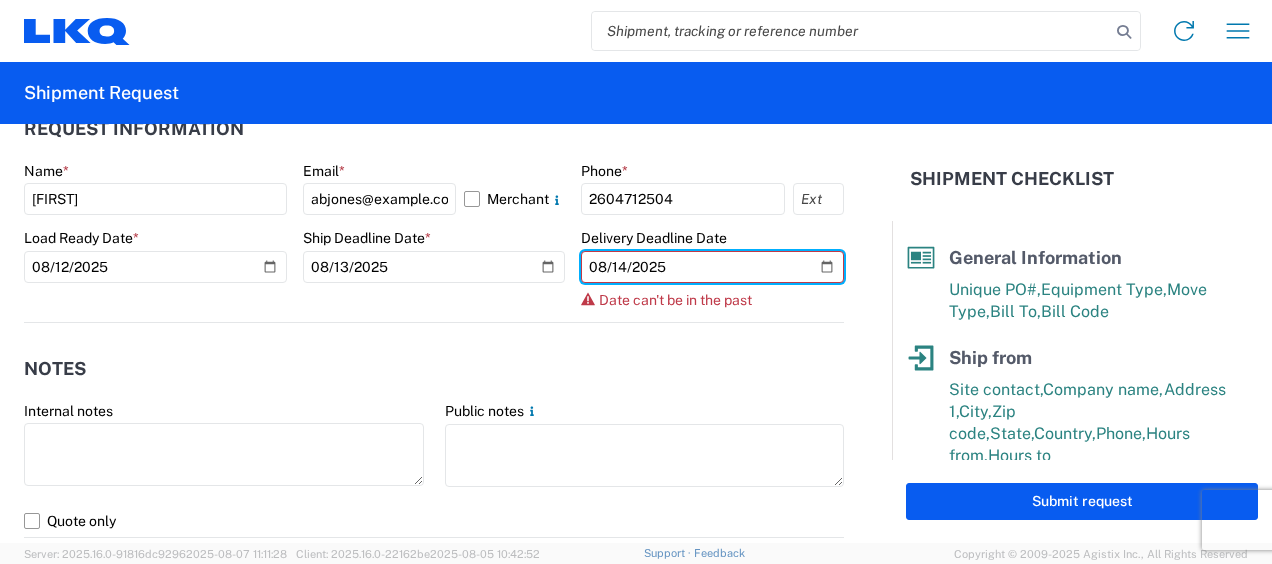 type on "2025-08-14" 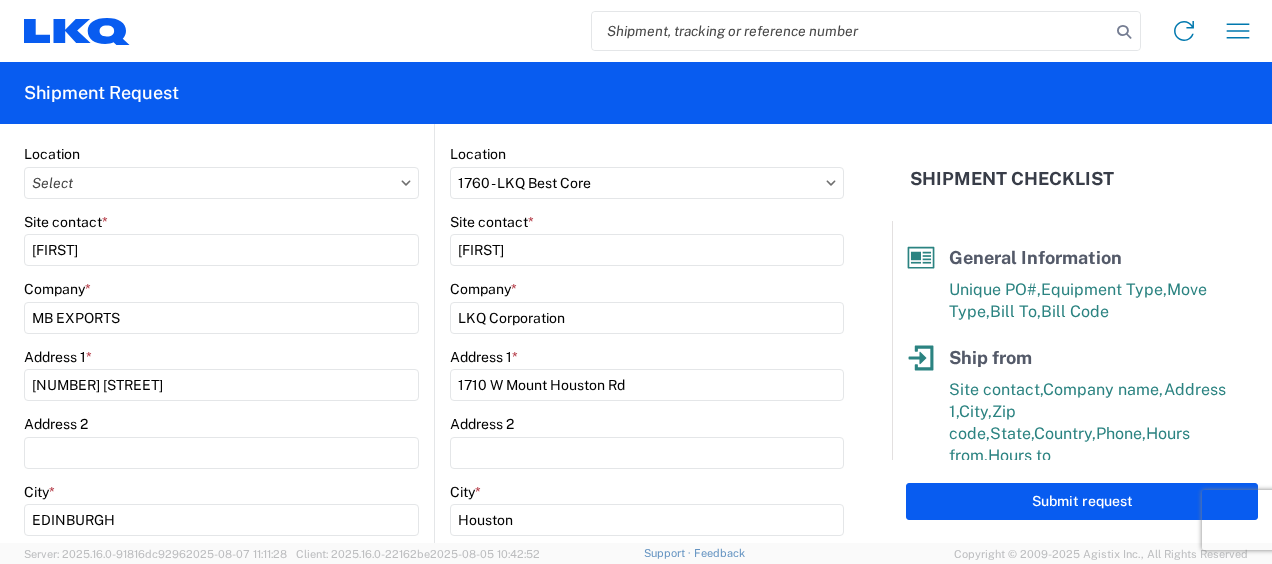 scroll, scrollTop: 243, scrollLeft: 0, axis: vertical 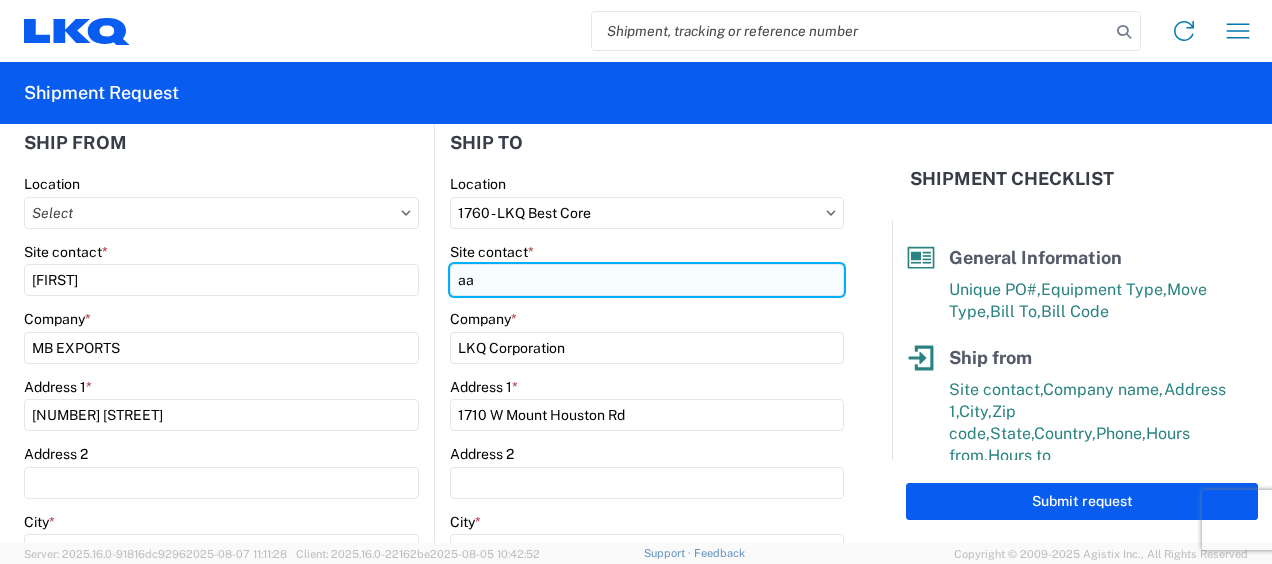 type on "a" 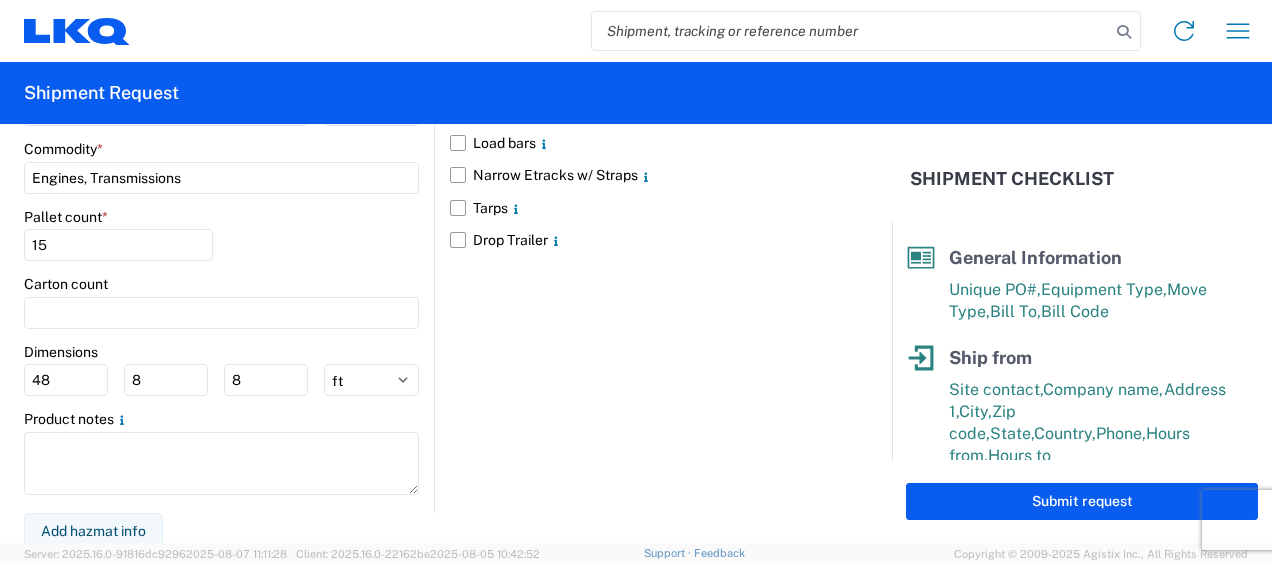 scroll, scrollTop: 1973, scrollLeft: 0, axis: vertical 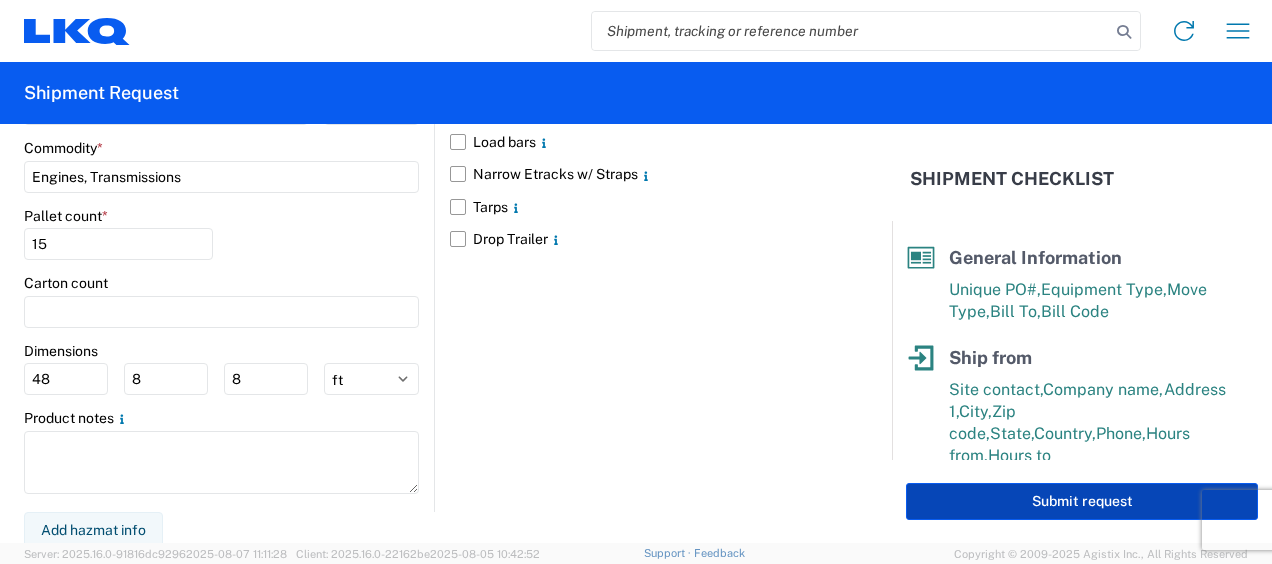 type on "[FIRST]" 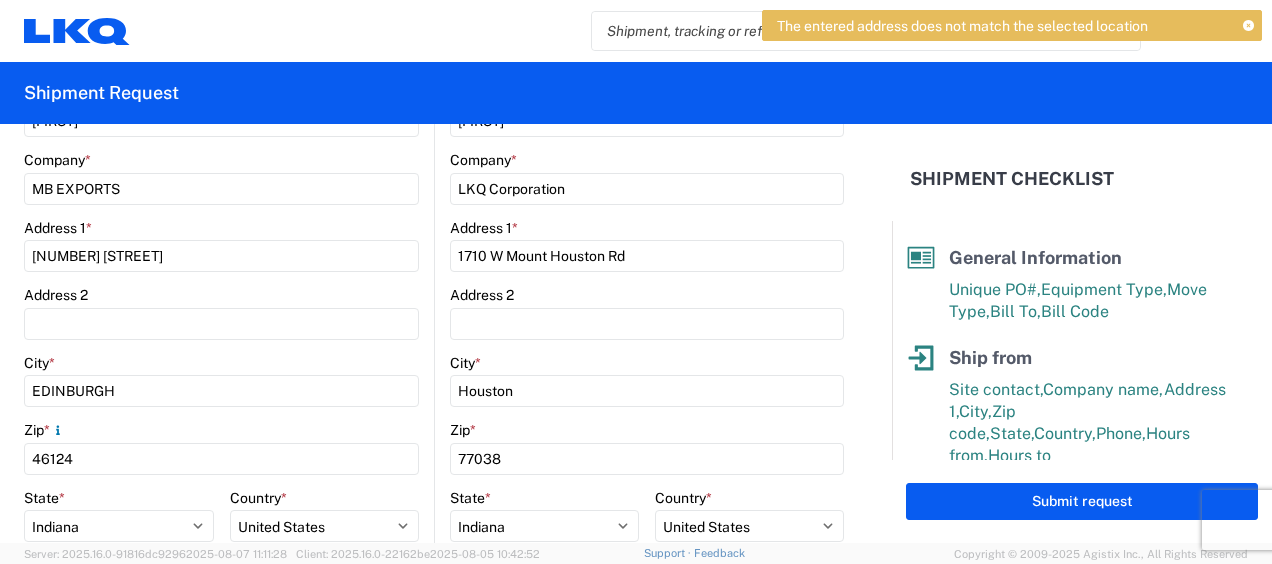 scroll, scrollTop: 440, scrollLeft: 0, axis: vertical 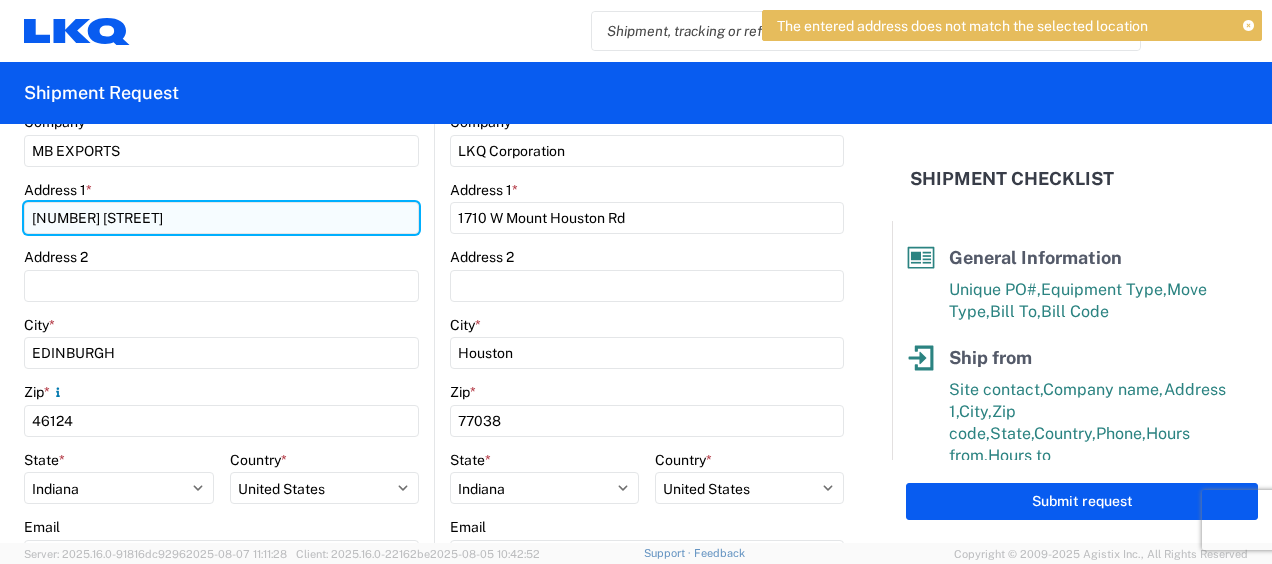 click on "[NUMBER] [STREET]" at bounding box center [221, 218] 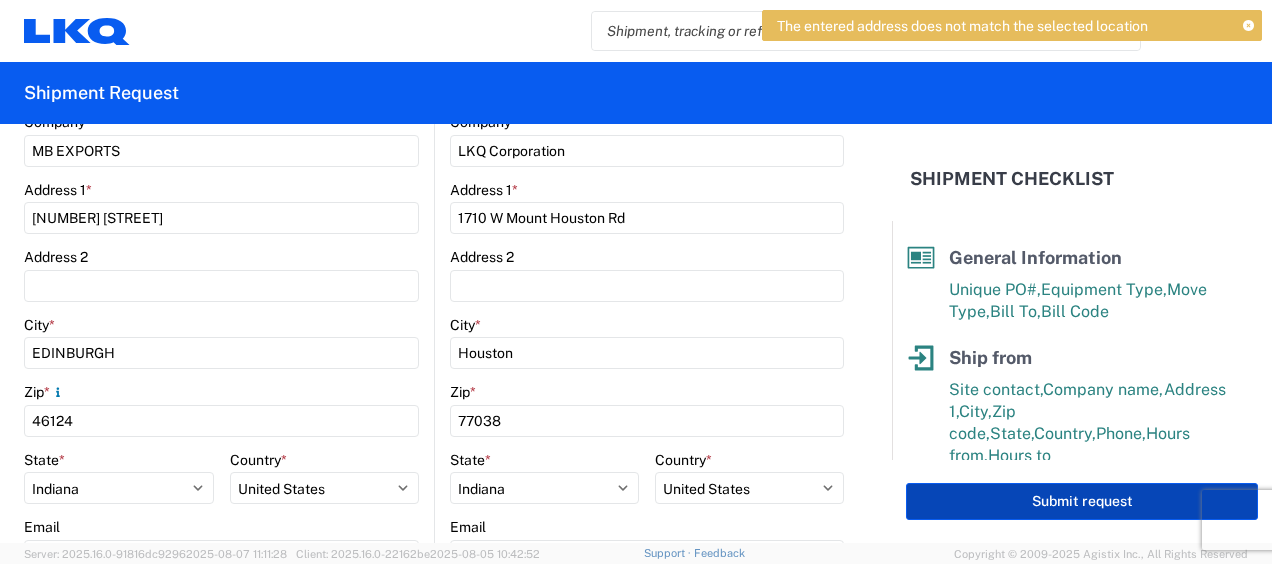 click on "Submit request" 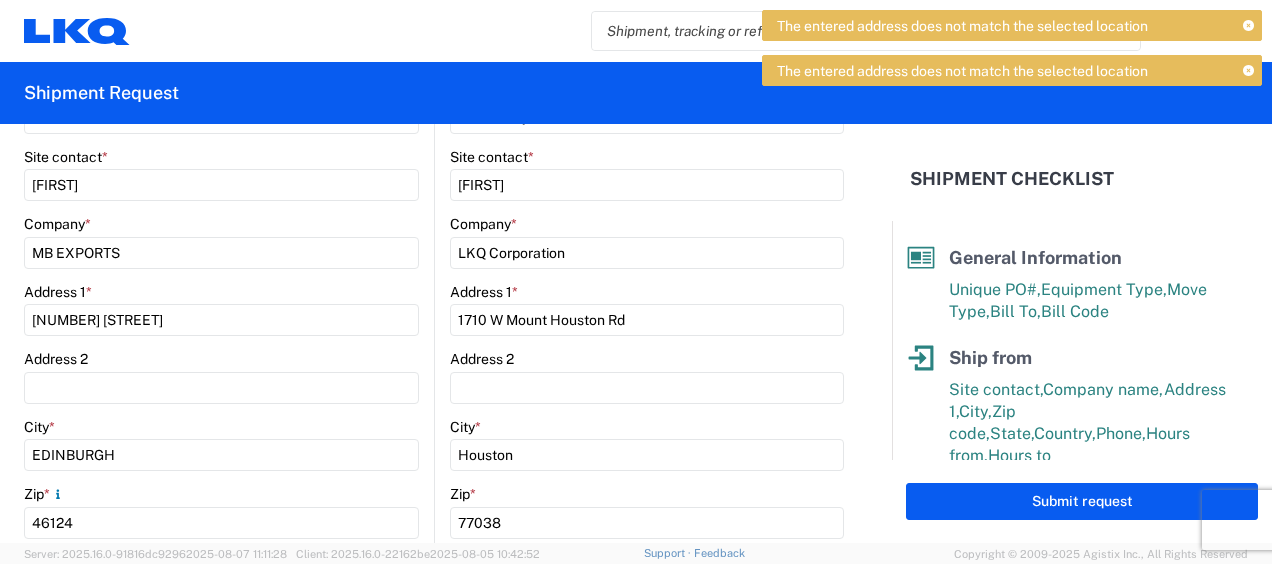 scroll, scrollTop: 410, scrollLeft: 0, axis: vertical 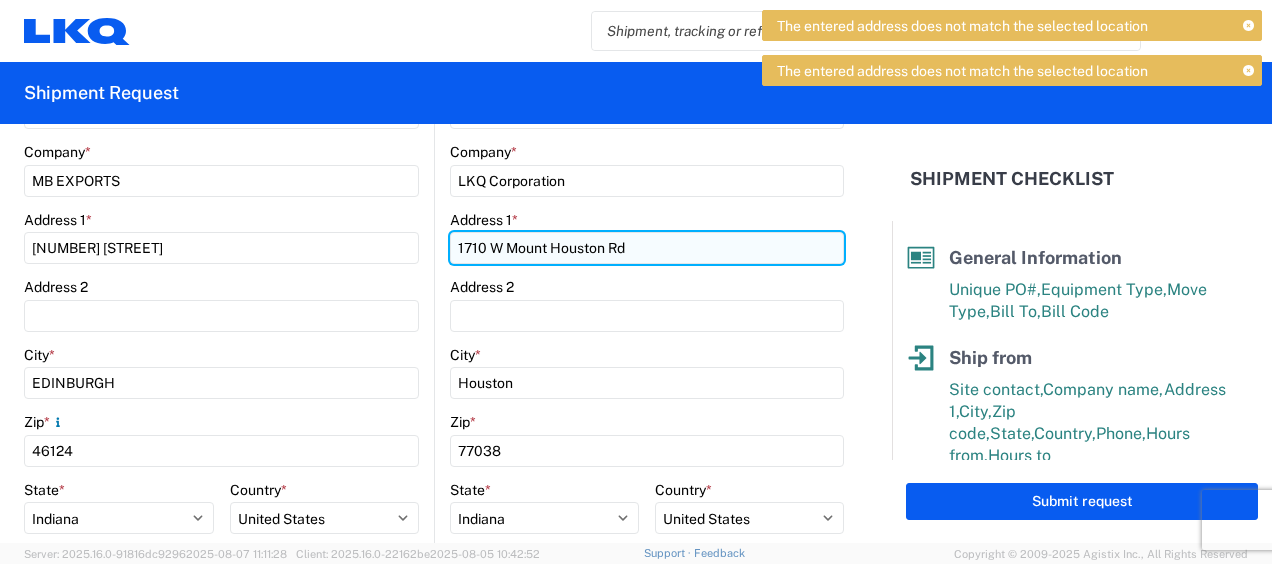 click on "1710 W Mount Houston Rd" at bounding box center (647, 248) 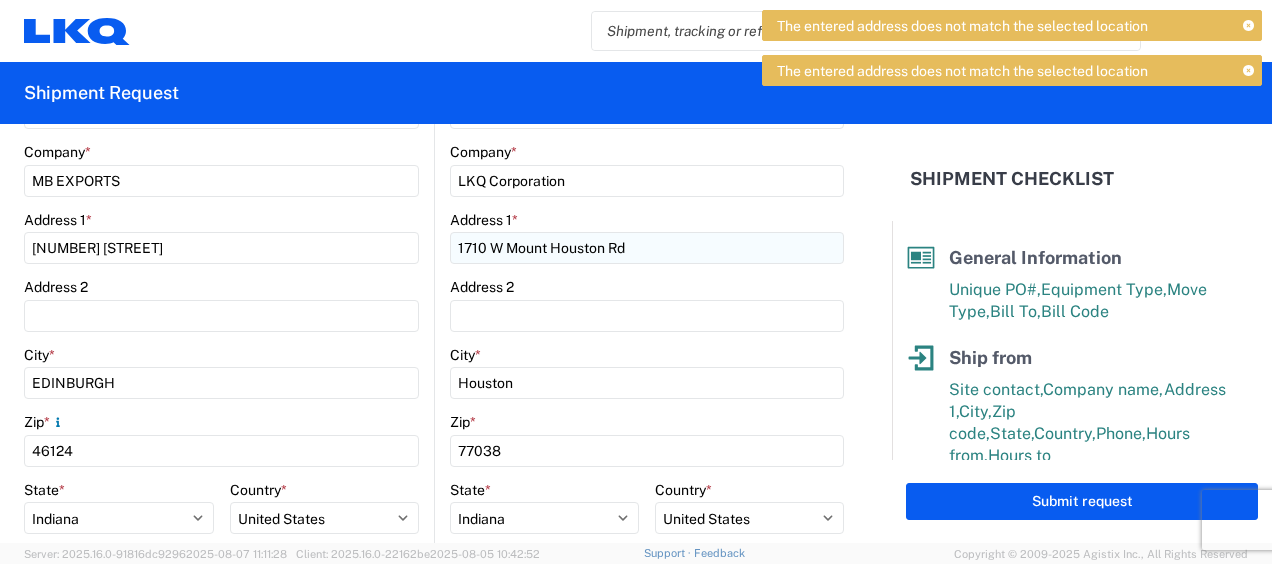 type on "abjones@example.com" 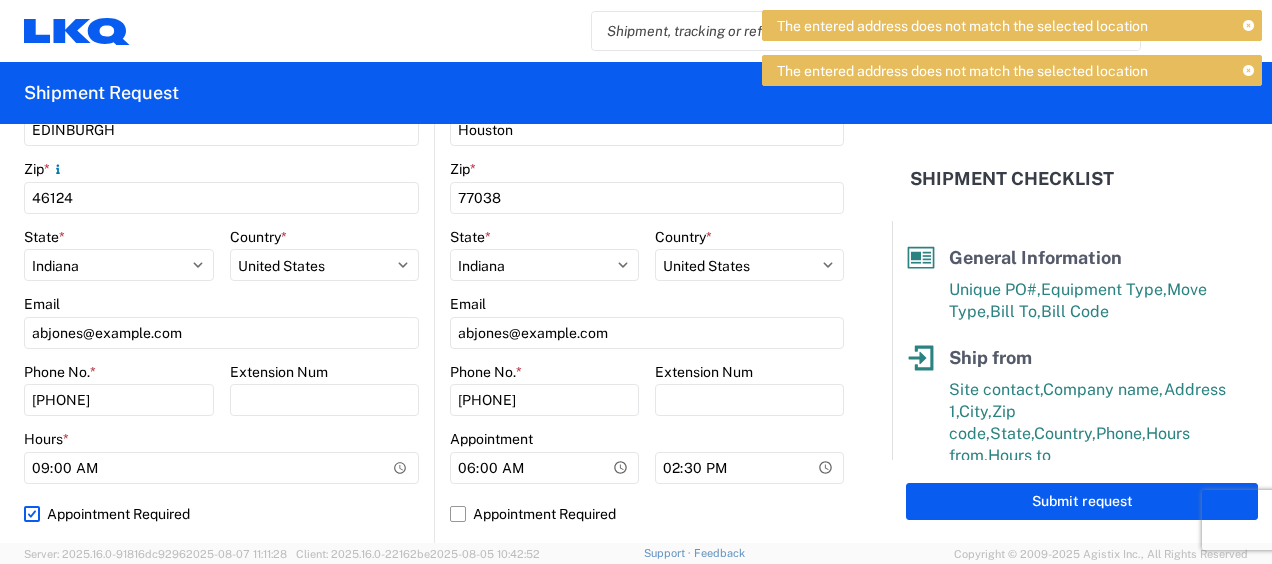 scroll, scrollTop: 672, scrollLeft: 0, axis: vertical 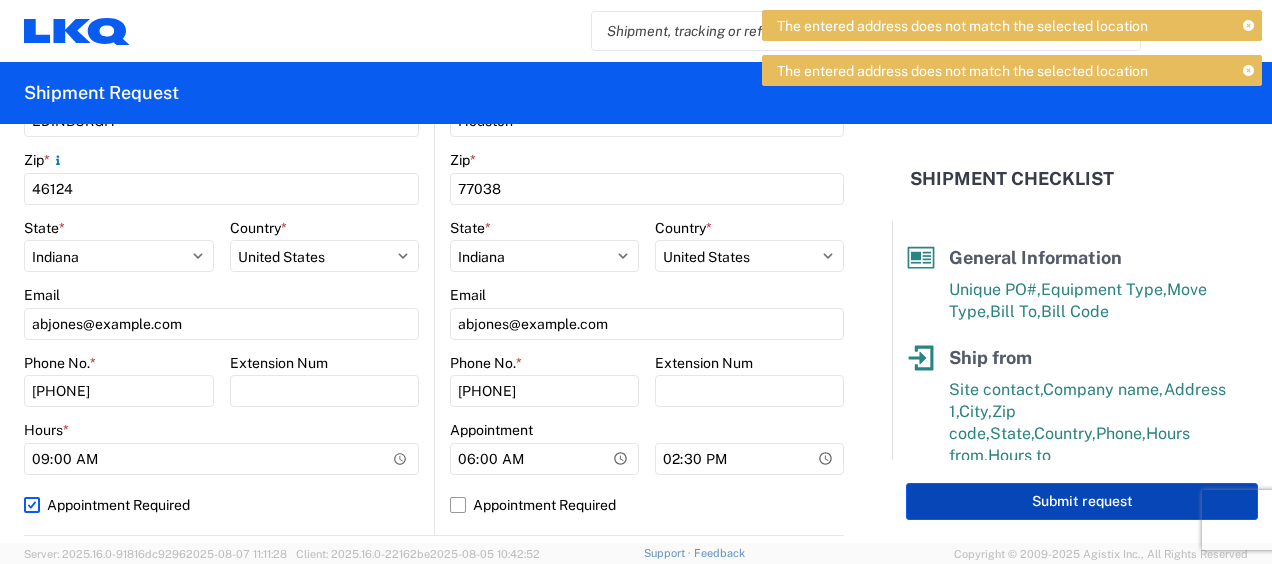 click on "Submit request" 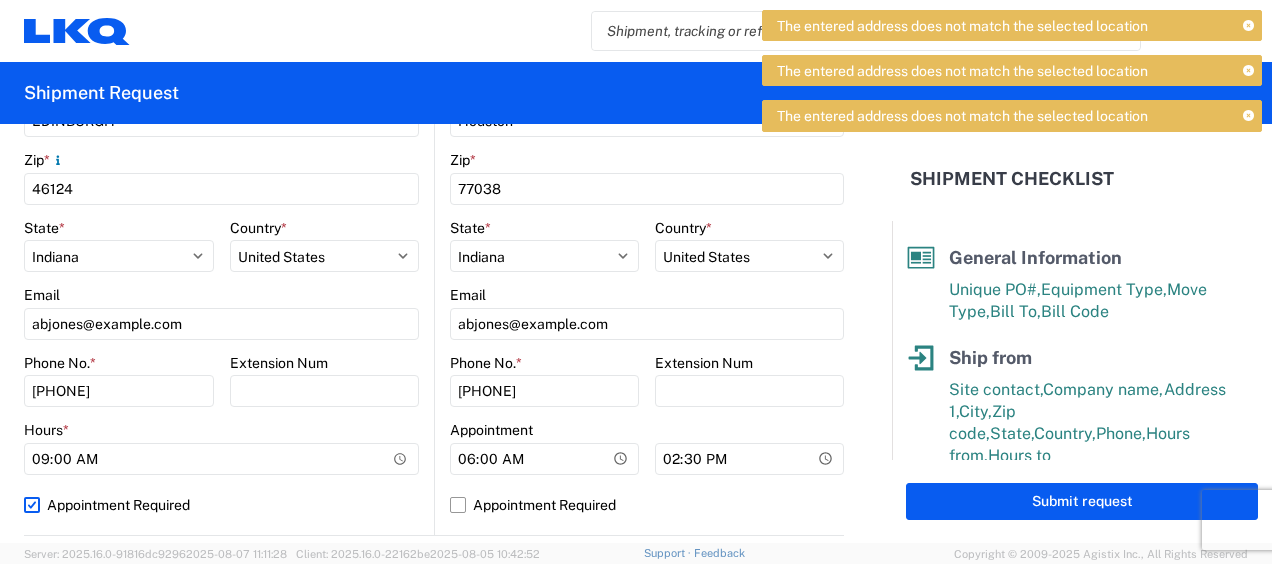 click 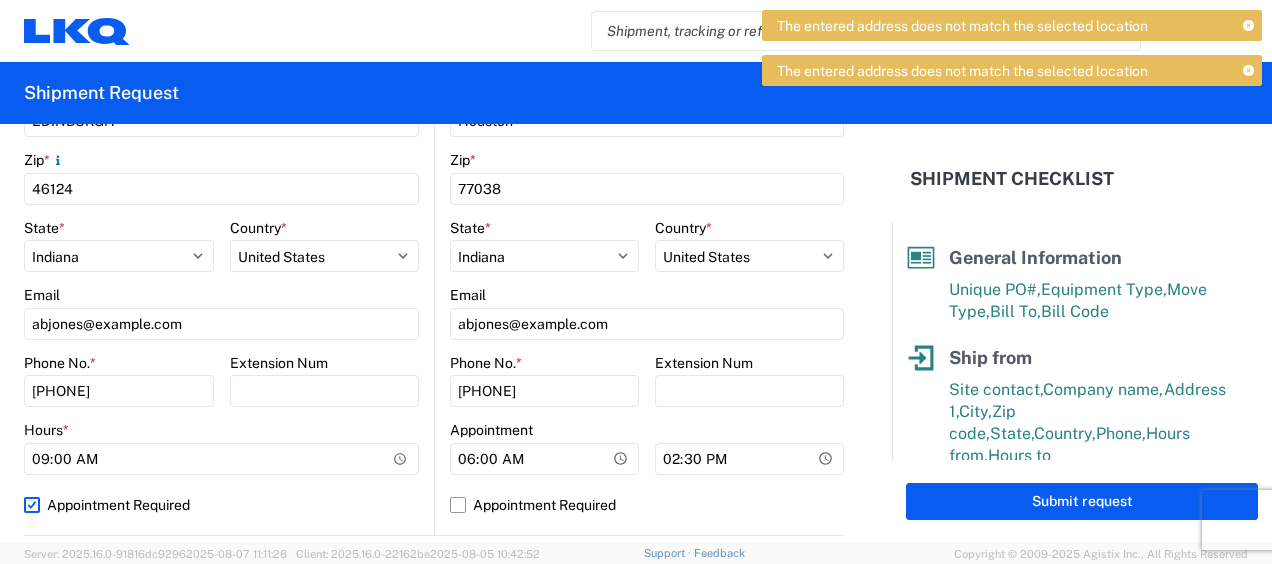 click 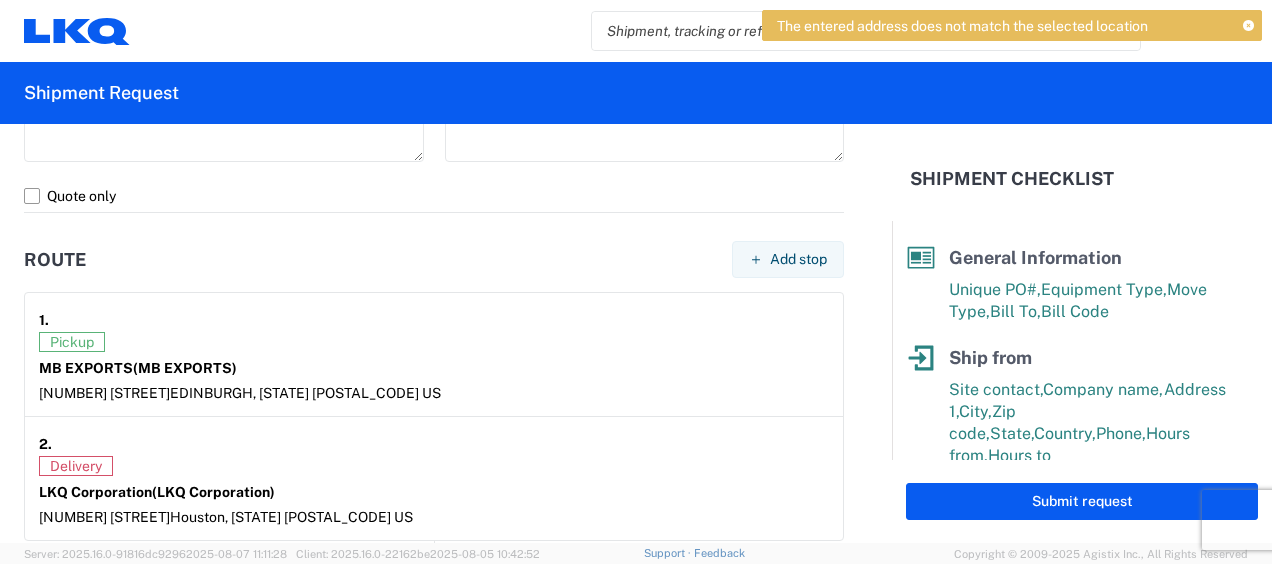 scroll, scrollTop: 1451, scrollLeft: 0, axis: vertical 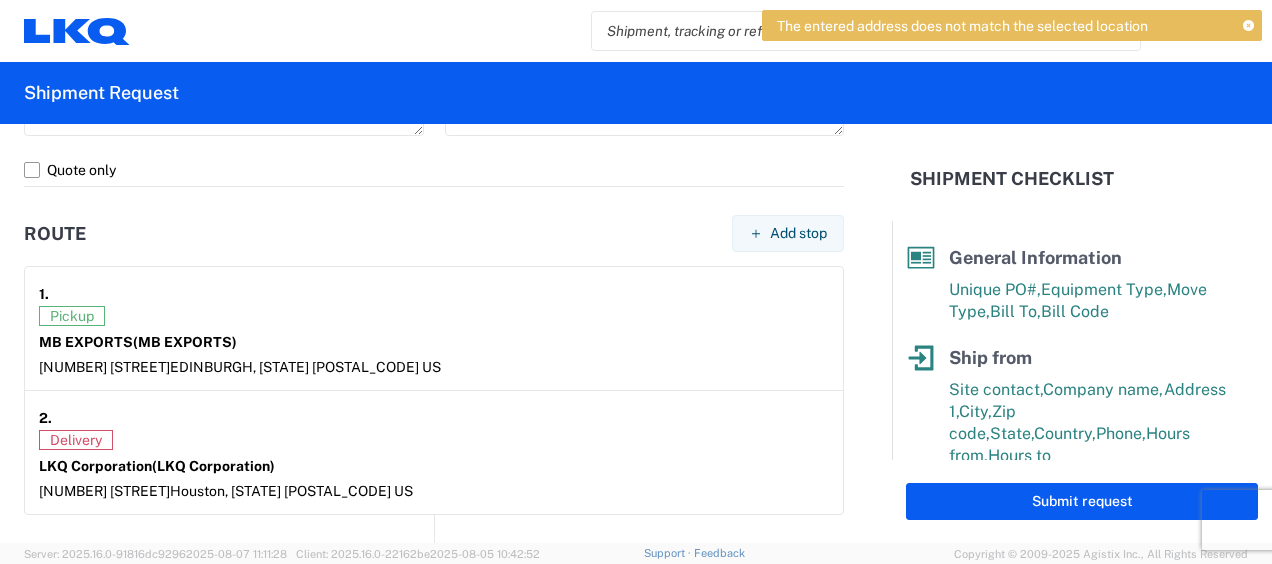 click 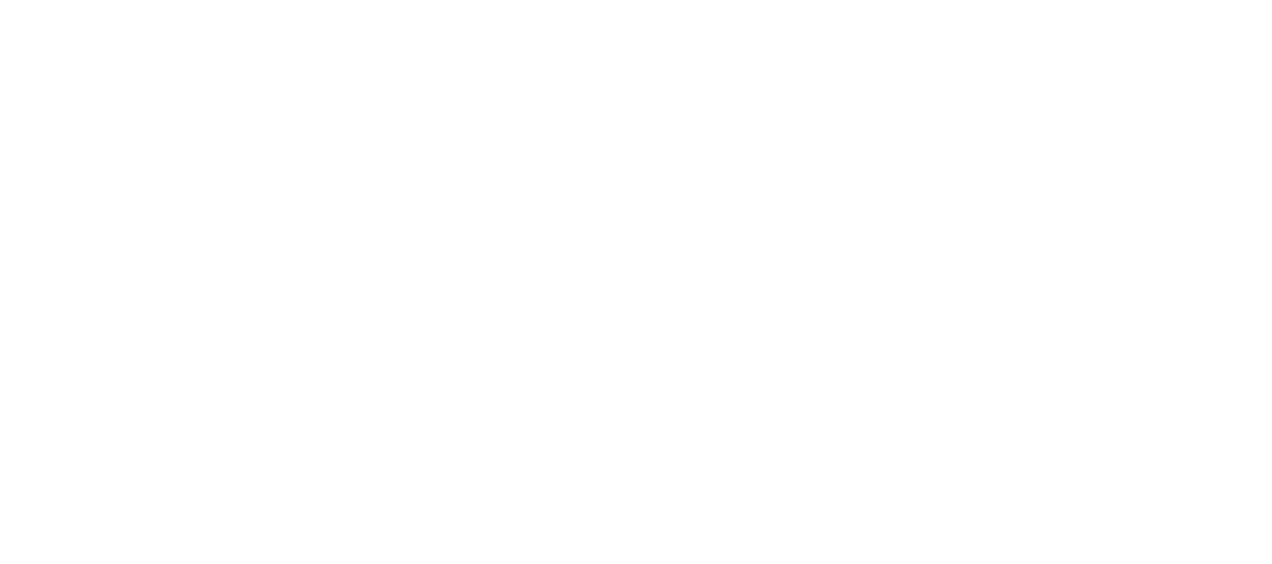 scroll, scrollTop: 0, scrollLeft: 0, axis: both 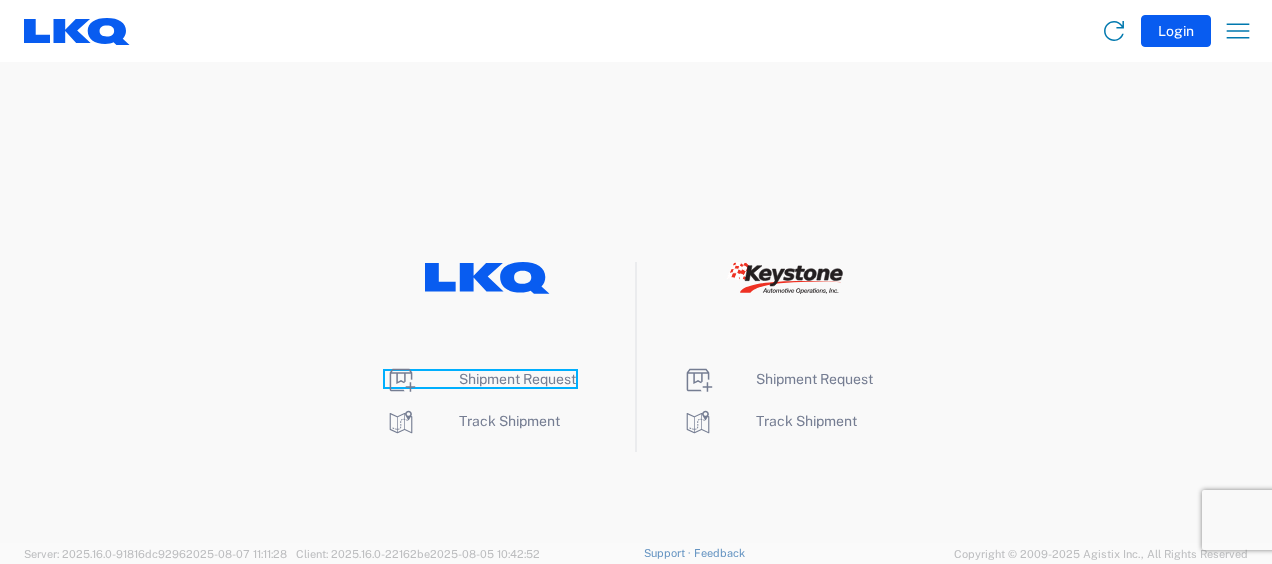 click on "Shipment Request" 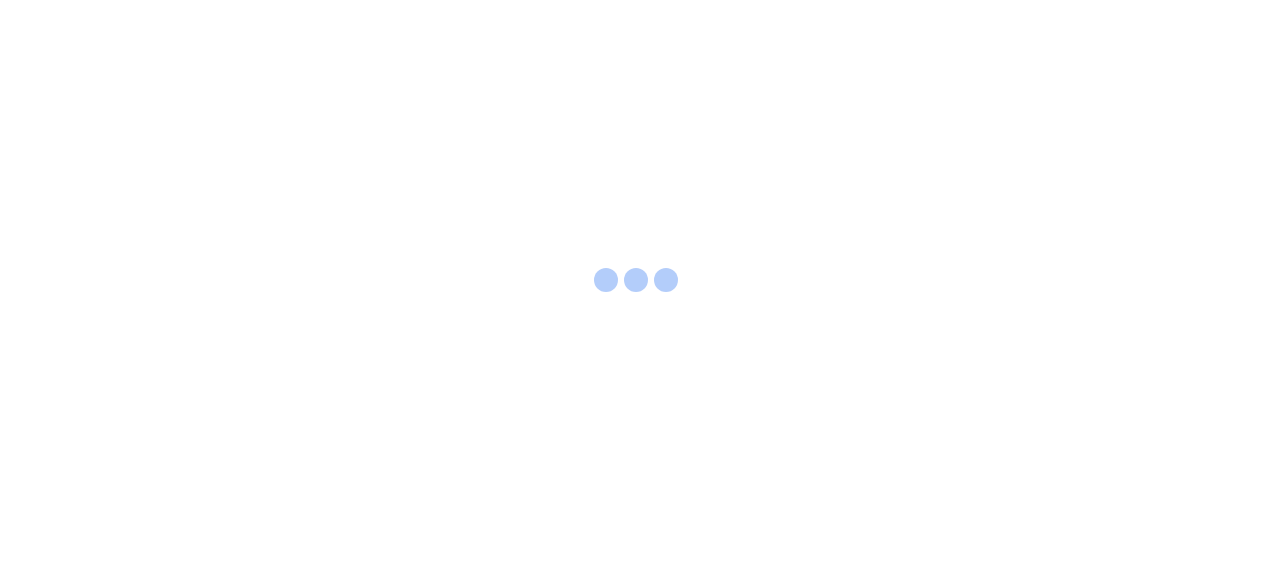 scroll, scrollTop: 0, scrollLeft: 0, axis: both 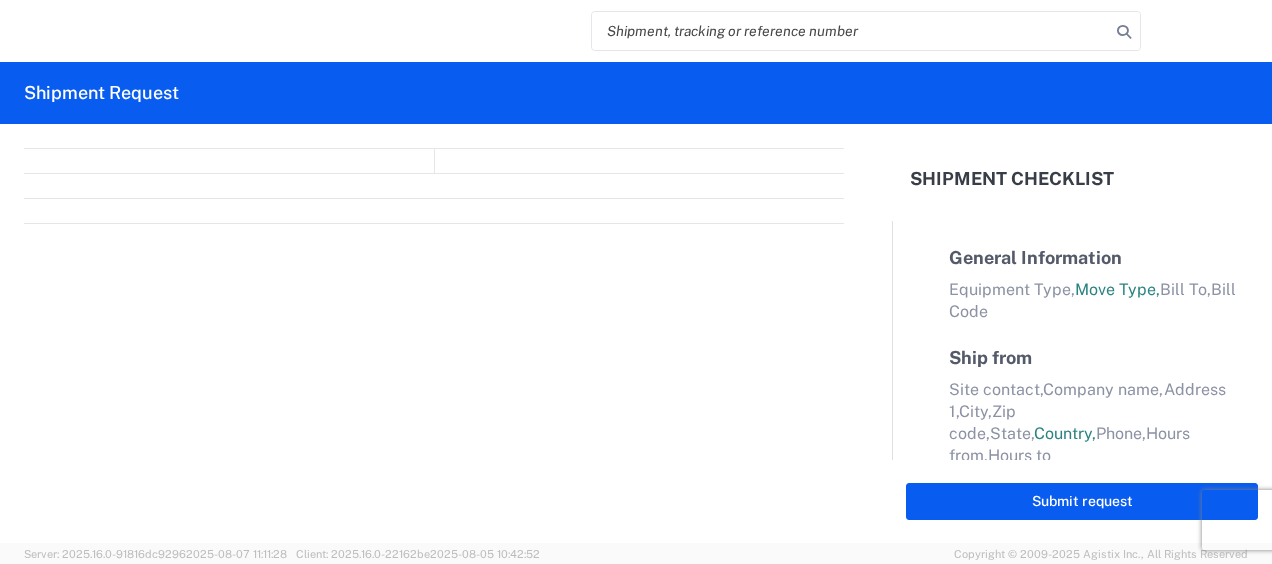 select on "FULL" 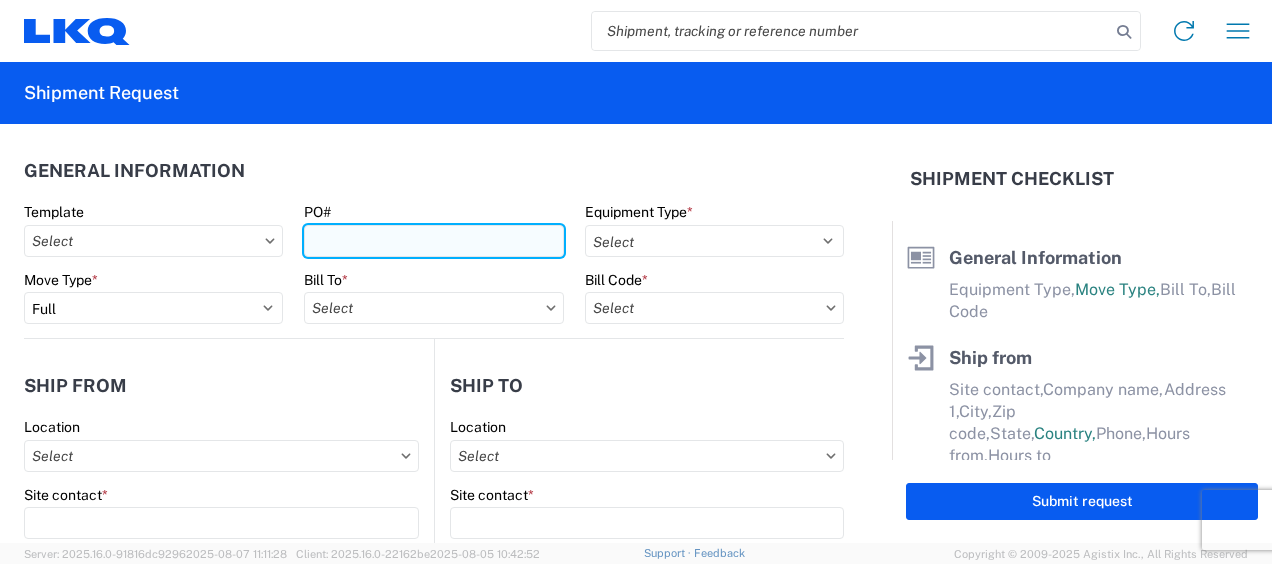 click on "PO#" at bounding box center [433, 241] 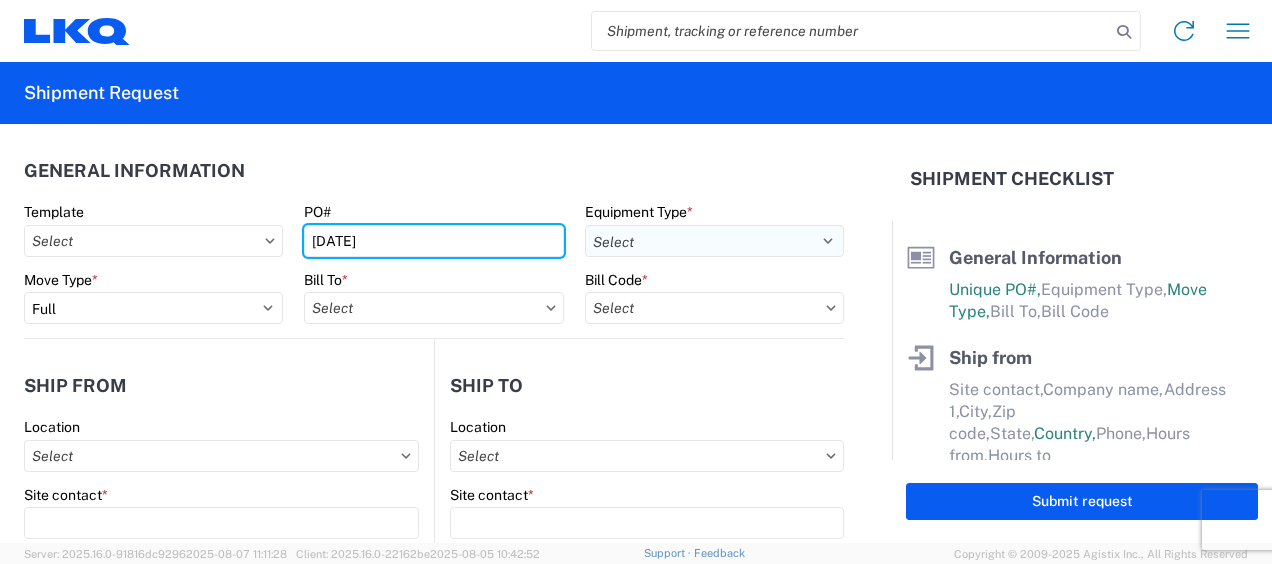 type on "1760-080825Y" 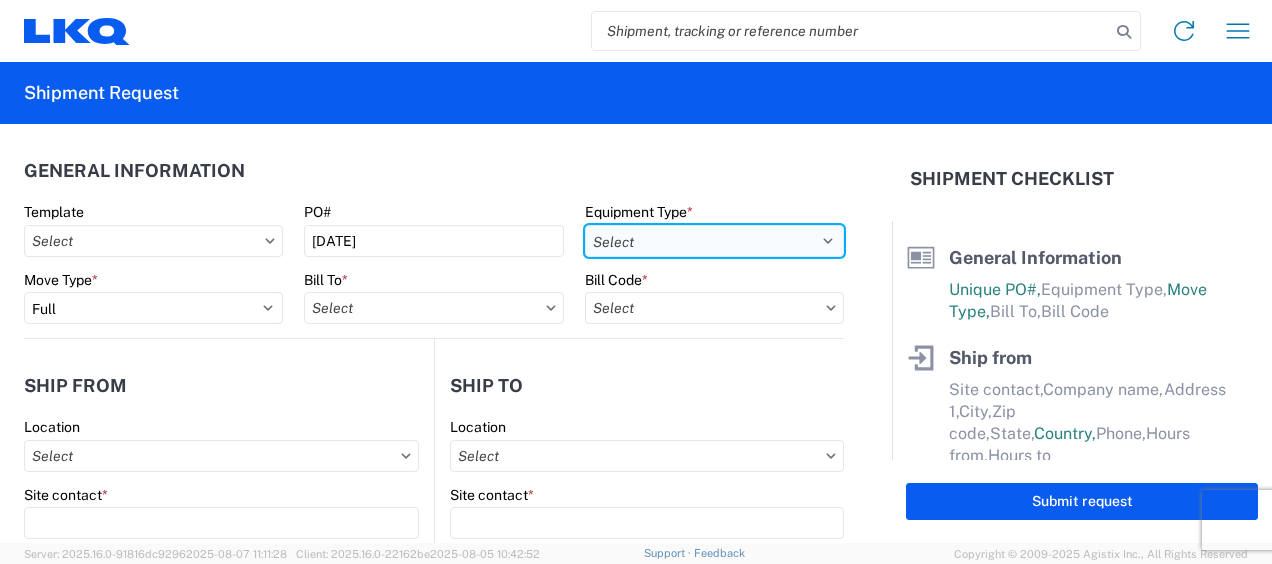 click on "Select 53’ Dry Van Flatbed Dropdeck (van) Lowboy (flatbed) Rail" at bounding box center [714, 241] 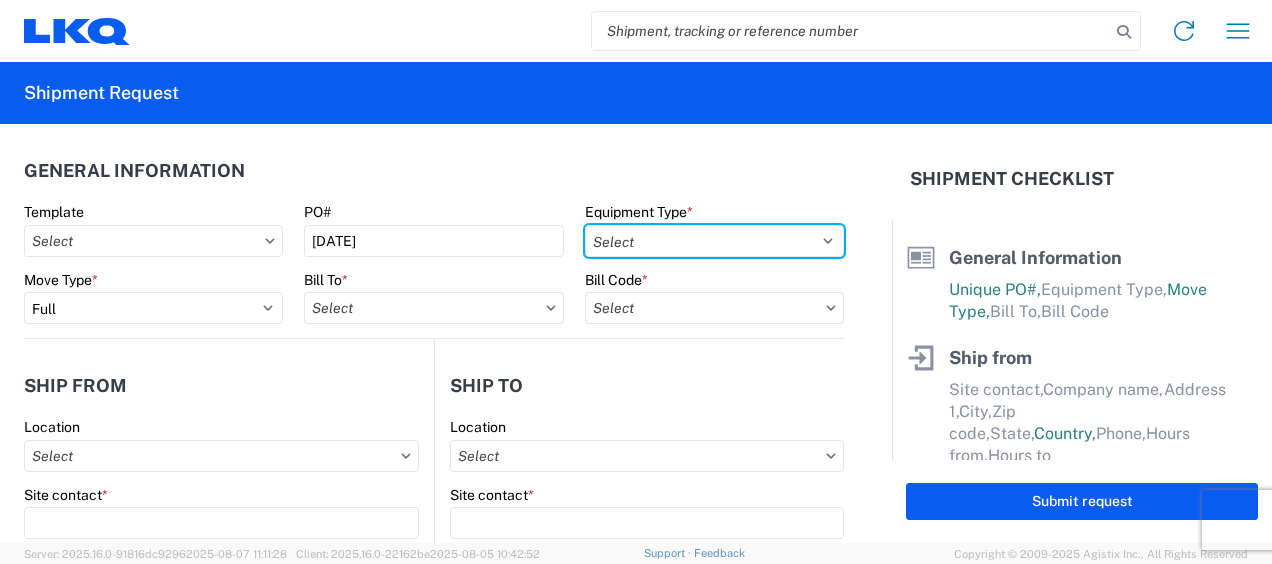 select on "STDV" 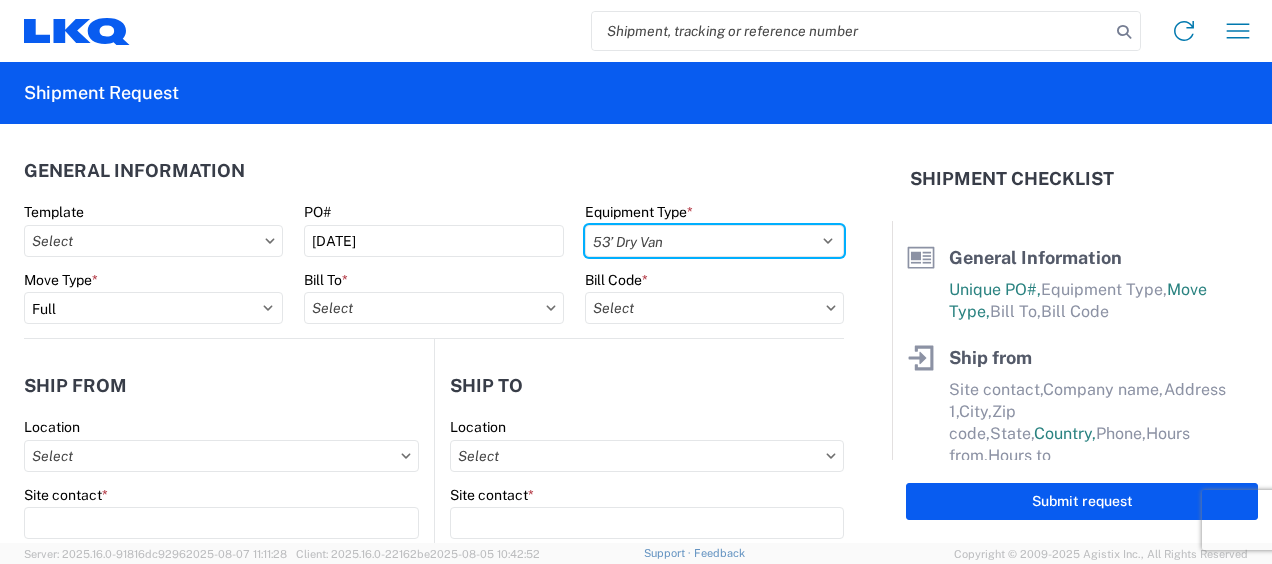click on "Select 53’ Dry Van Flatbed Dropdeck (van) Lowboy (flatbed) Rail" at bounding box center (714, 241) 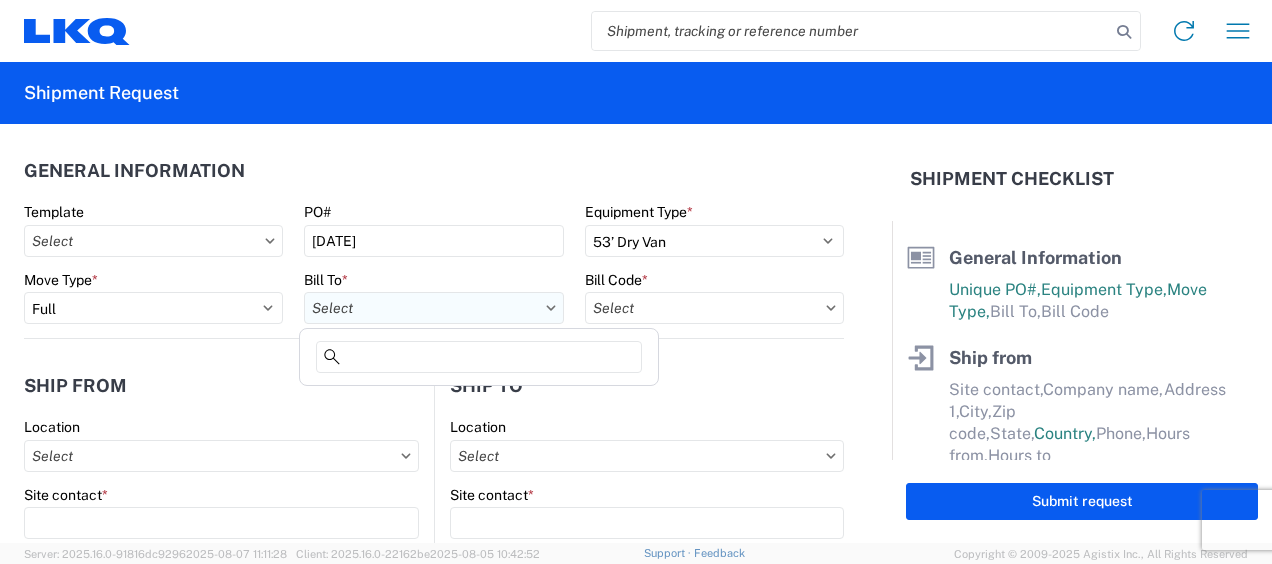 click on "Bill To  *" at bounding box center [433, 308] 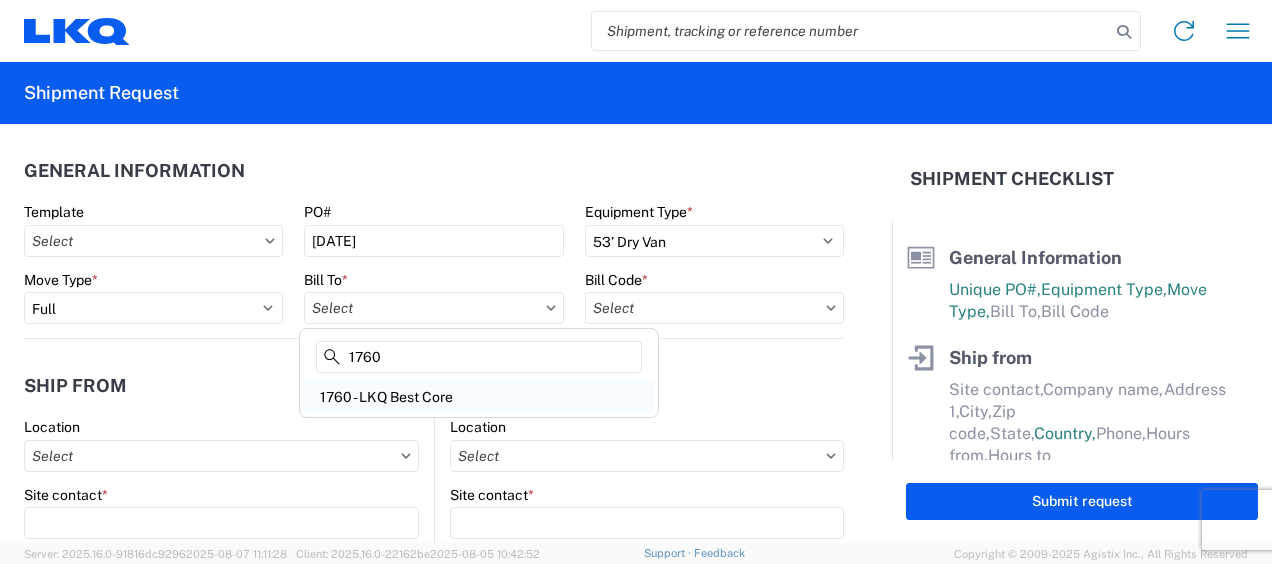 type on "1760" 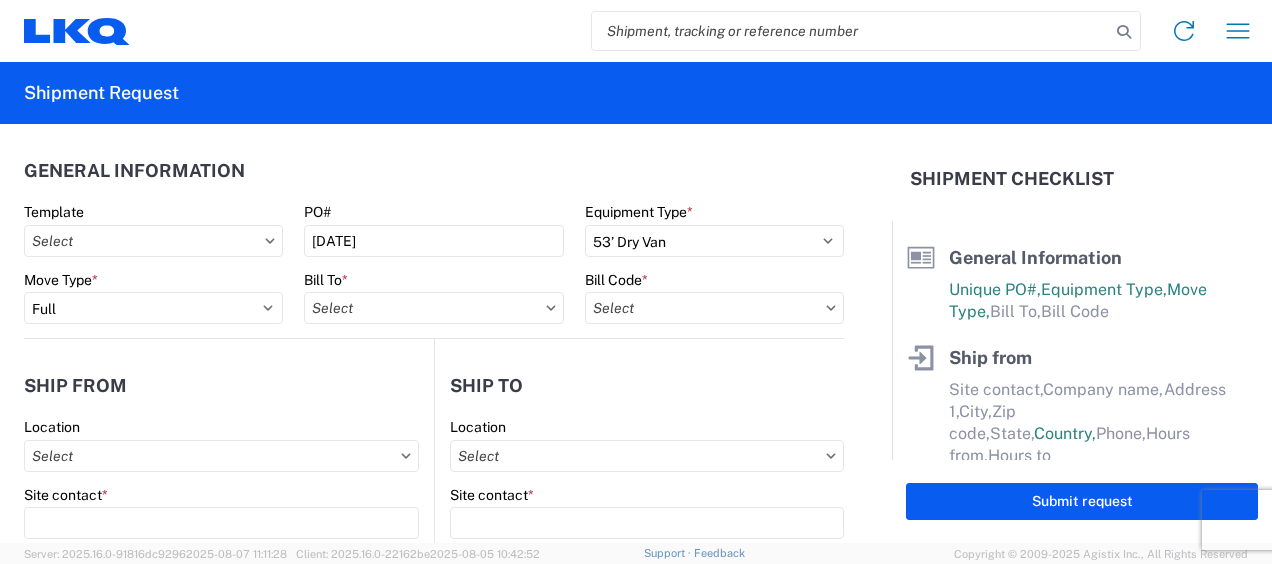 type on "1760 - LKQ Best Core" 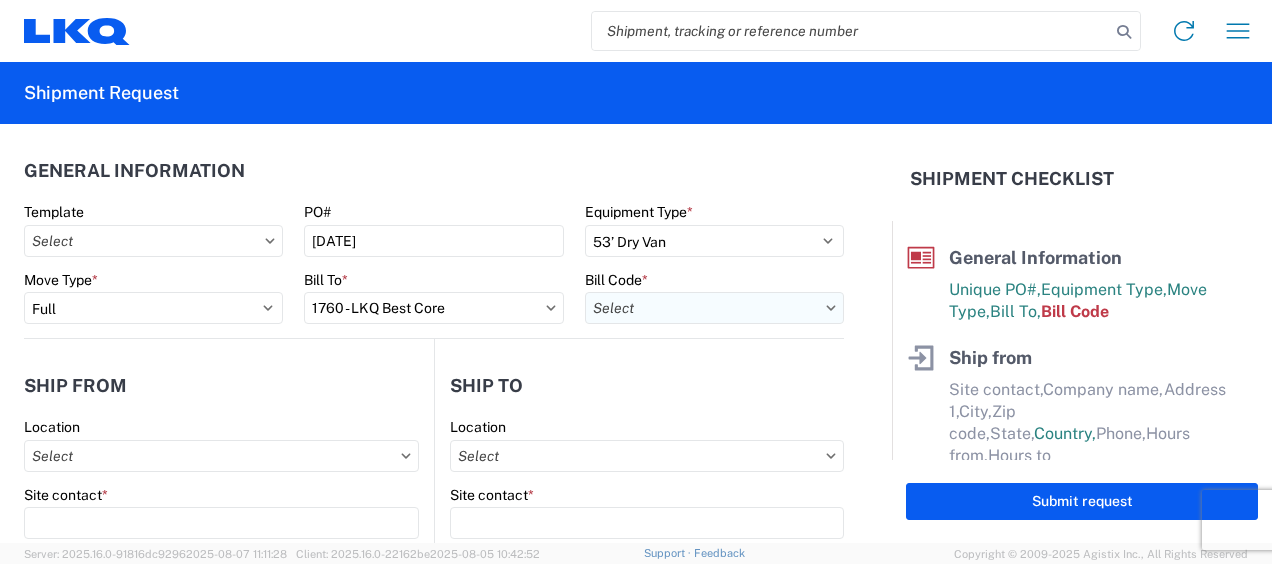 click on "Bill Code  *" at bounding box center (714, 308) 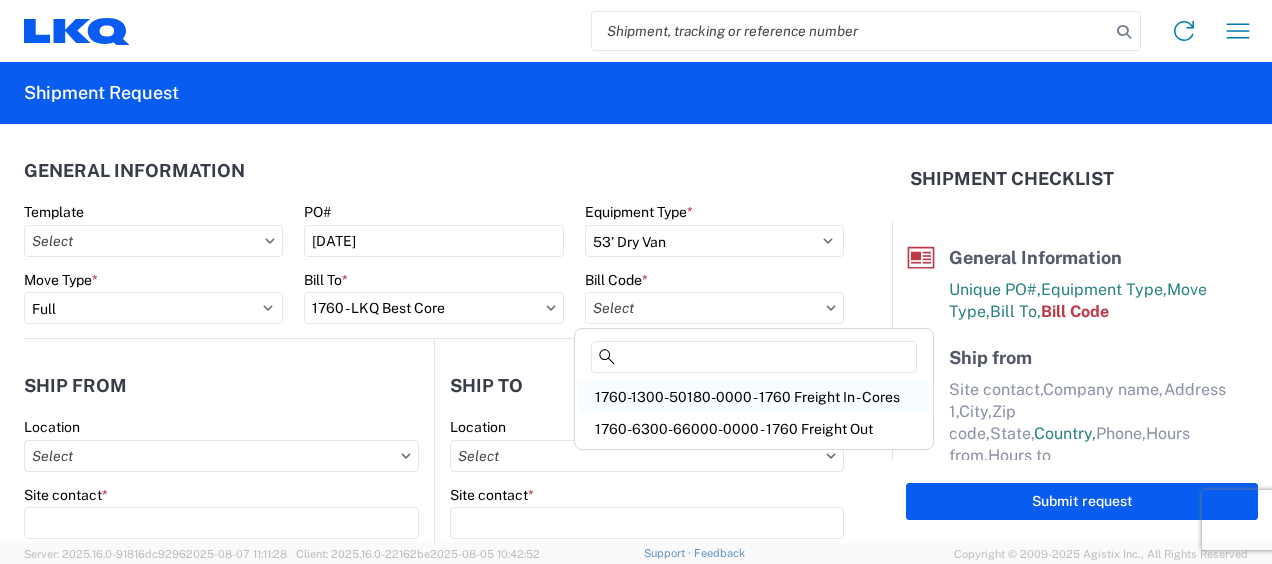 click on "1760-1300-50180-0000 - 1760 Freight In - Cores" 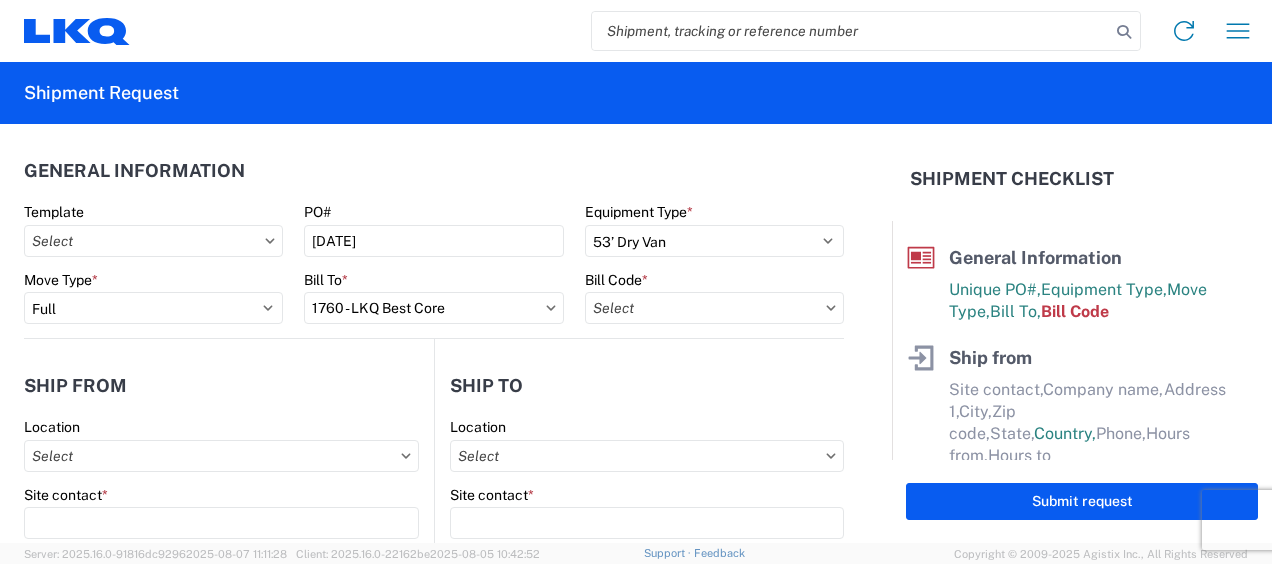 type on "1760-1300-50180-0000 - 1760 Freight In - Cores" 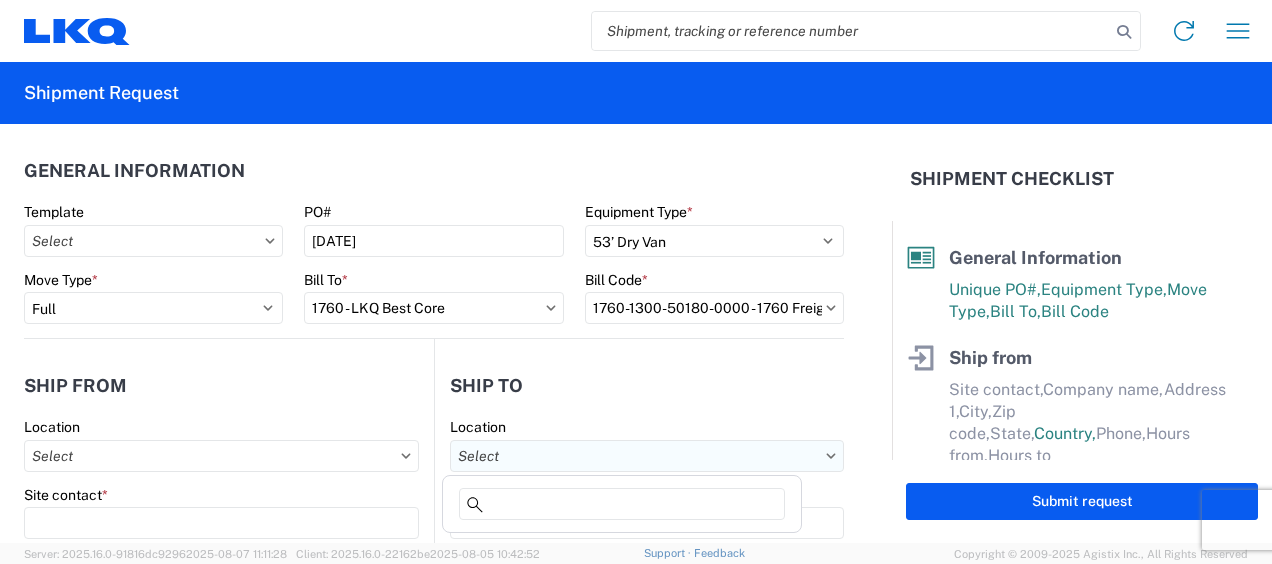 click on "Location" at bounding box center (221, 456) 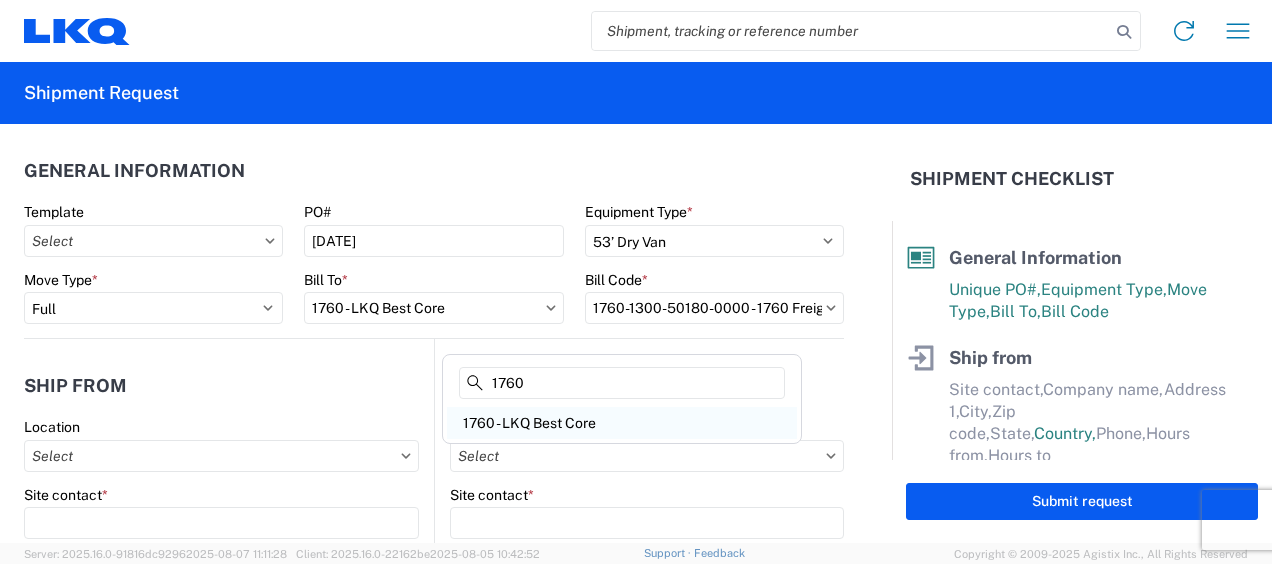 type on "1760" 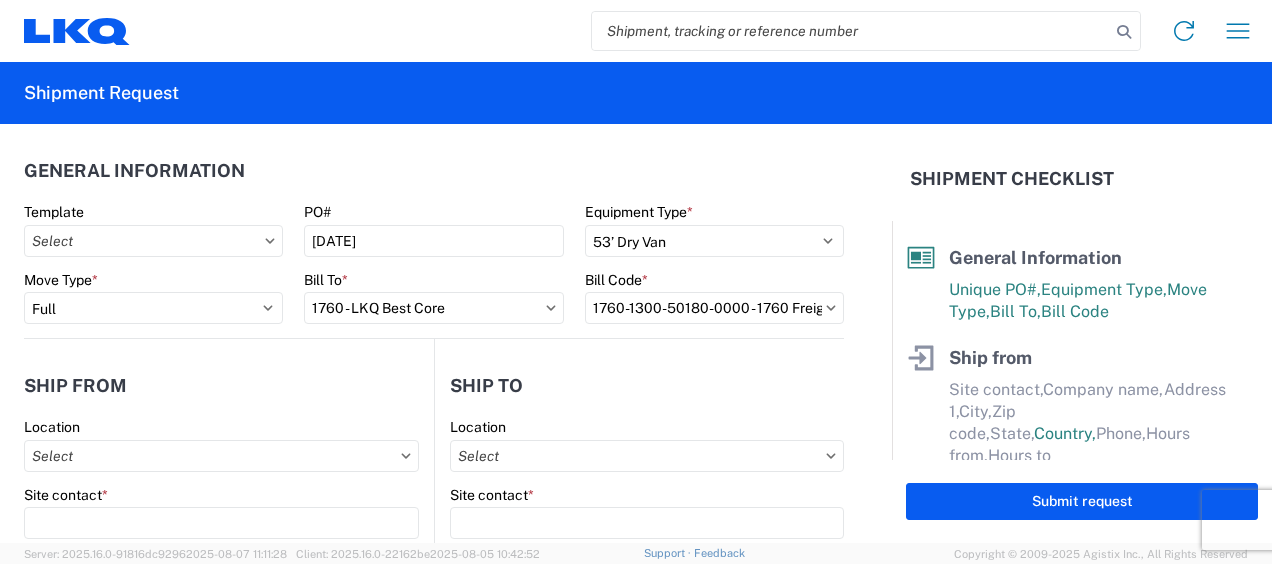 type on "1760 - LKQ Best Core" 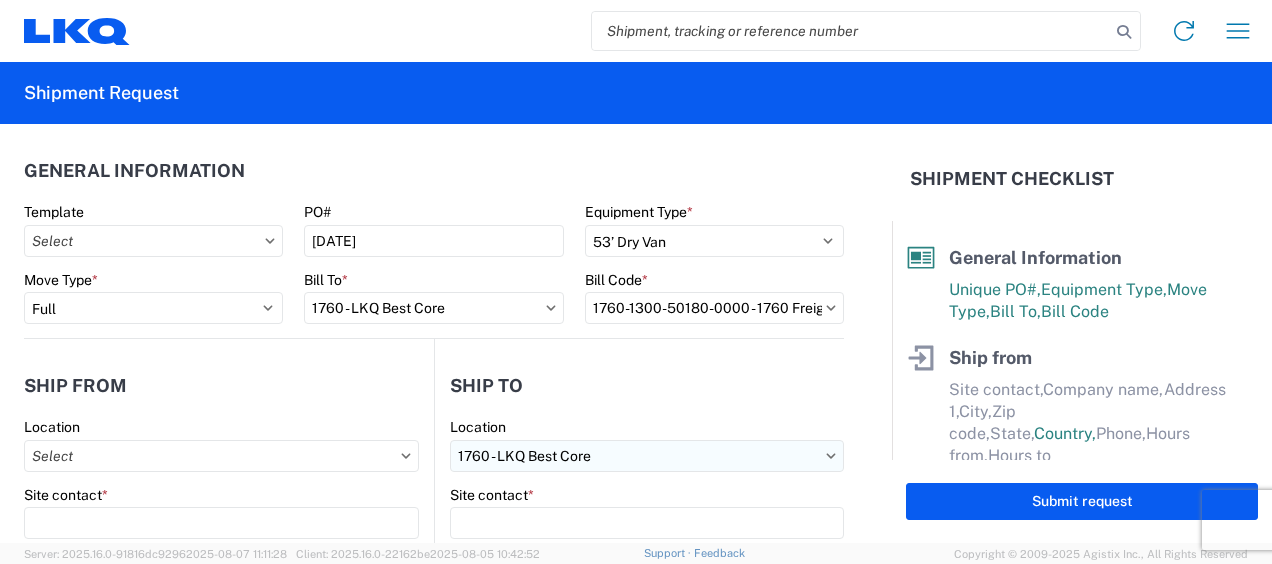 select on "TX" 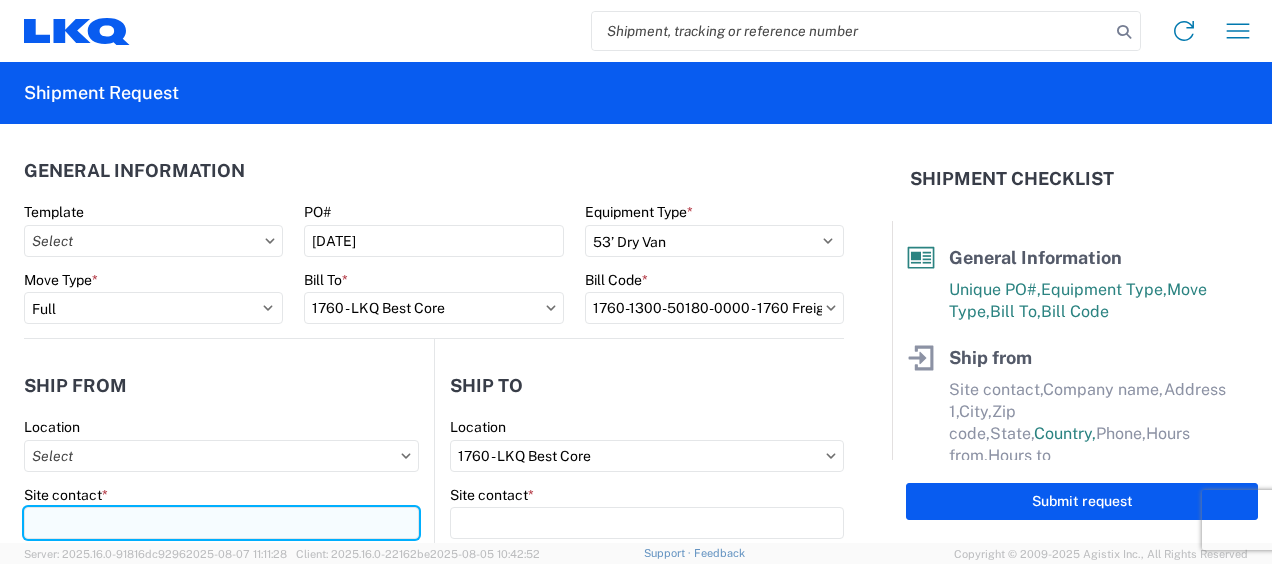 click on "Site contact  *" at bounding box center (221, 523) 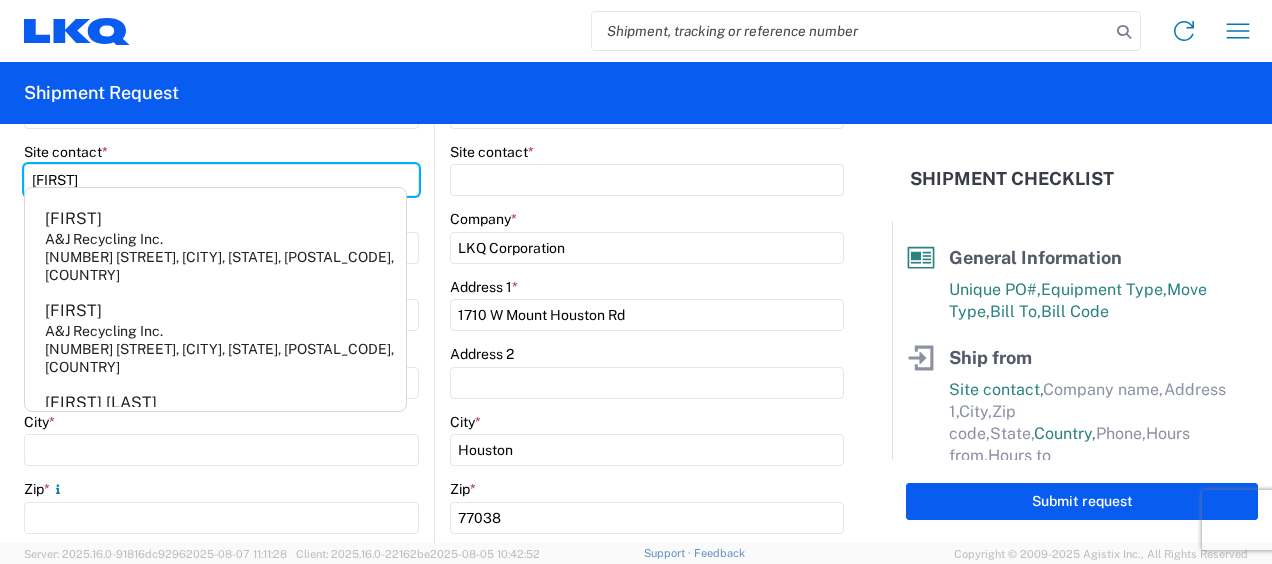 scroll, scrollTop: 360, scrollLeft: 0, axis: vertical 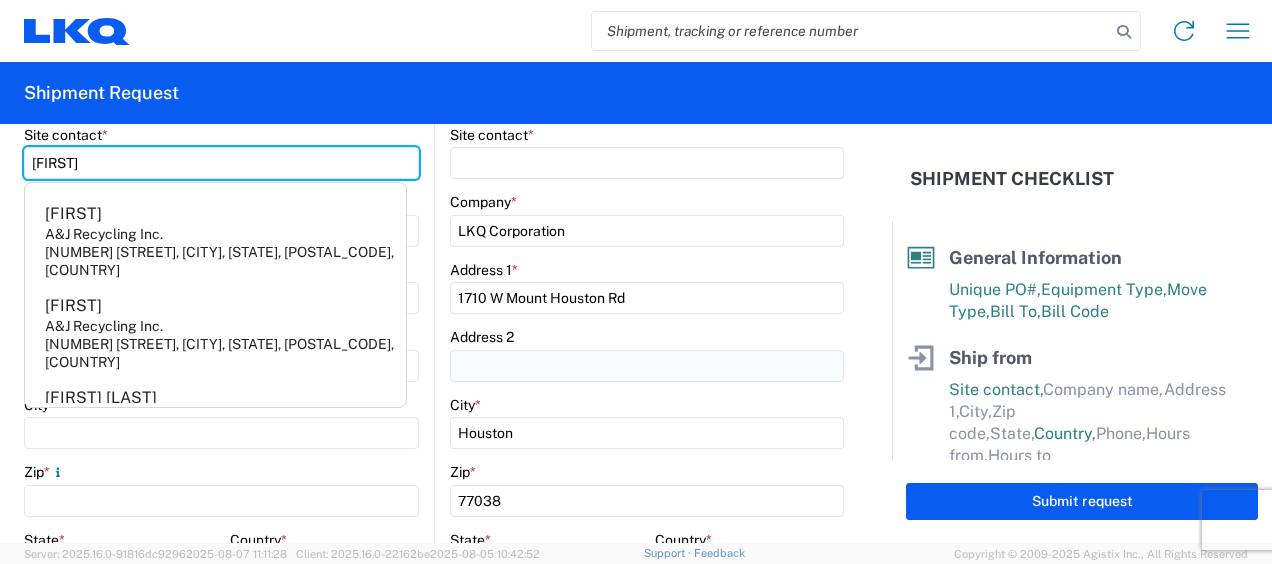 type on "[FIRST]" 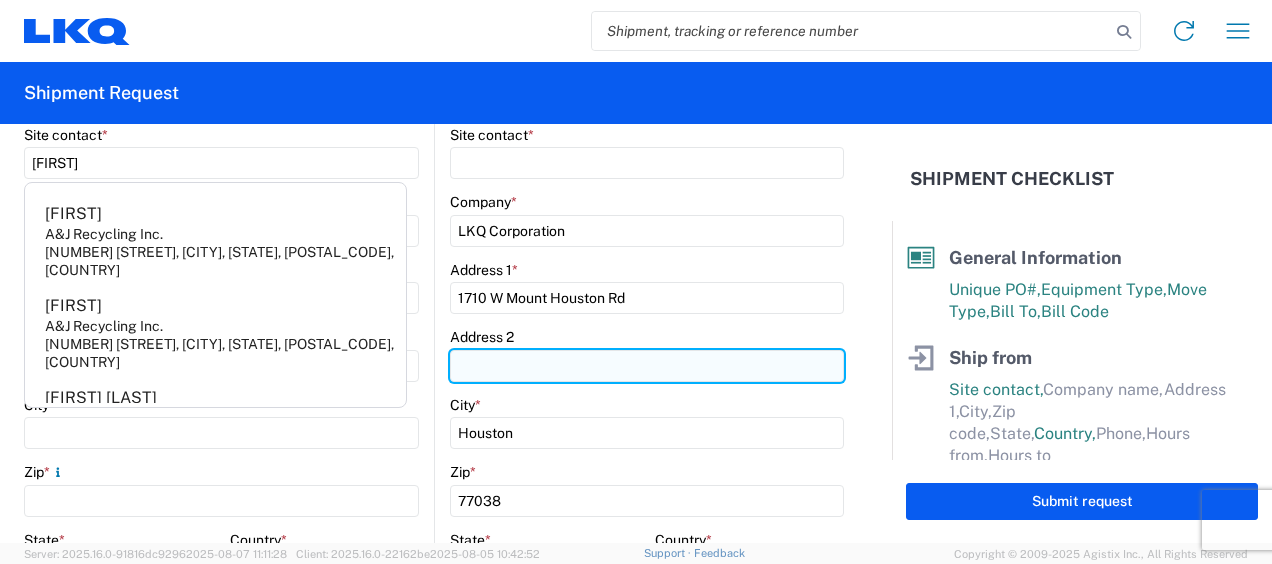 click on "Address 2" at bounding box center (221, 366) 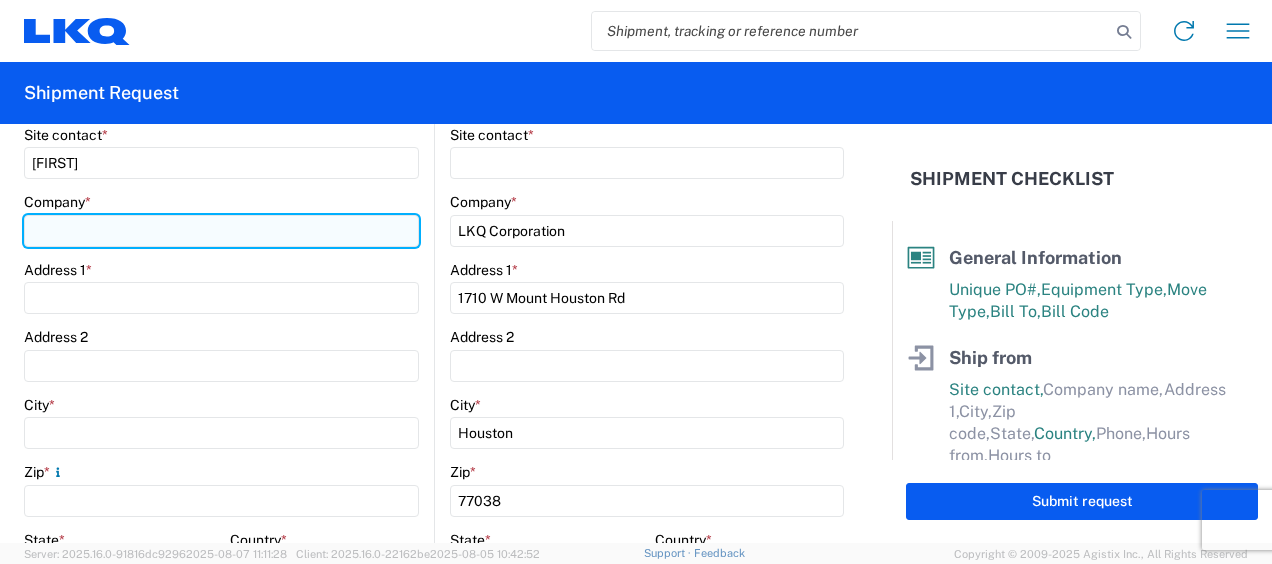click on "Company  *" at bounding box center (221, 231) 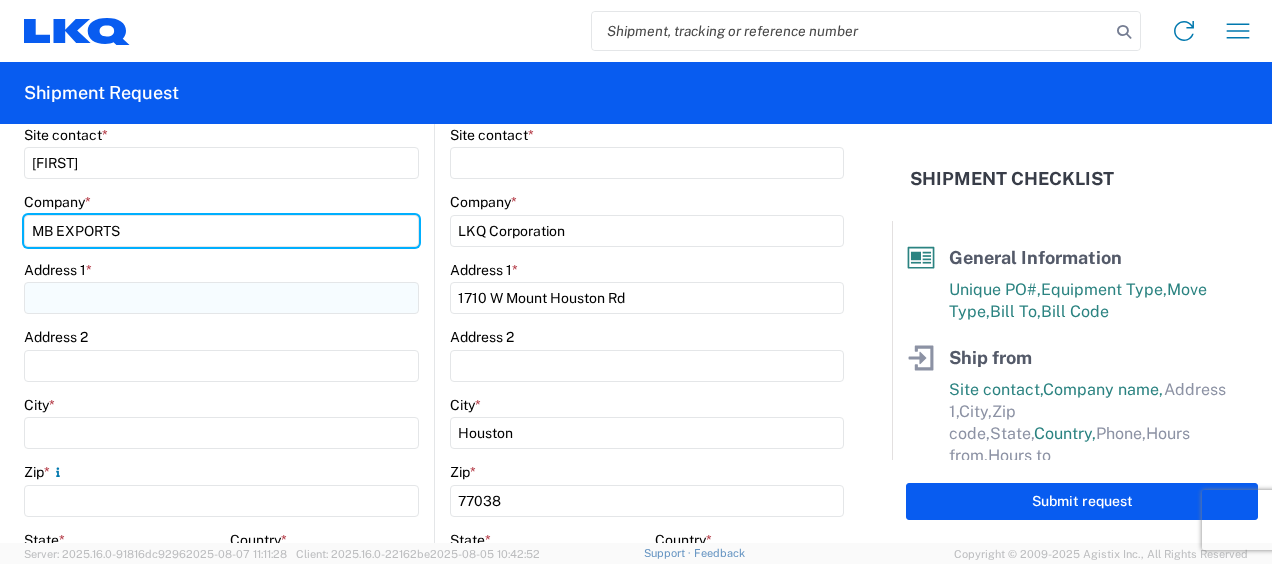 type on "MB EXPORTS" 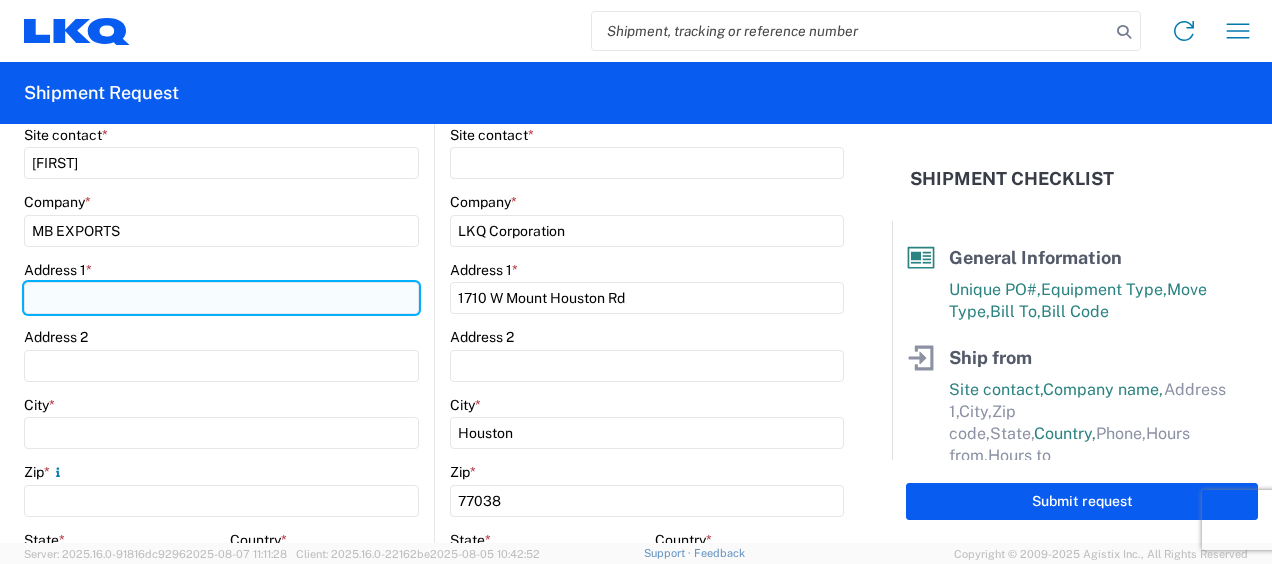 click on "Address 1  *" at bounding box center [221, 298] 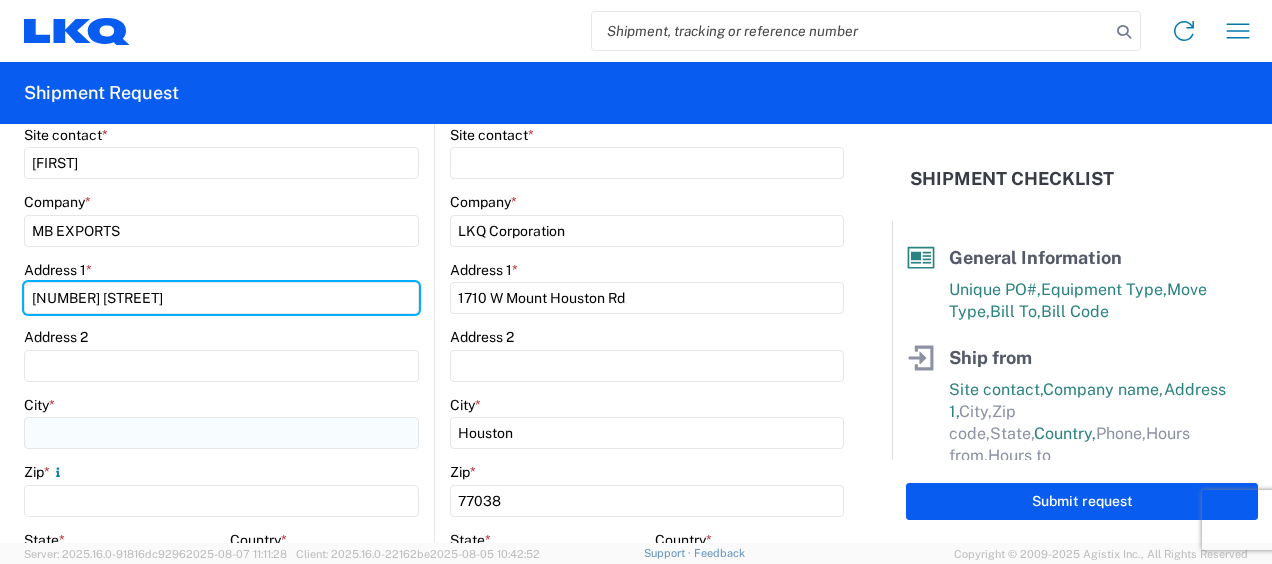 type on "[NUMBER] [STREET]" 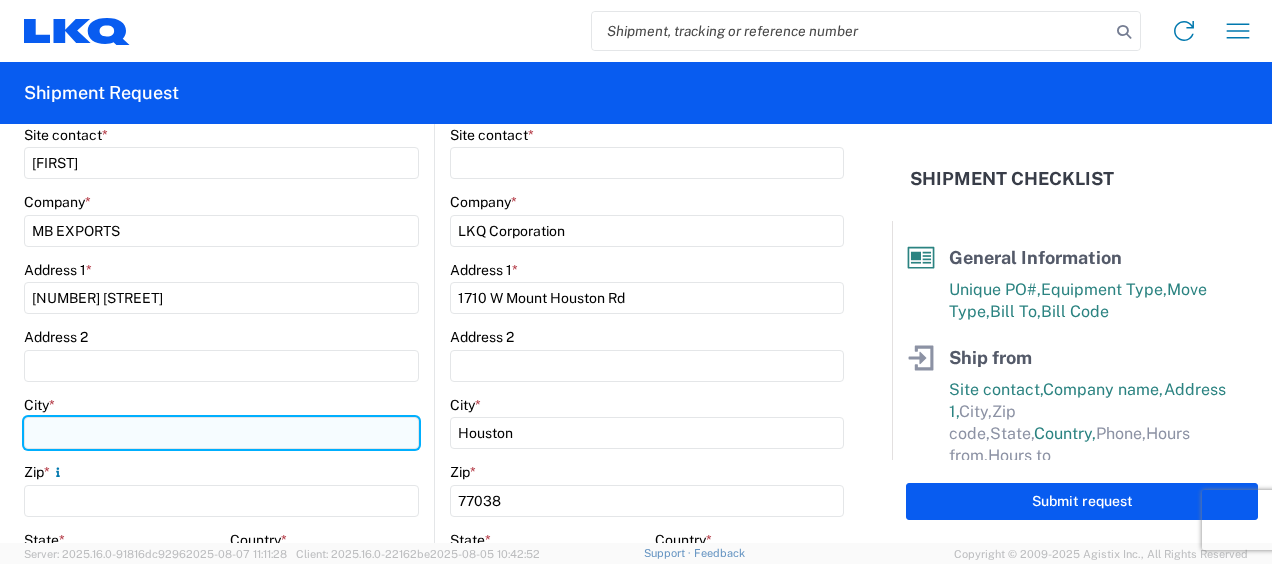 click on "City  *" at bounding box center [221, 433] 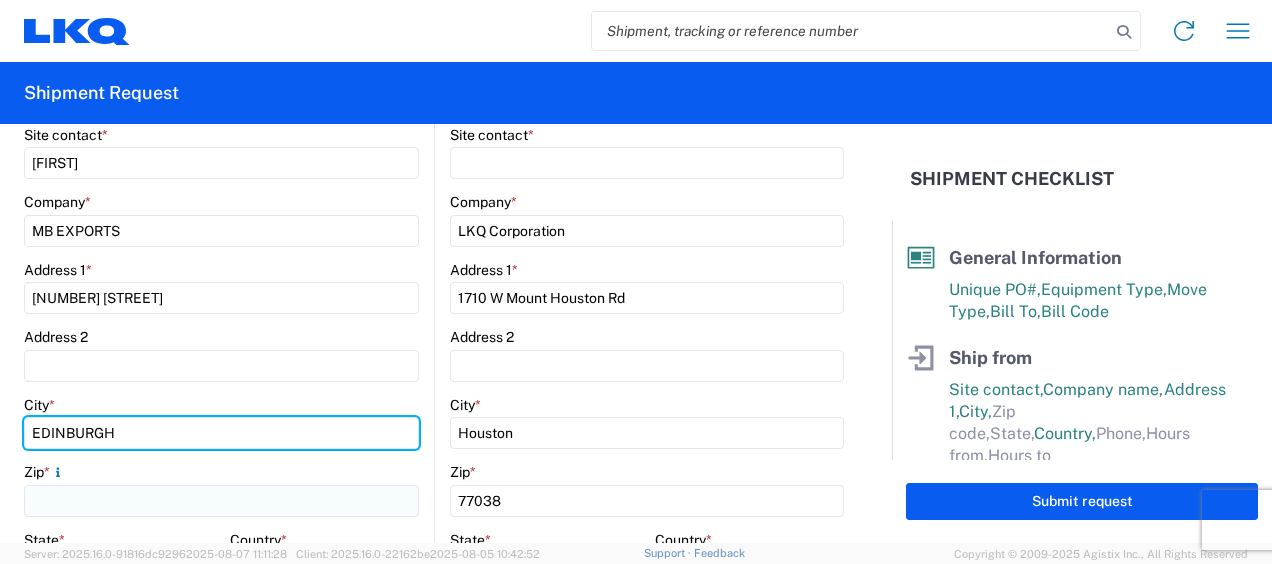 type on "EDINBURGH" 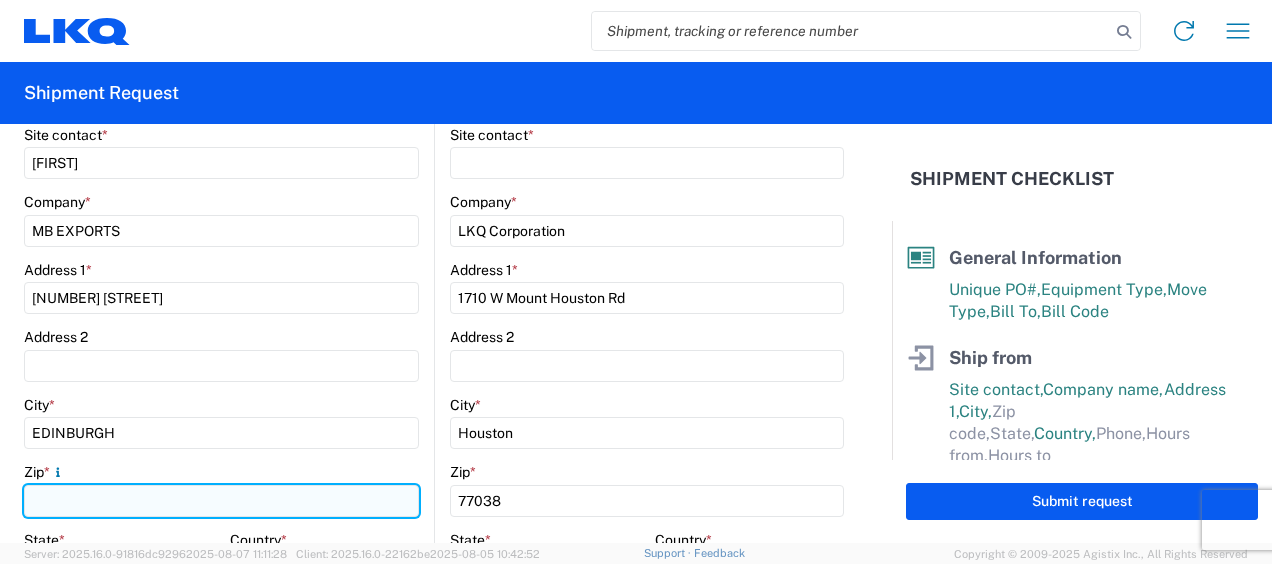 click on "Zip  *" at bounding box center (221, 501) 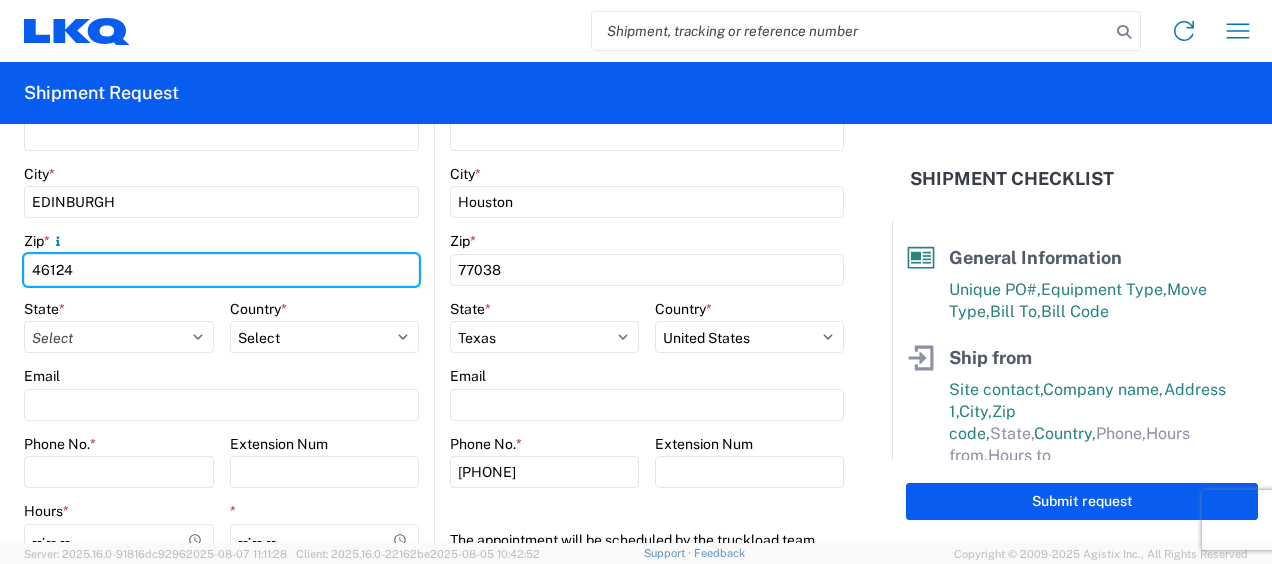 scroll, scrollTop: 604, scrollLeft: 0, axis: vertical 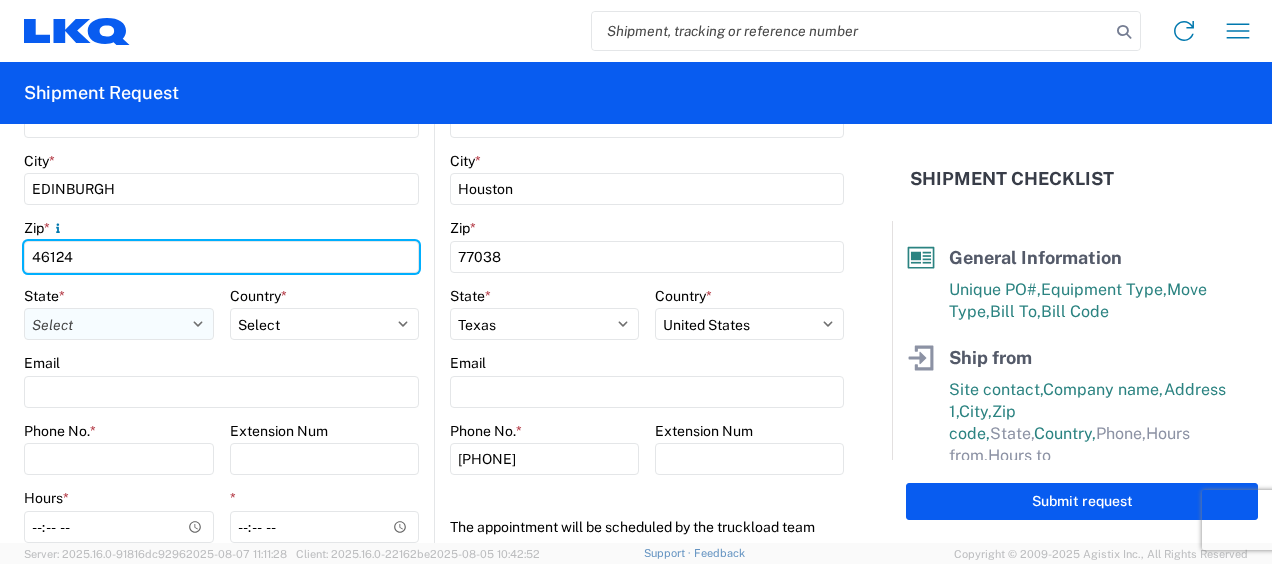 type on "46124" 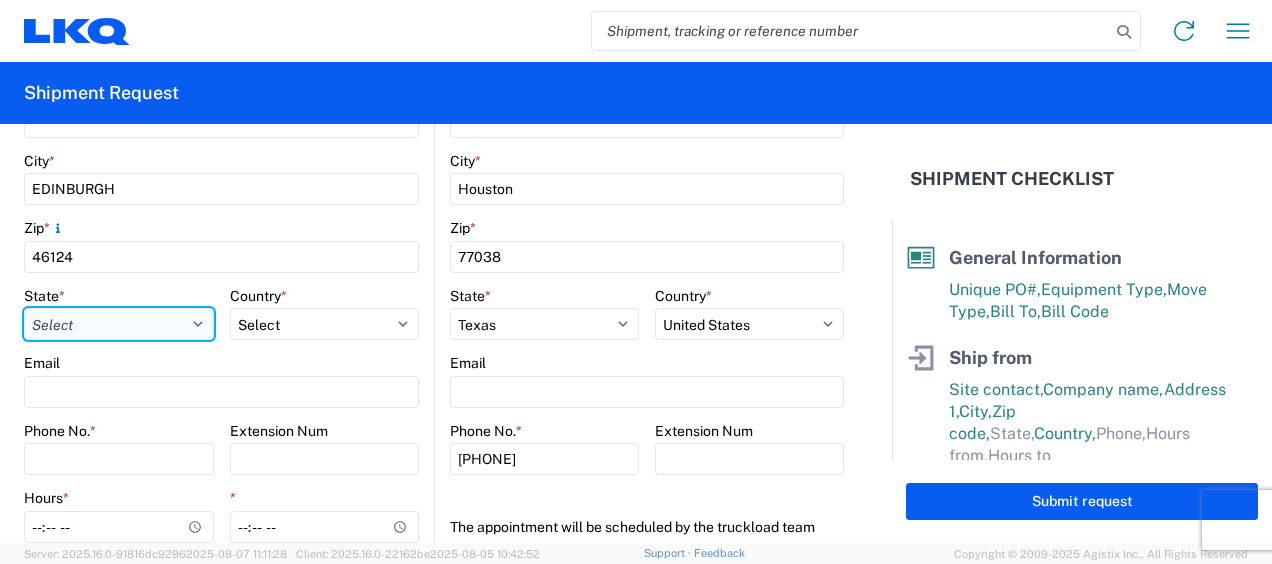 click on "Select Alabama Alaska Arizona Arkansas Armed Forces Americas Armed Forces Europe Armed Forces Pacific California Colorado Connecticut Delaware District of Columbia Florida Georgia Hawaii Idaho Illinois Indiana Iowa Kansas Kentucky Louisiana Maine Maryland Massachusetts Michigan Minnesota Mississippi Missouri Montana Nebraska Nevada New Hampshire New Jersey New Mexico New York North Carolina North Dakota Ohio Oklahoma Oregon Palau Pennsylvania Puerto Rico Rhode Island South Carolina South Dakota Tennessee Texas Utah Vermont Virginia Washington West Virginia Wisconsin Wyoming" at bounding box center [119, 324] 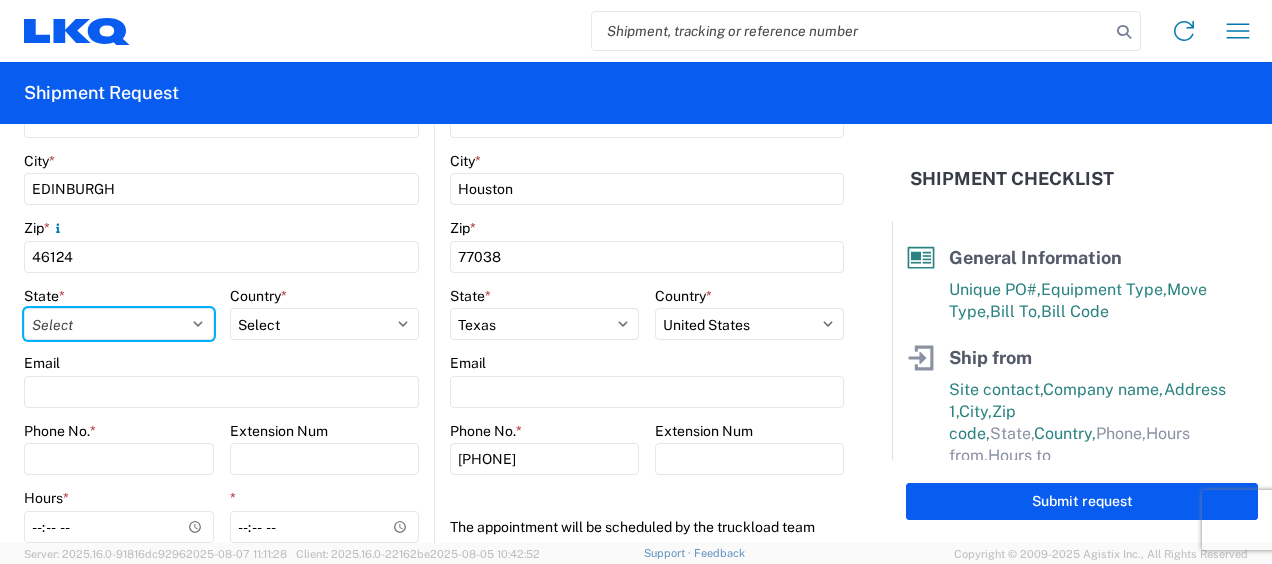 select on "IN" 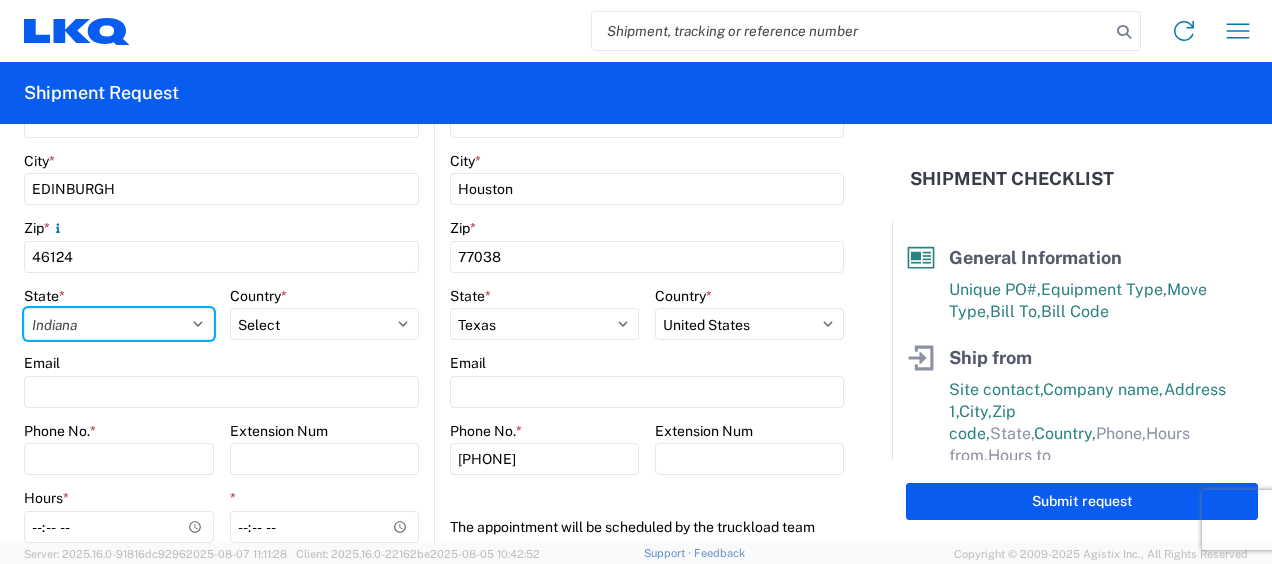 click on "Select Alabama Alaska Arizona Arkansas Armed Forces Americas Armed Forces Europe Armed Forces Pacific California Colorado Connecticut Delaware District of Columbia Florida Georgia Hawaii Idaho Illinois Indiana Iowa Kansas Kentucky Louisiana Maine Maryland Massachusetts Michigan Minnesota Mississippi Missouri Montana Nebraska Nevada New Hampshire New Jersey New Mexico New York North Carolina North Dakota Ohio Oklahoma Oregon Palau Pennsylvania Puerto Rico Rhode Island South Carolina South Dakota Tennessee Texas Utah Vermont Virginia Washington West Virginia Wisconsin Wyoming" at bounding box center (119, 324) 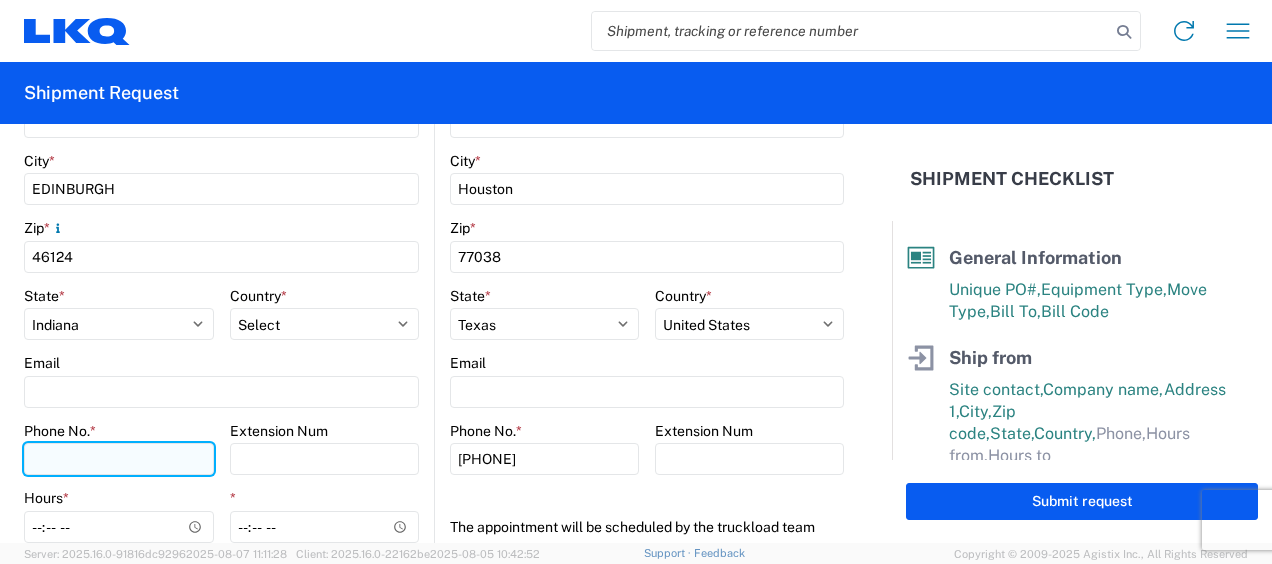 click on "Phone No.  *" at bounding box center [119, 459] 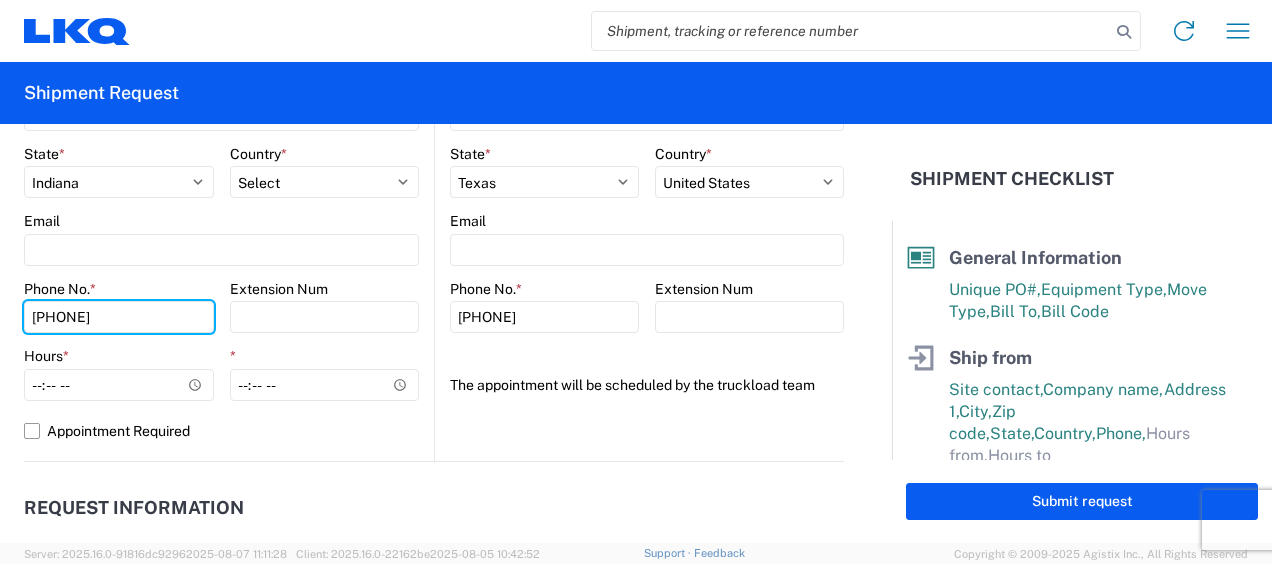 scroll, scrollTop: 767, scrollLeft: 0, axis: vertical 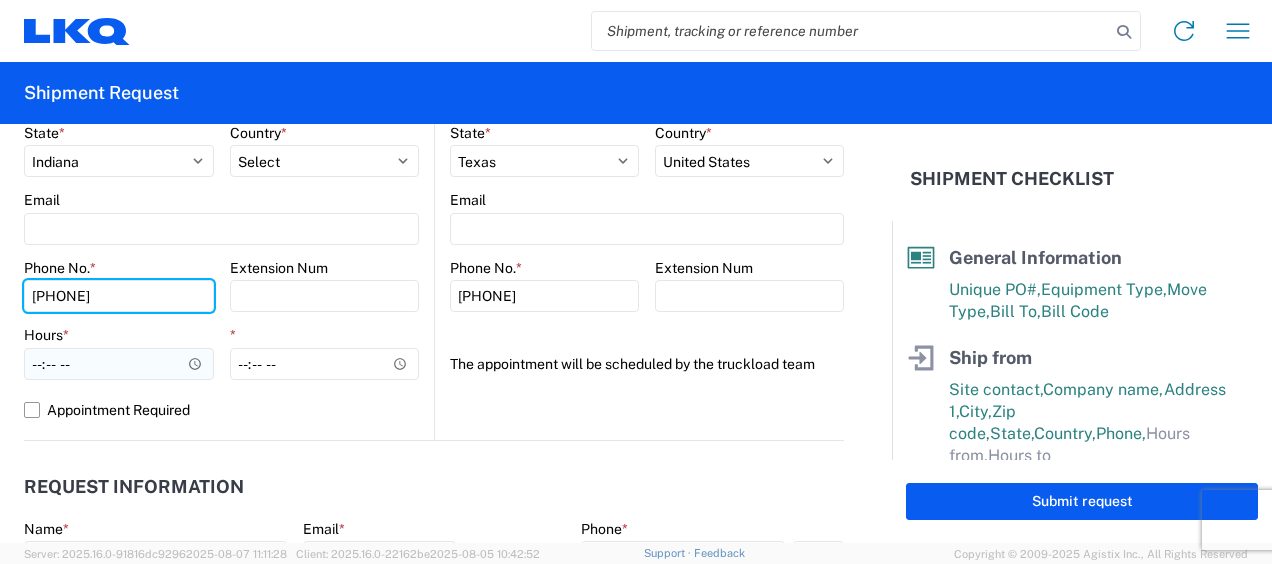 type on "[PHONE]" 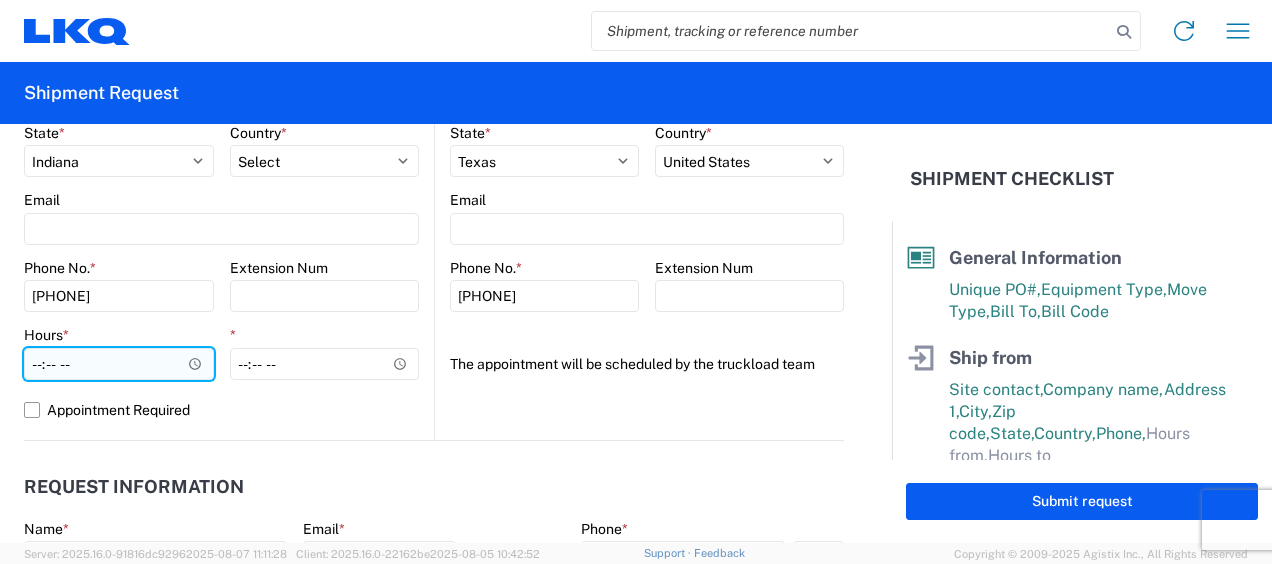 click on "Hours  *" at bounding box center (119, 364) 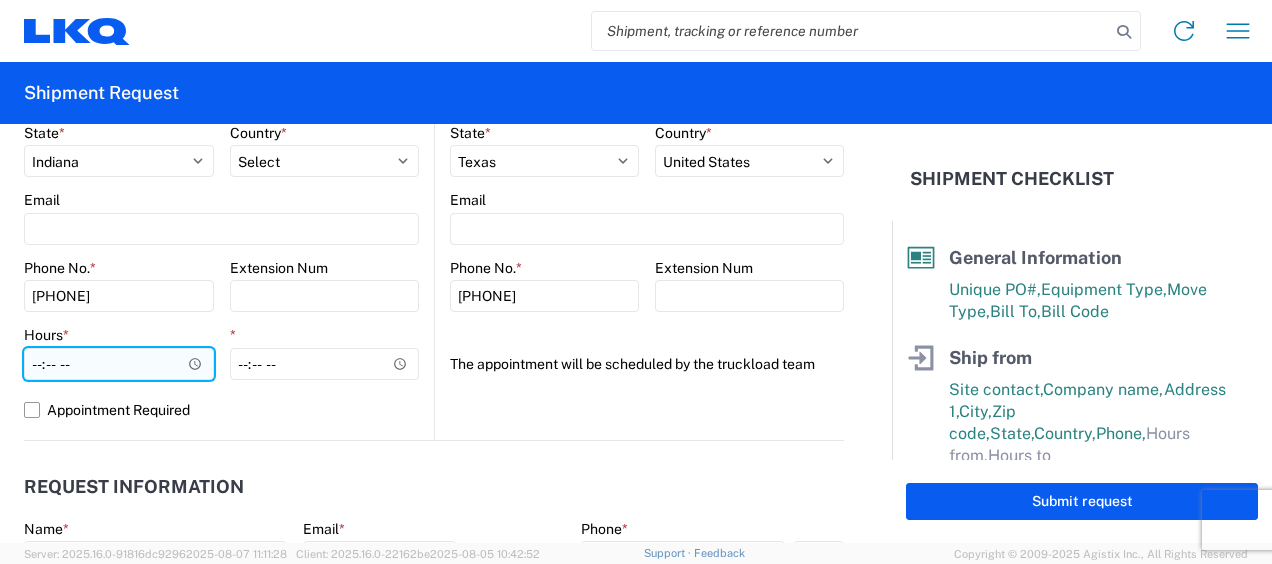 type on "09:00" 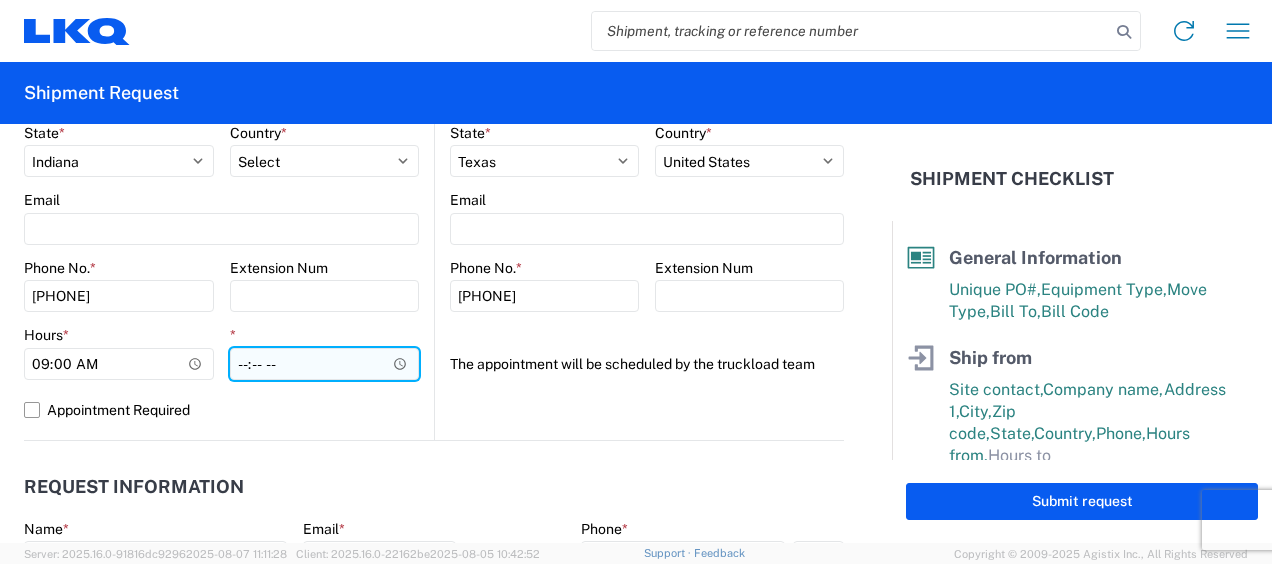 click on "*" at bounding box center (325, 364) 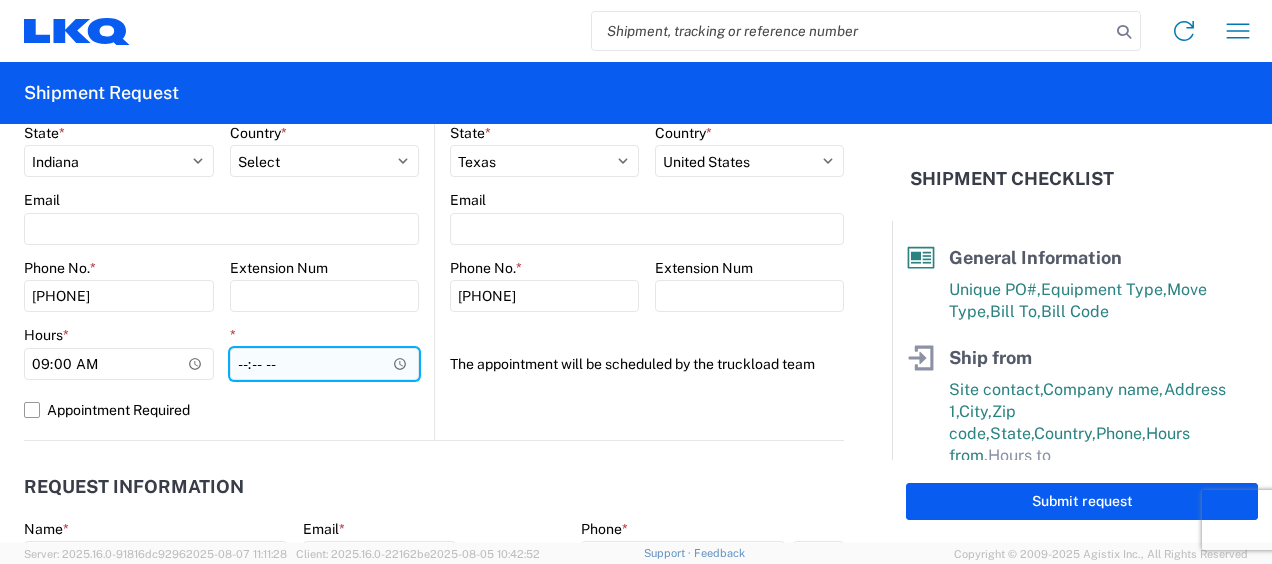 type on "16:00" 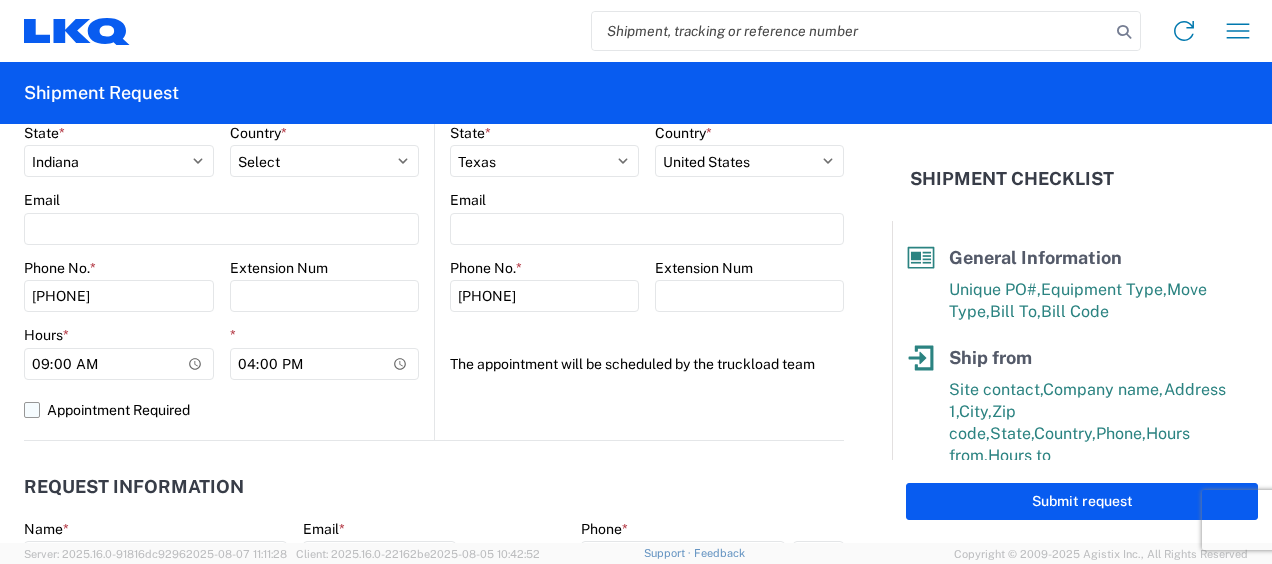 click on "Appointment Required" 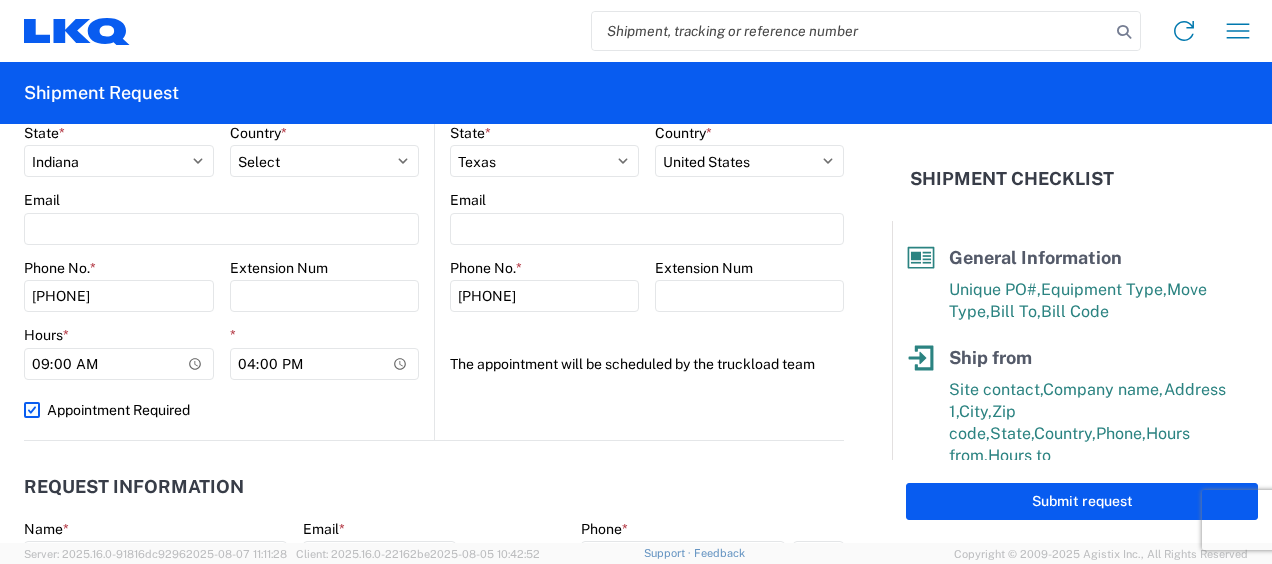 select on "US" 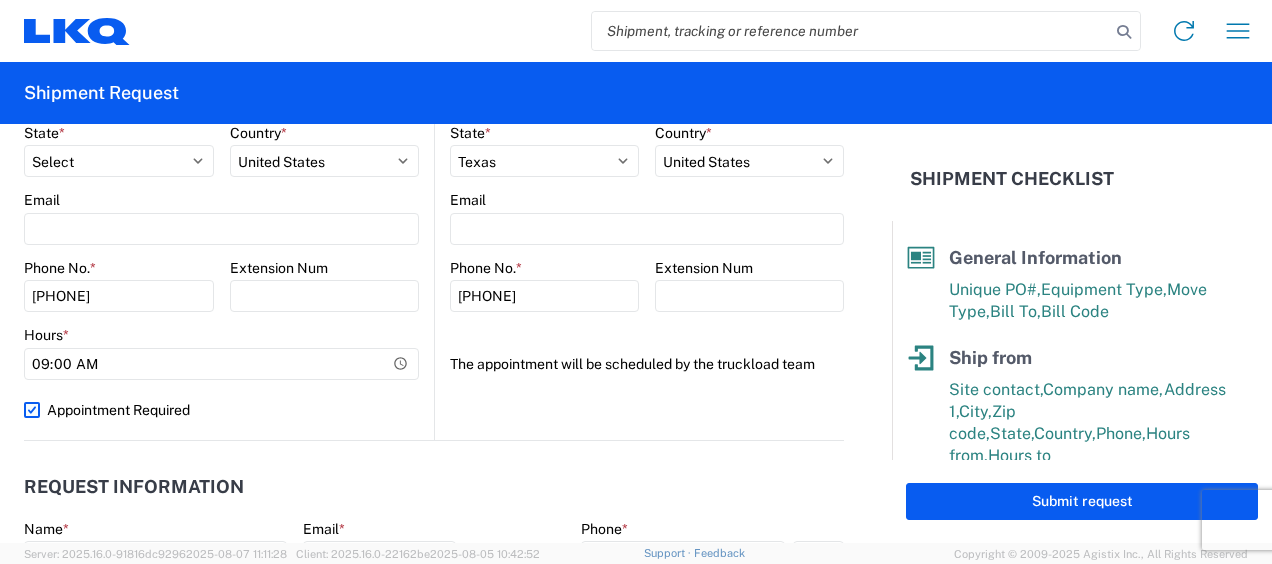 scroll, scrollTop: 766, scrollLeft: 0, axis: vertical 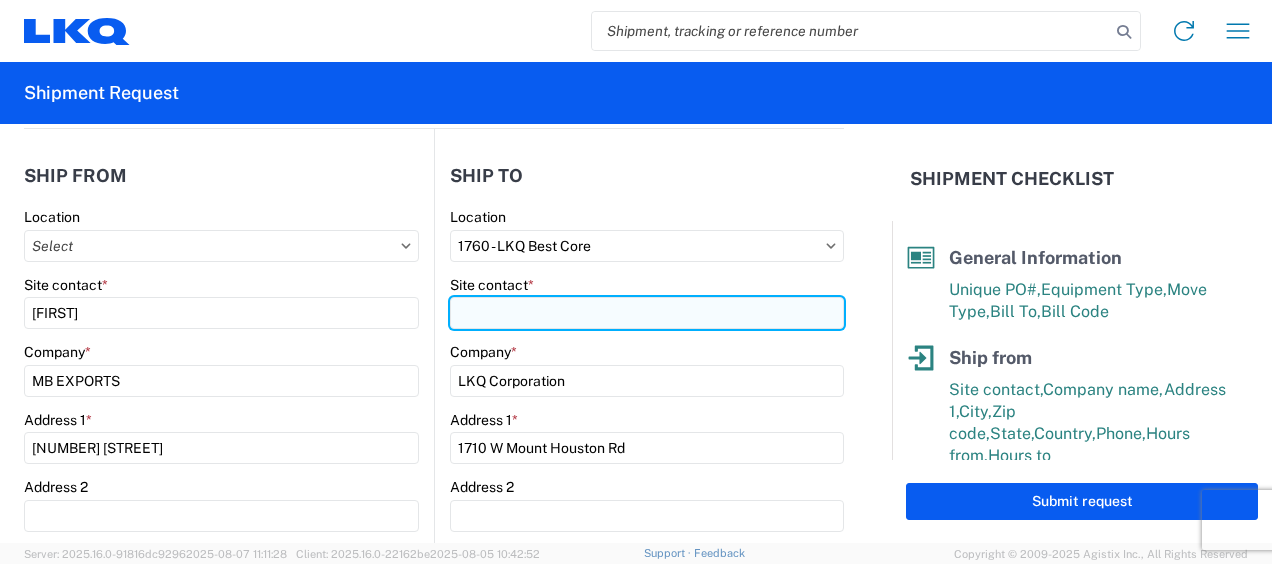 click on "Site contact  *" at bounding box center (647, 313) 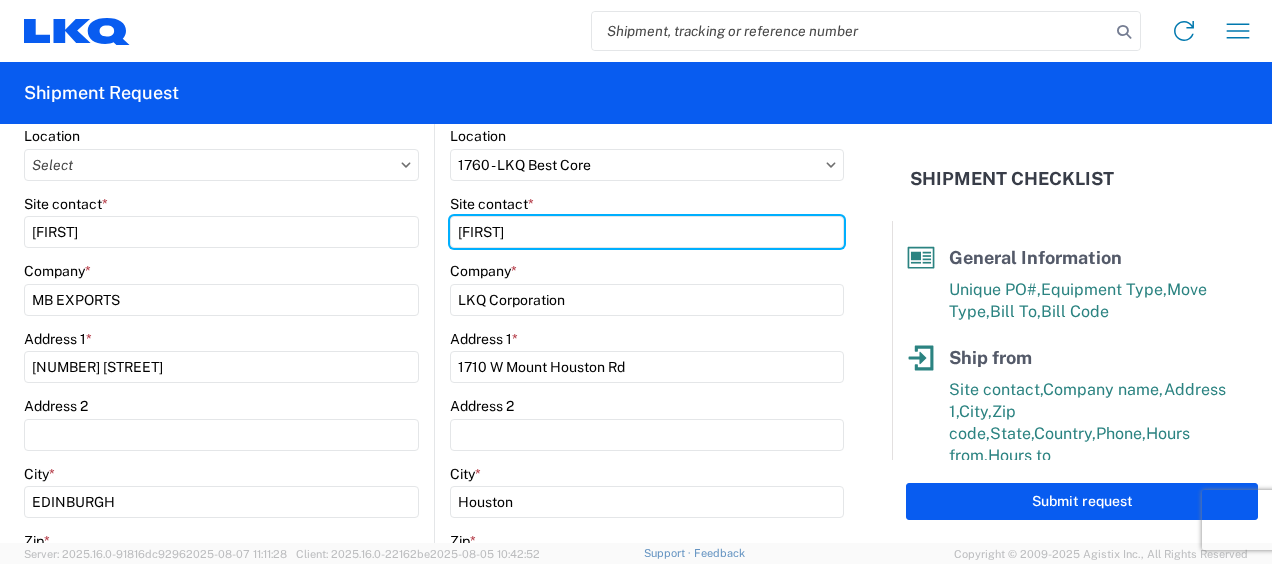 scroll, scrollTop: 300, scrollLeft: 0, axis: vertical 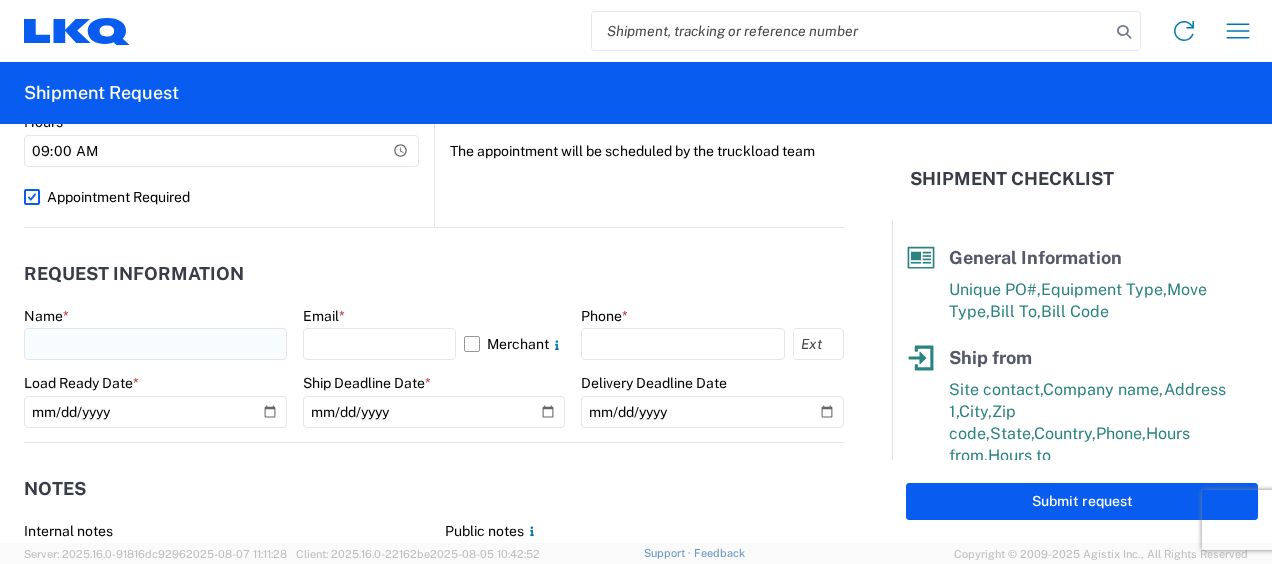 type on "JEREMEY" 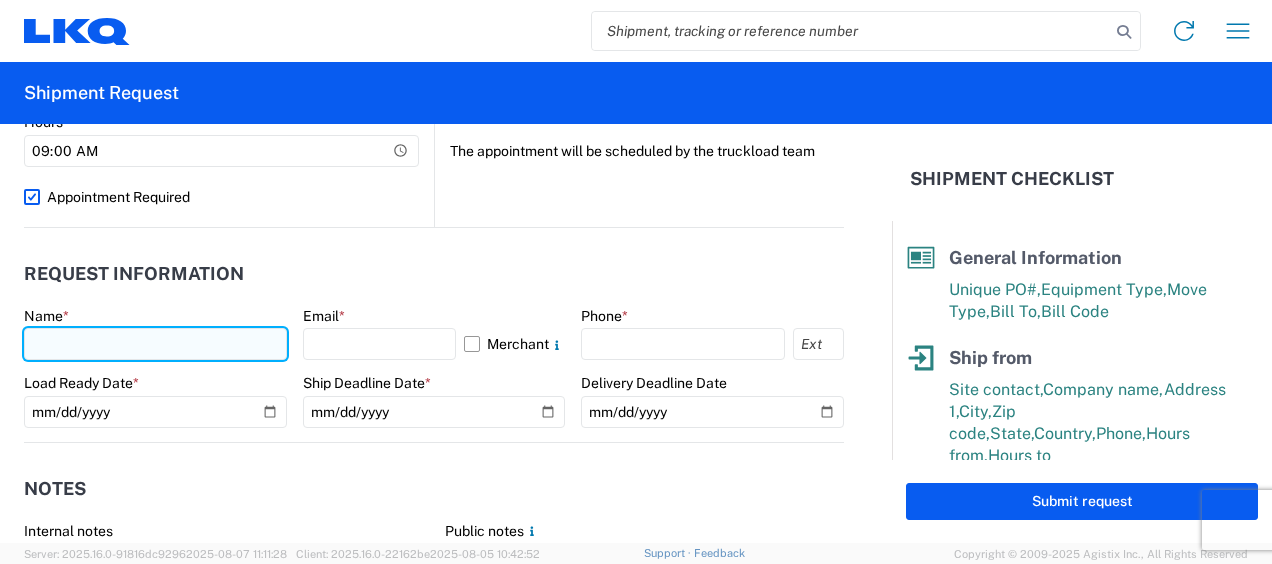 click 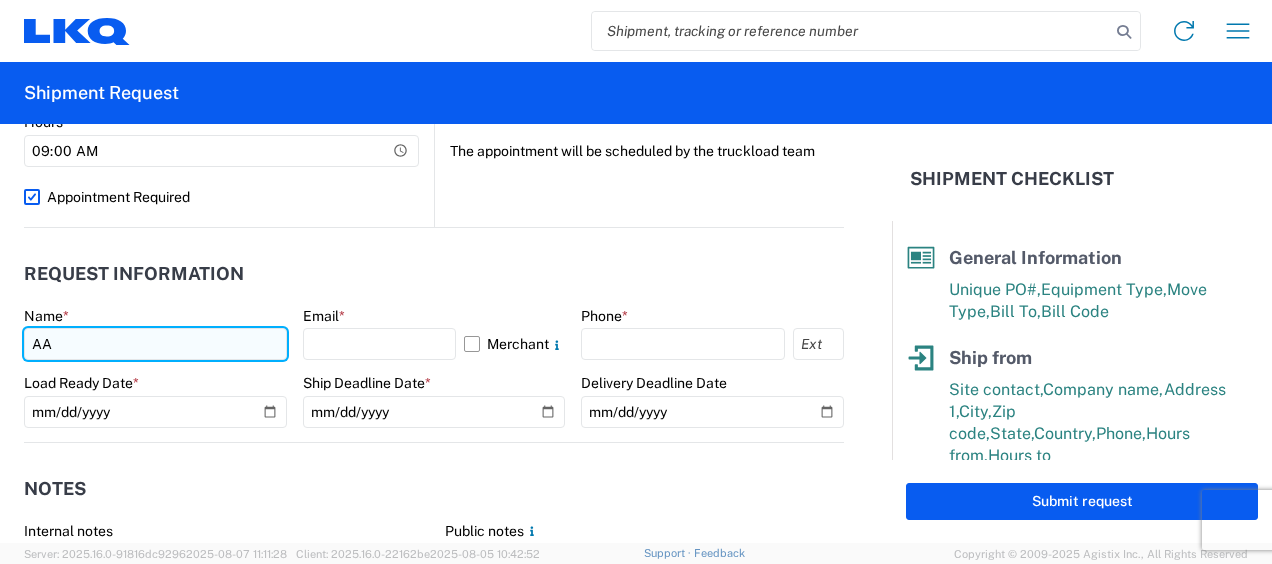 type on "A" 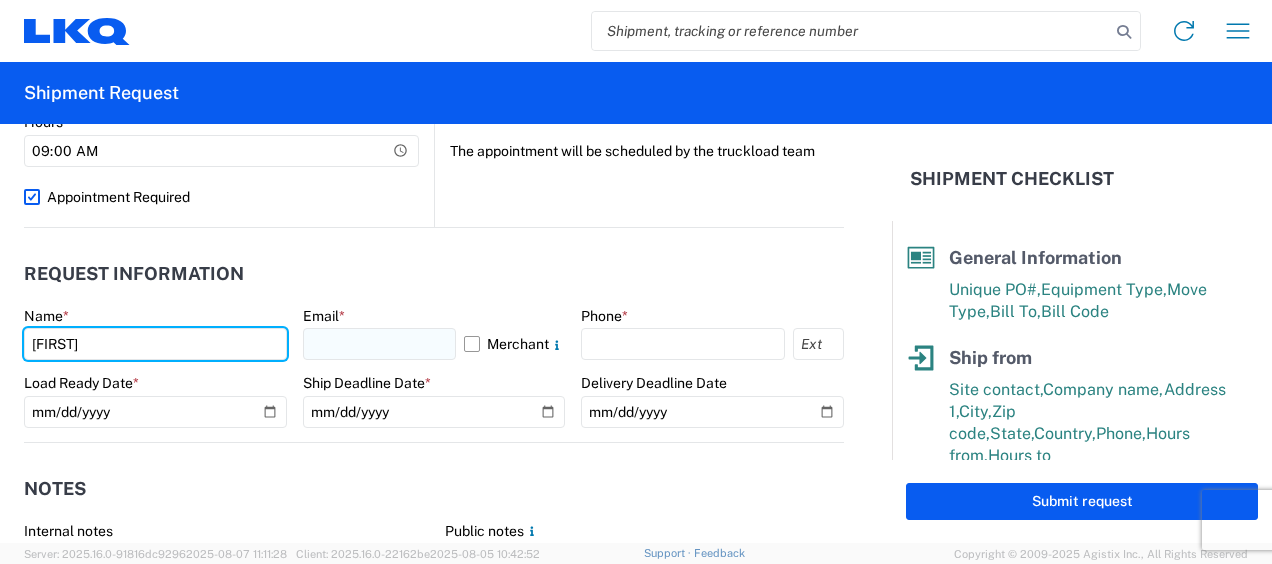 type on "[FIRST]" 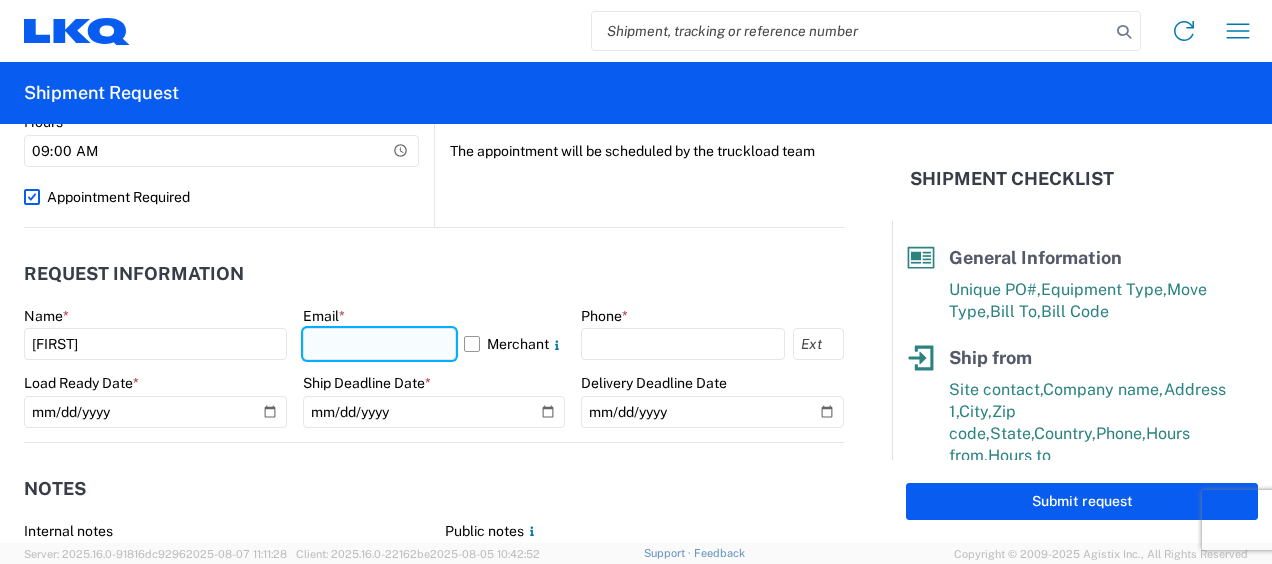 click 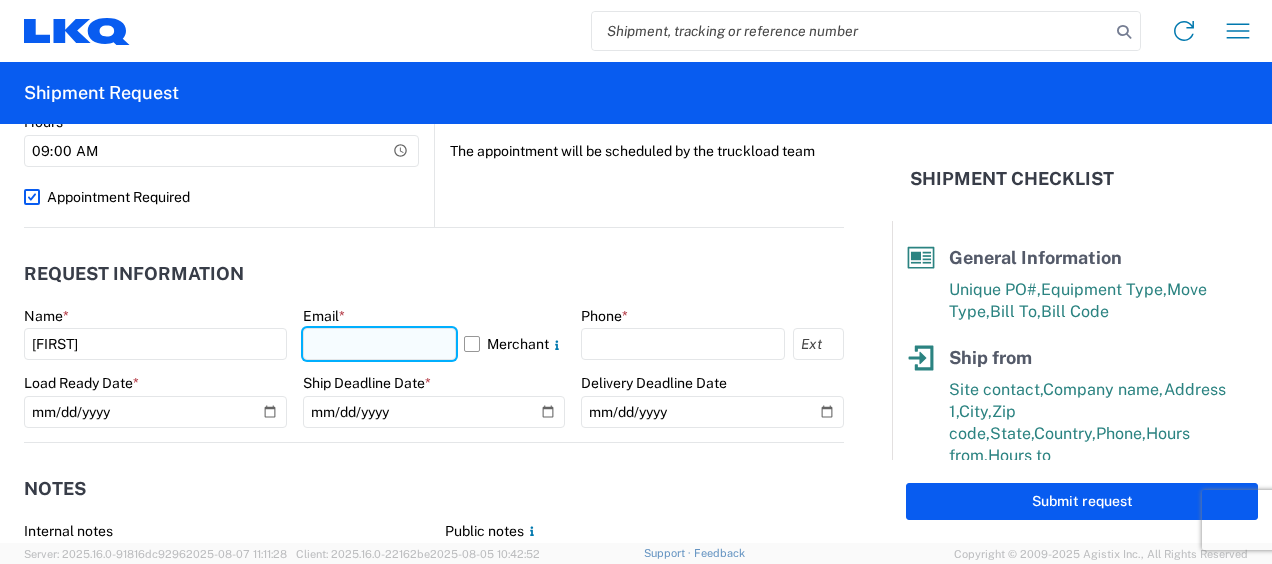type on "abjones@example.com" 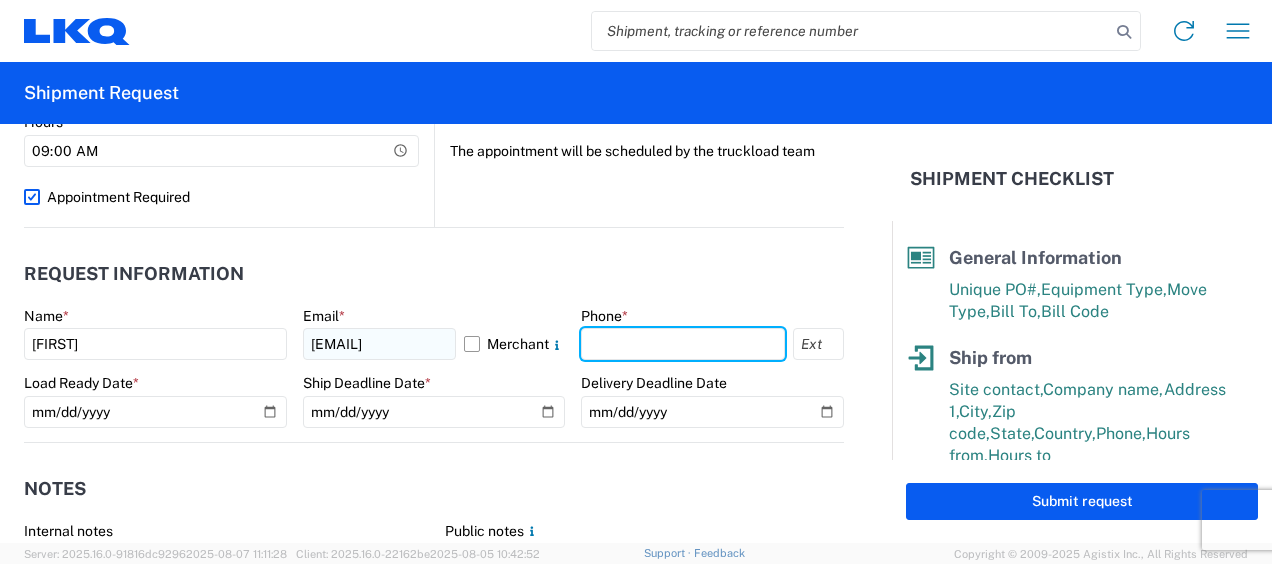 type on "2604712504" 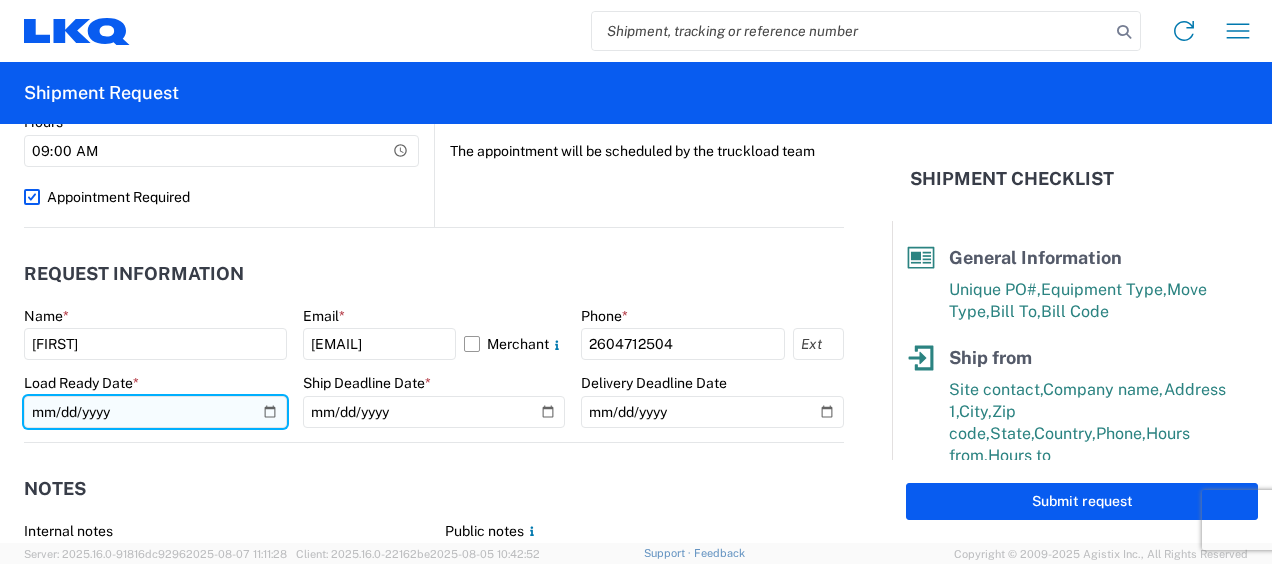 click 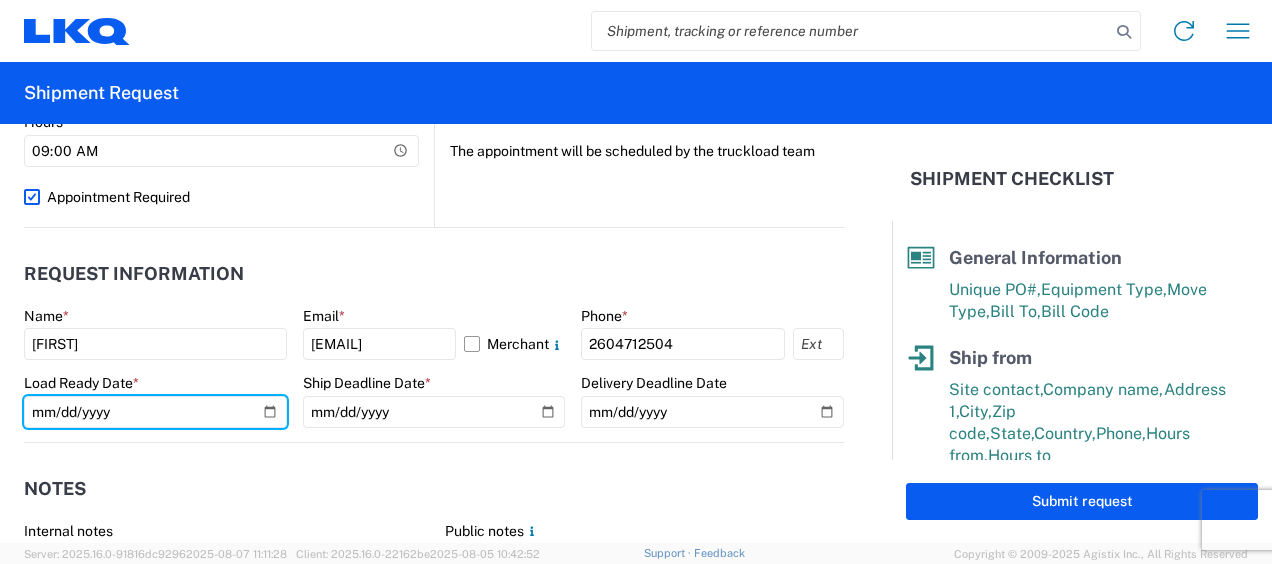 type on "2025-08-12" 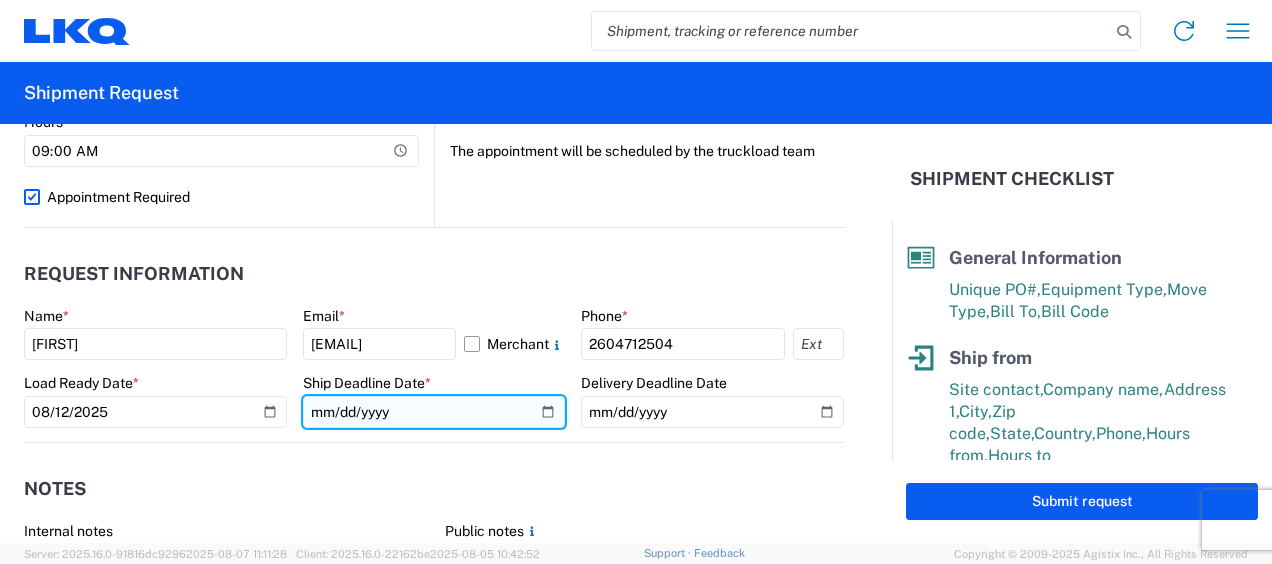 click 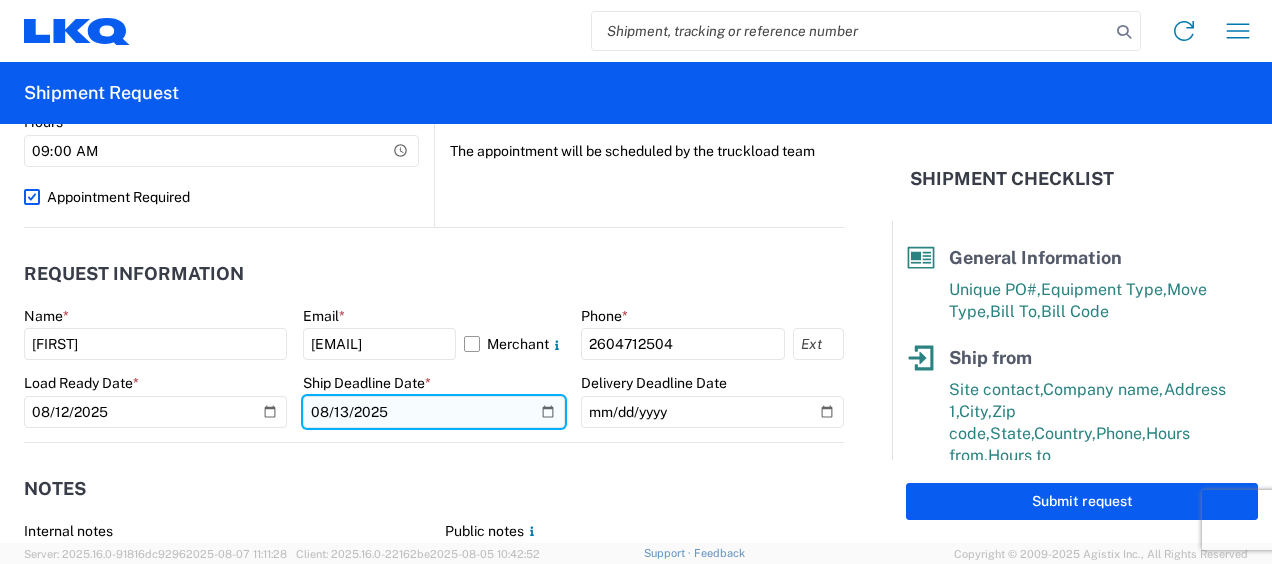 click on "2025-08-13" 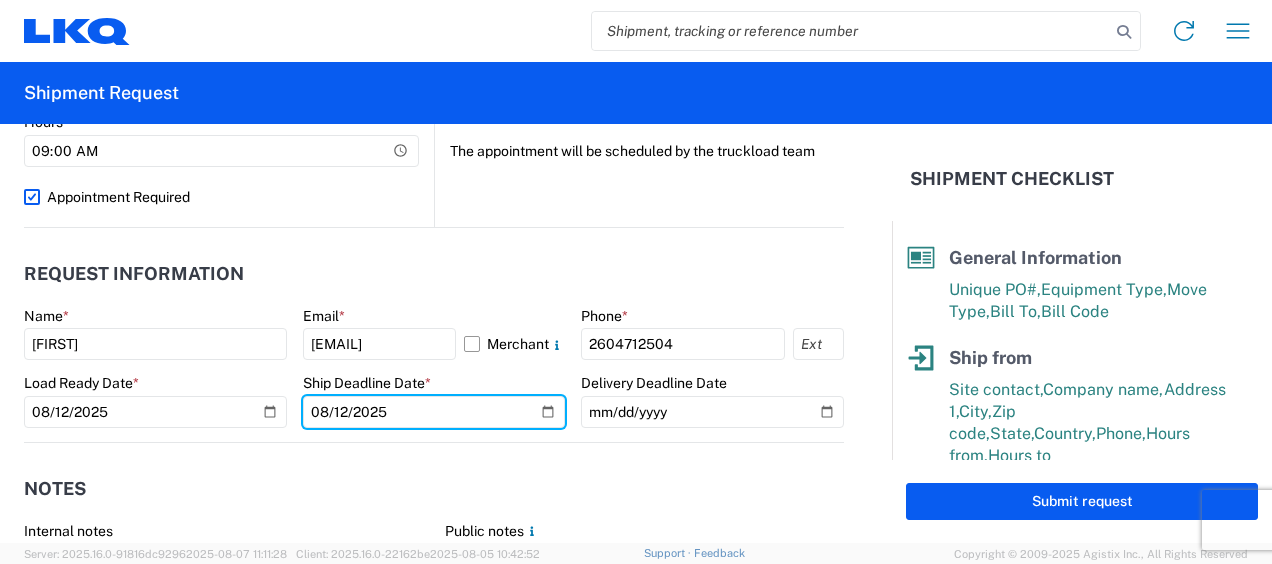 type on "2025-08-12" 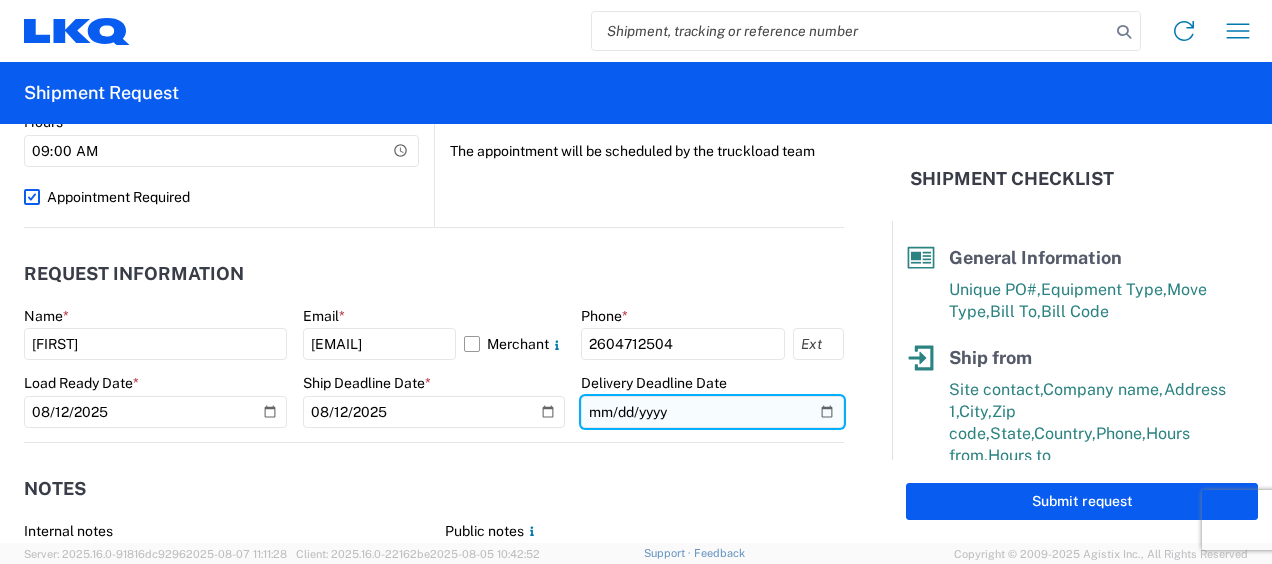 click 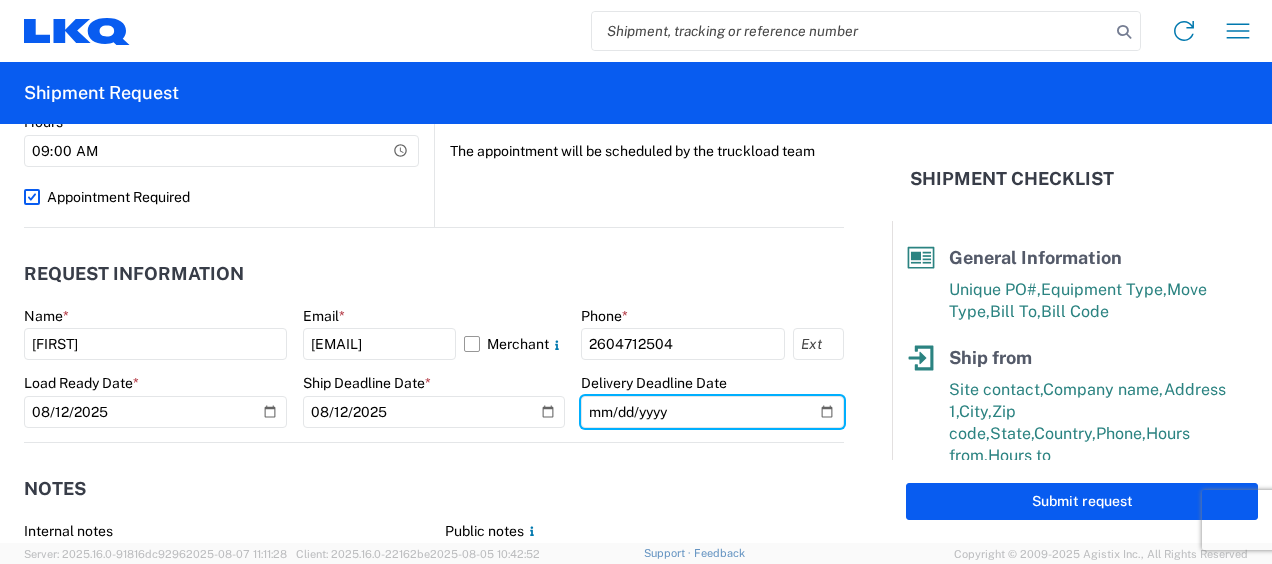 type on "2025-08-13" 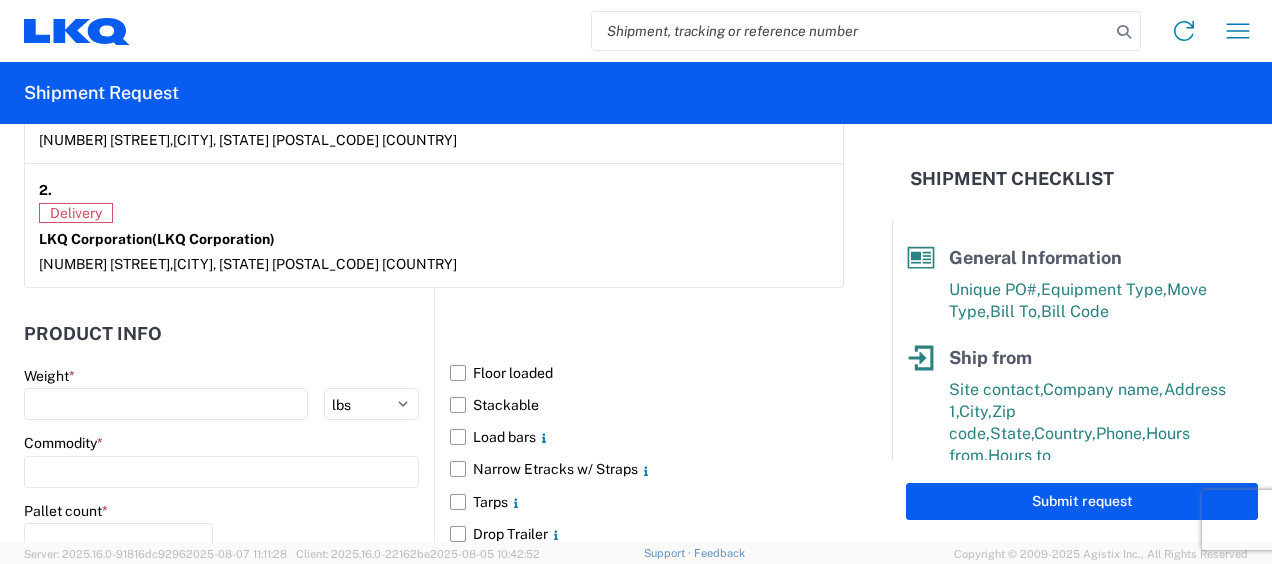 scroll, scrollTop: 1682, scrollLeft: 0, axis: vertical 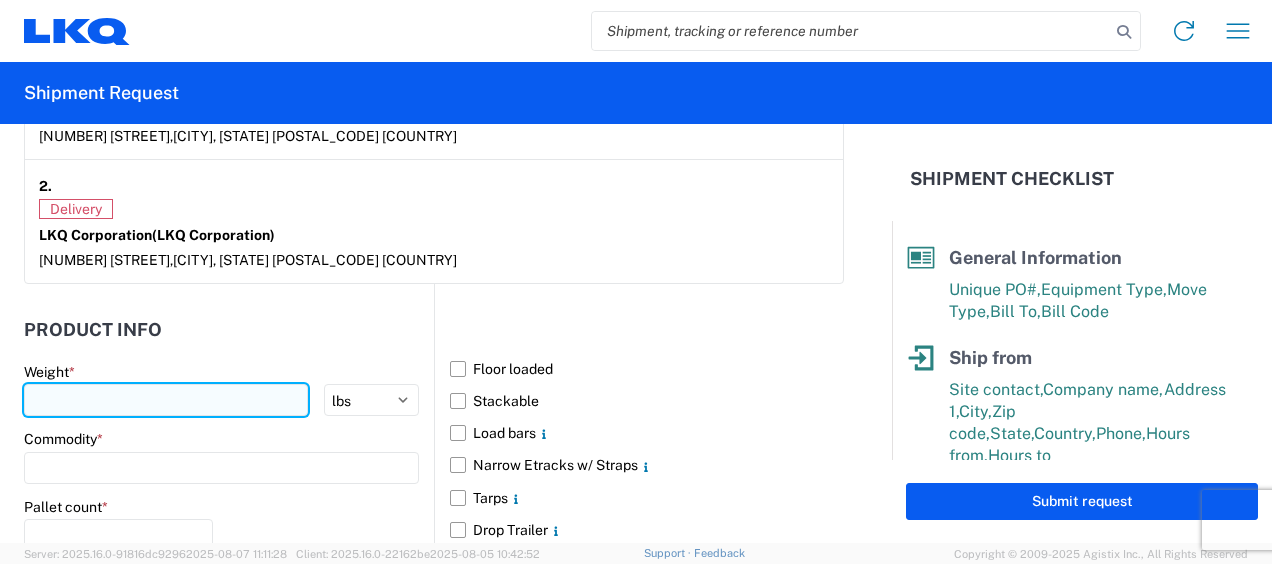 click 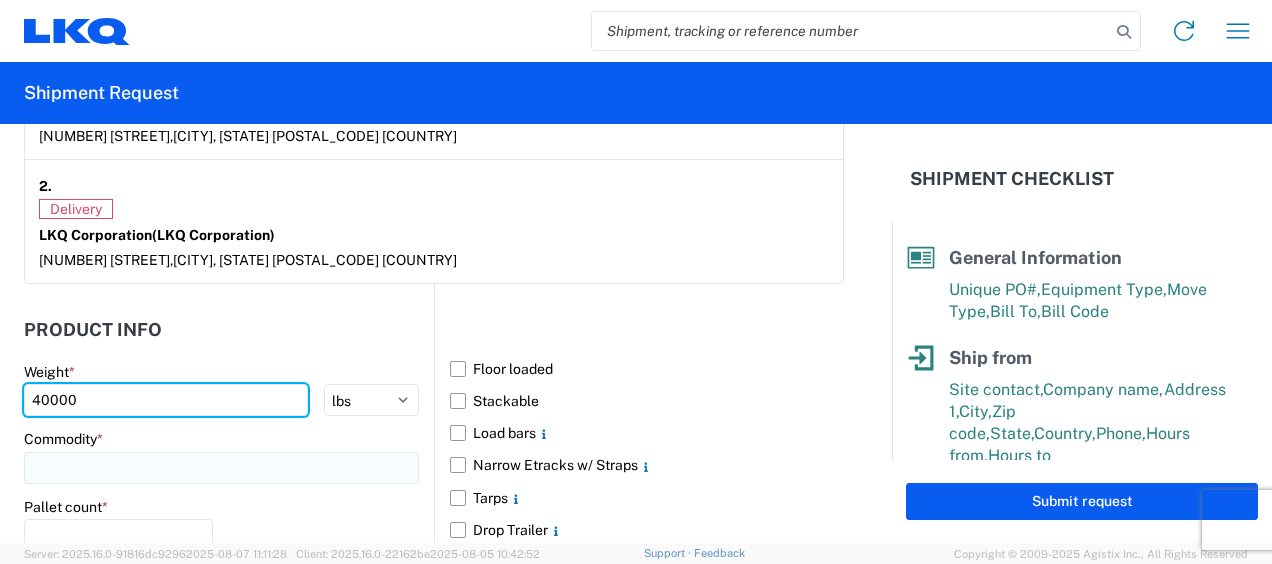 type on "40000" 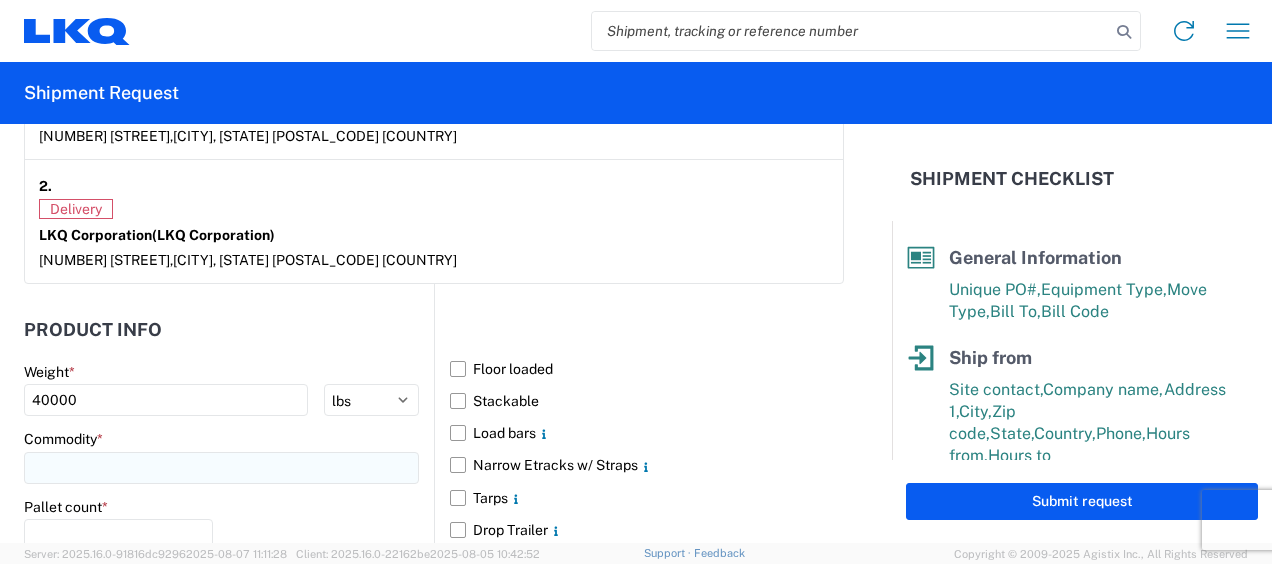 click 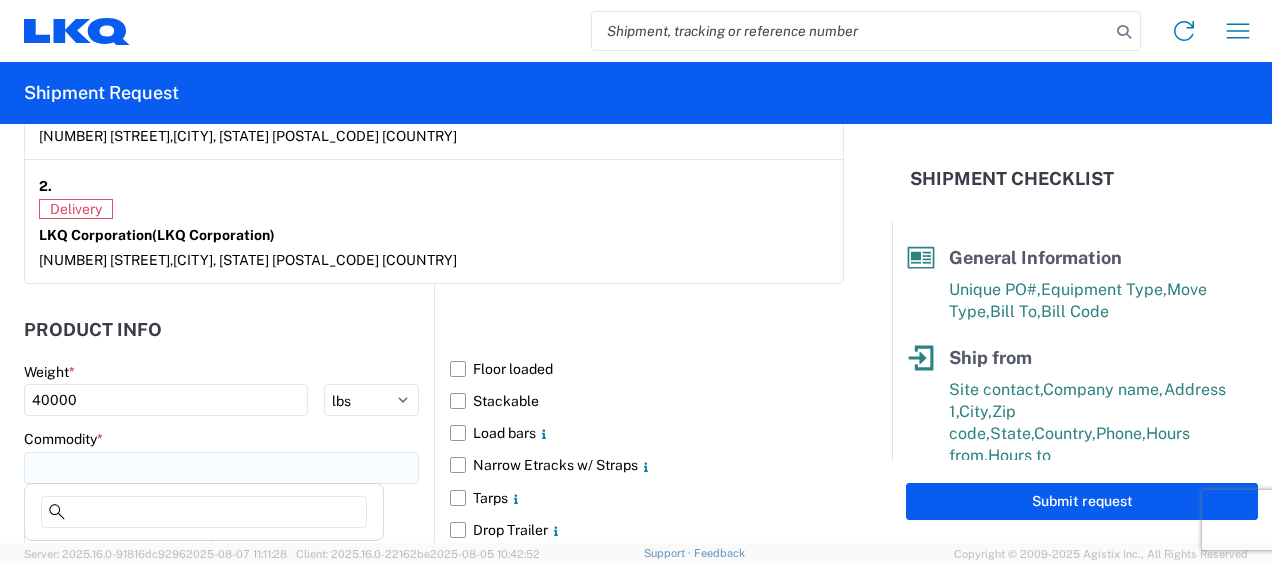 click 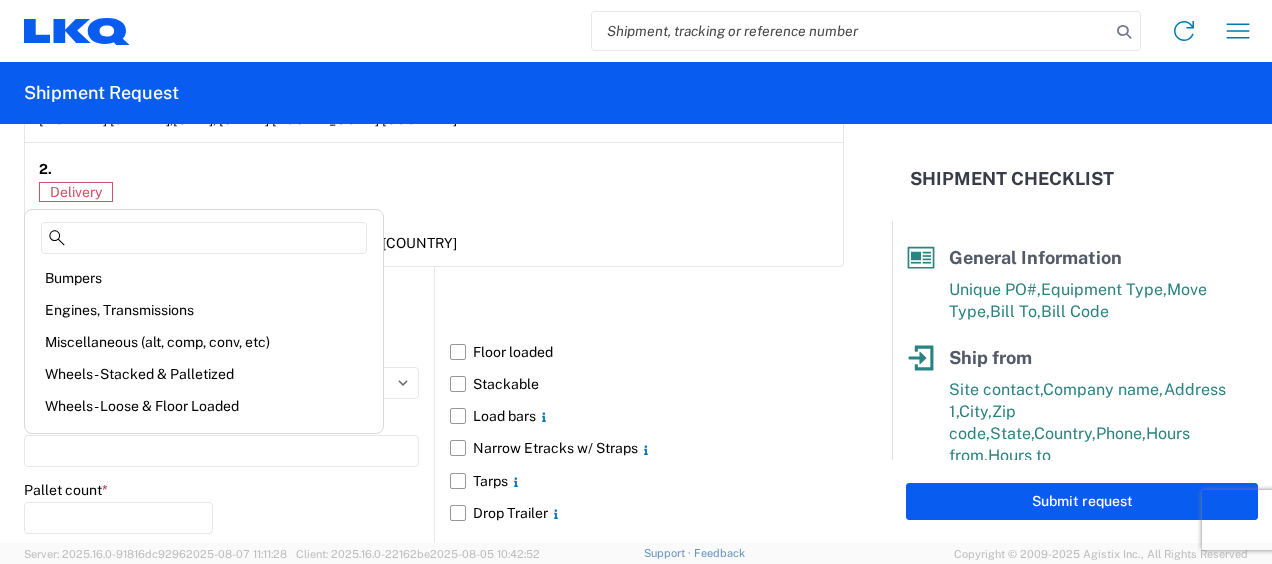 scroll, scrollTop: 1704, scrollLeft: 0, axis: vertical 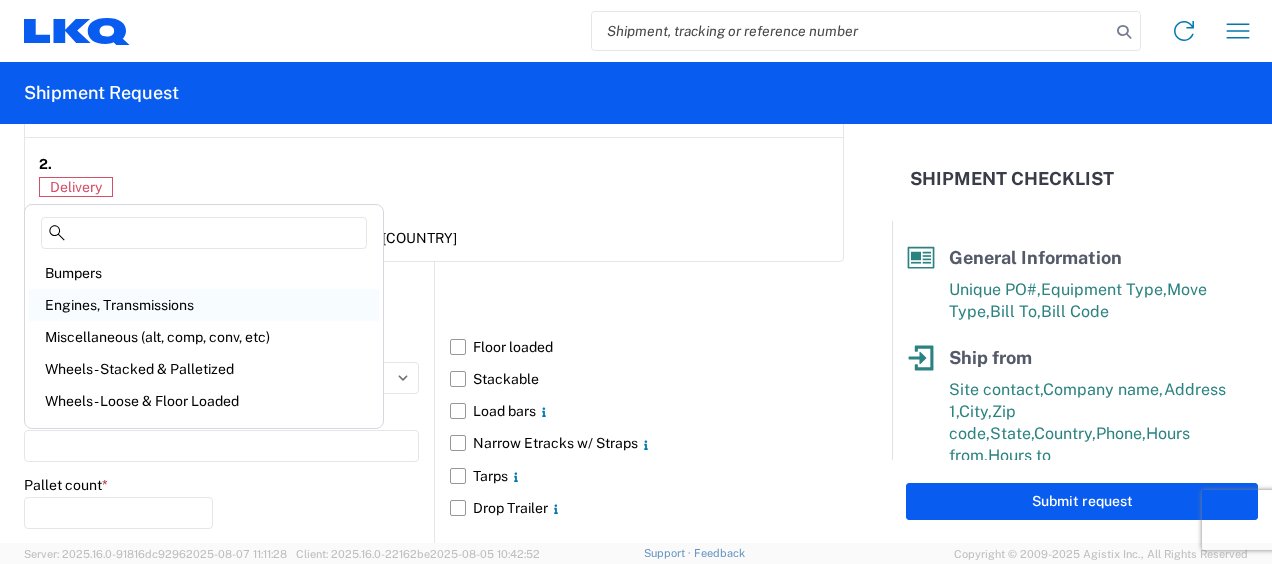 click on "Engines, Transmissions" 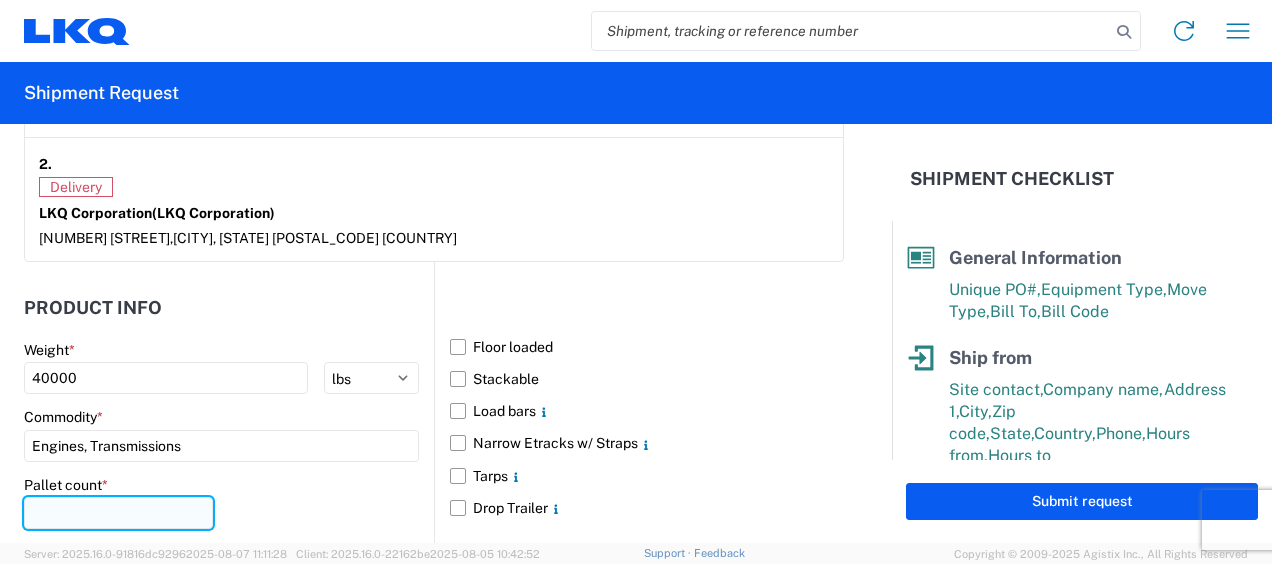 click 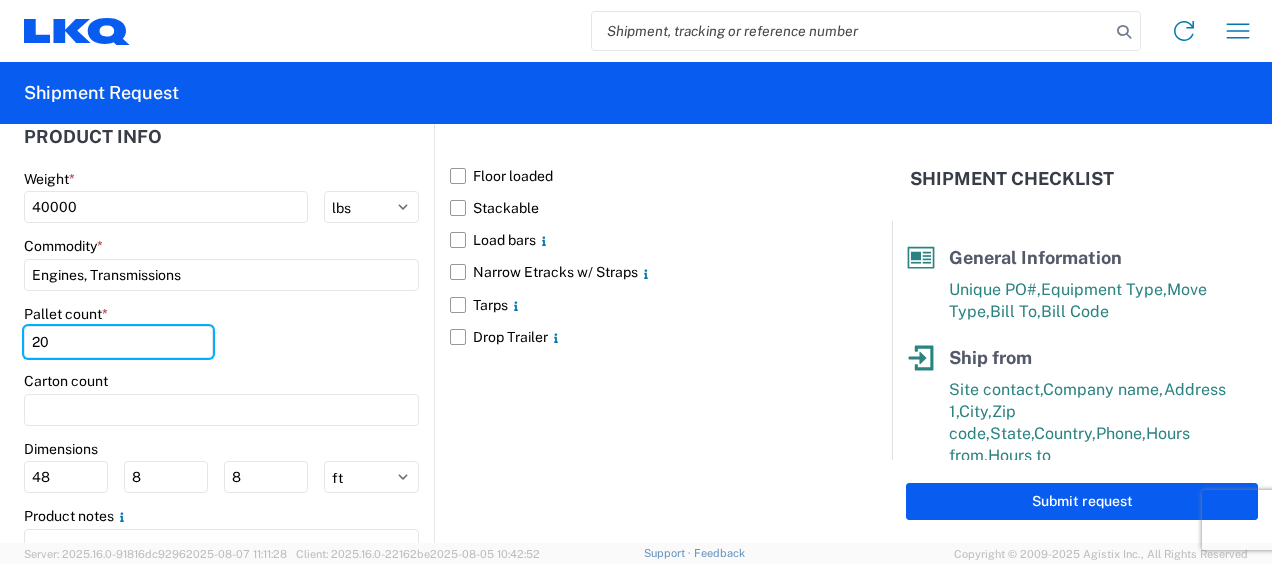 scroll, scrollTop: 1973, scrollLeft: 0, axis: vertical 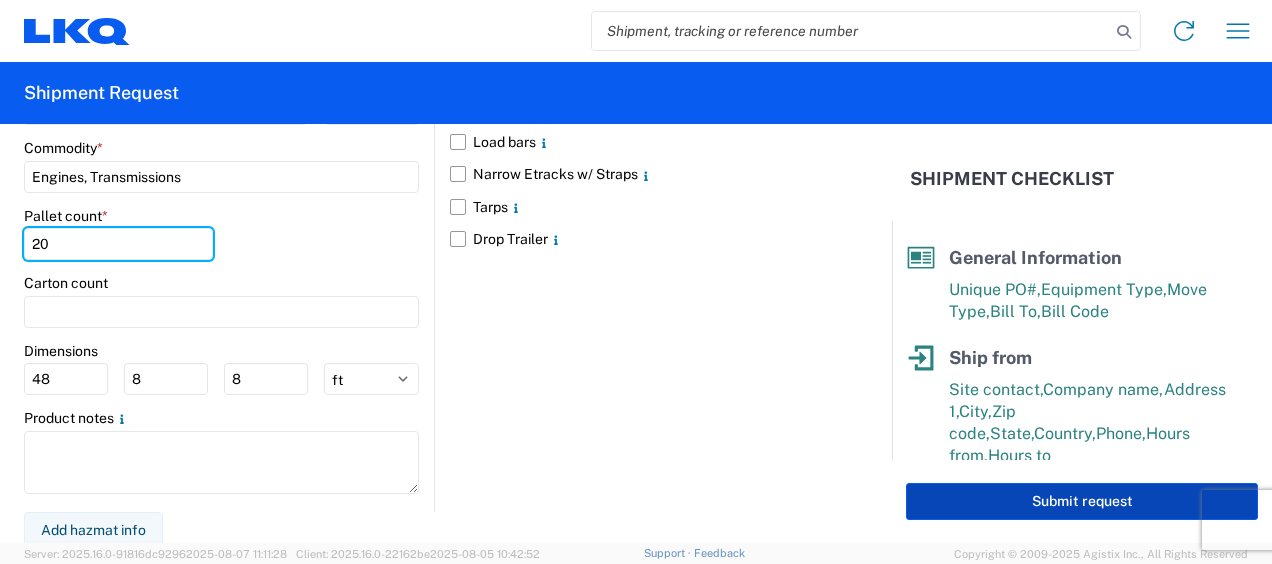 type on "20" 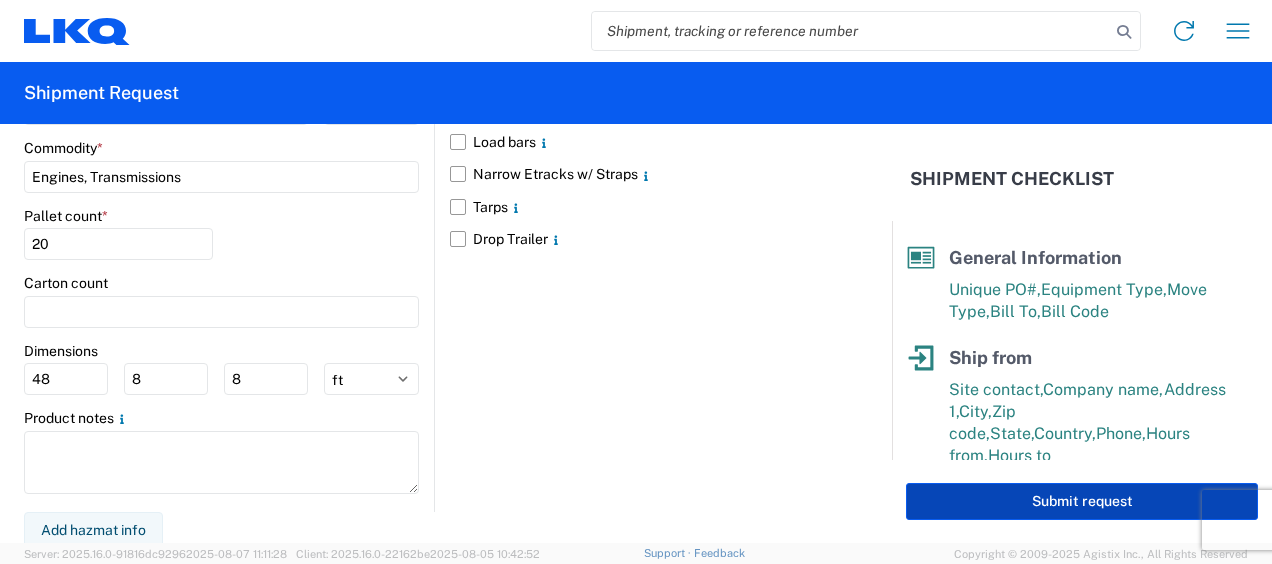 click on "Submit request" 